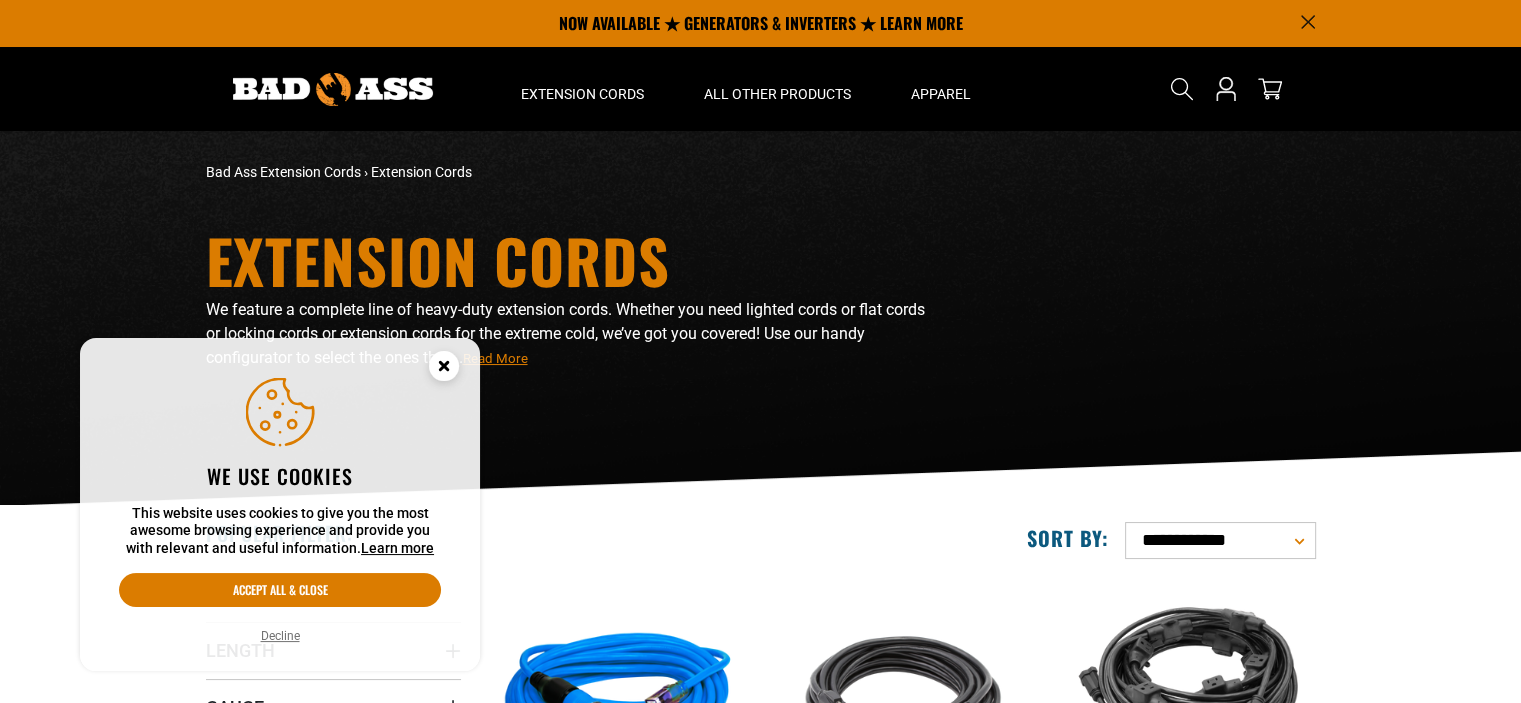 scroll, scrollTop: 106, scrollLeft: 0, axis: vertical 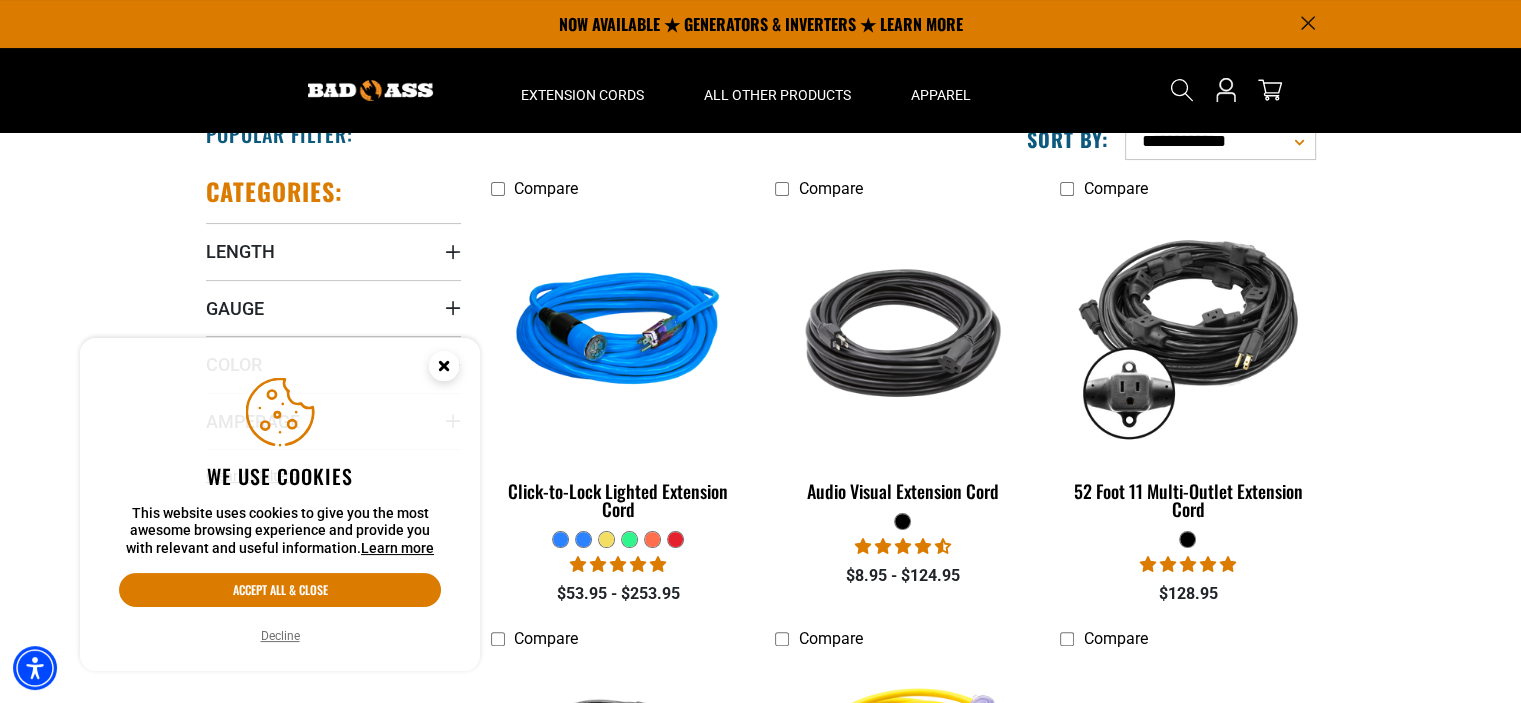 click 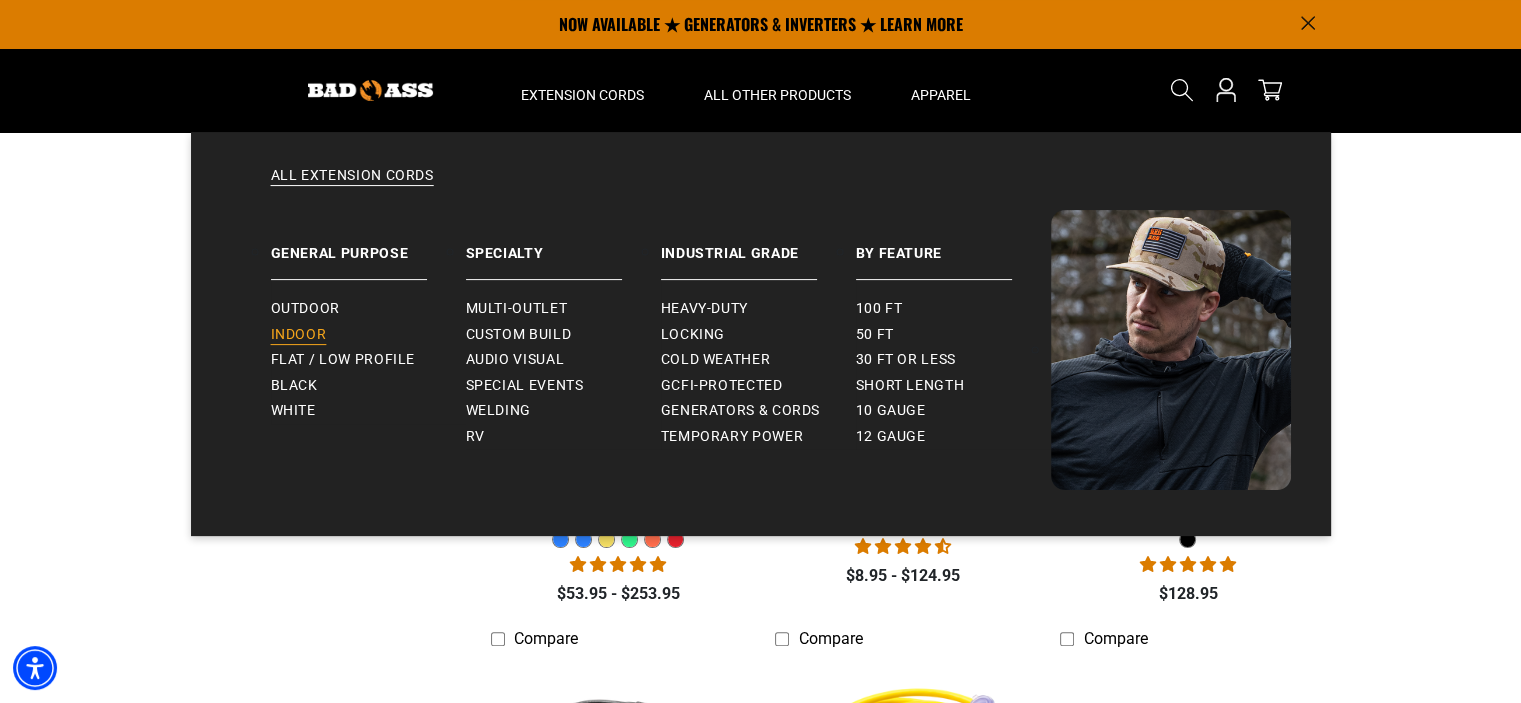 click on "Indoor" at bounding box center [299, 335] 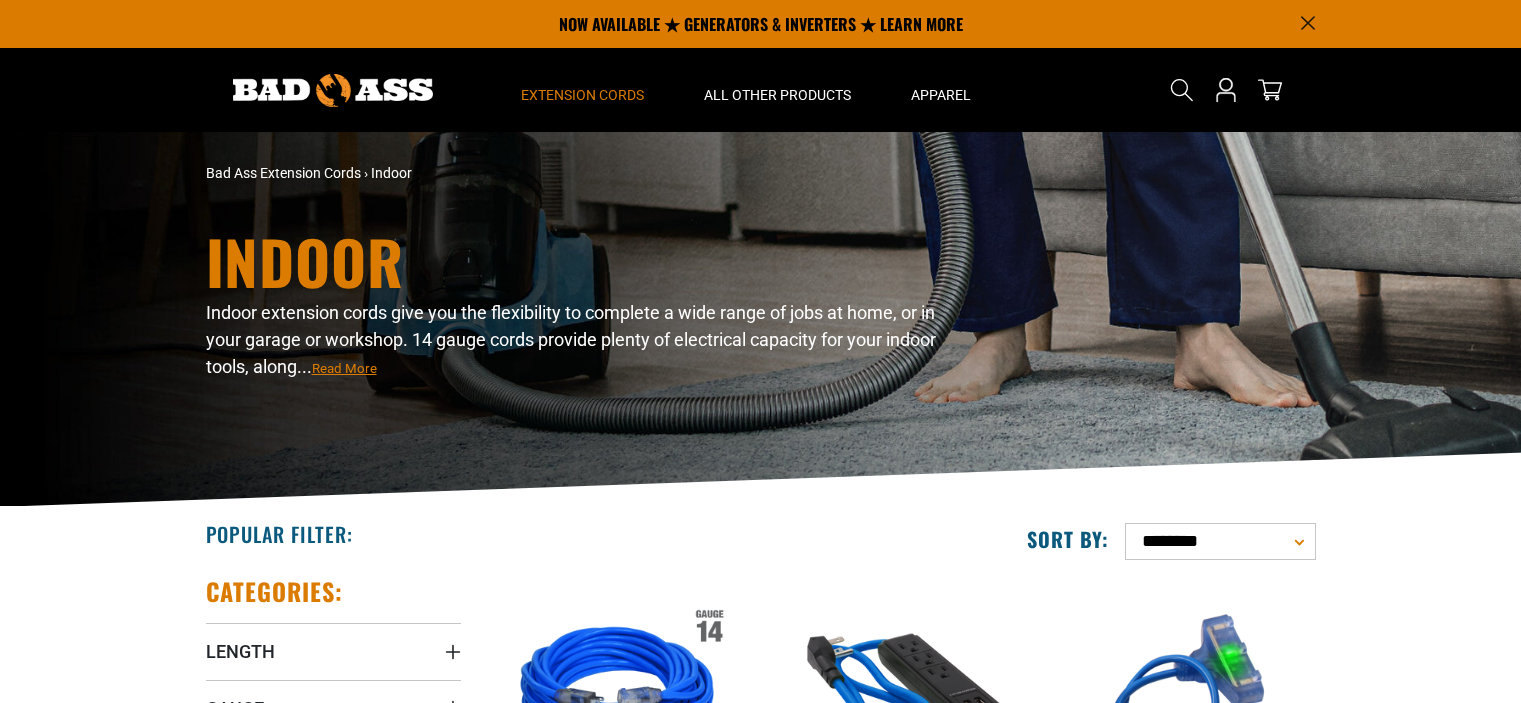 scroll, scrollTop: 0, scrollLeft: 0, axis: both 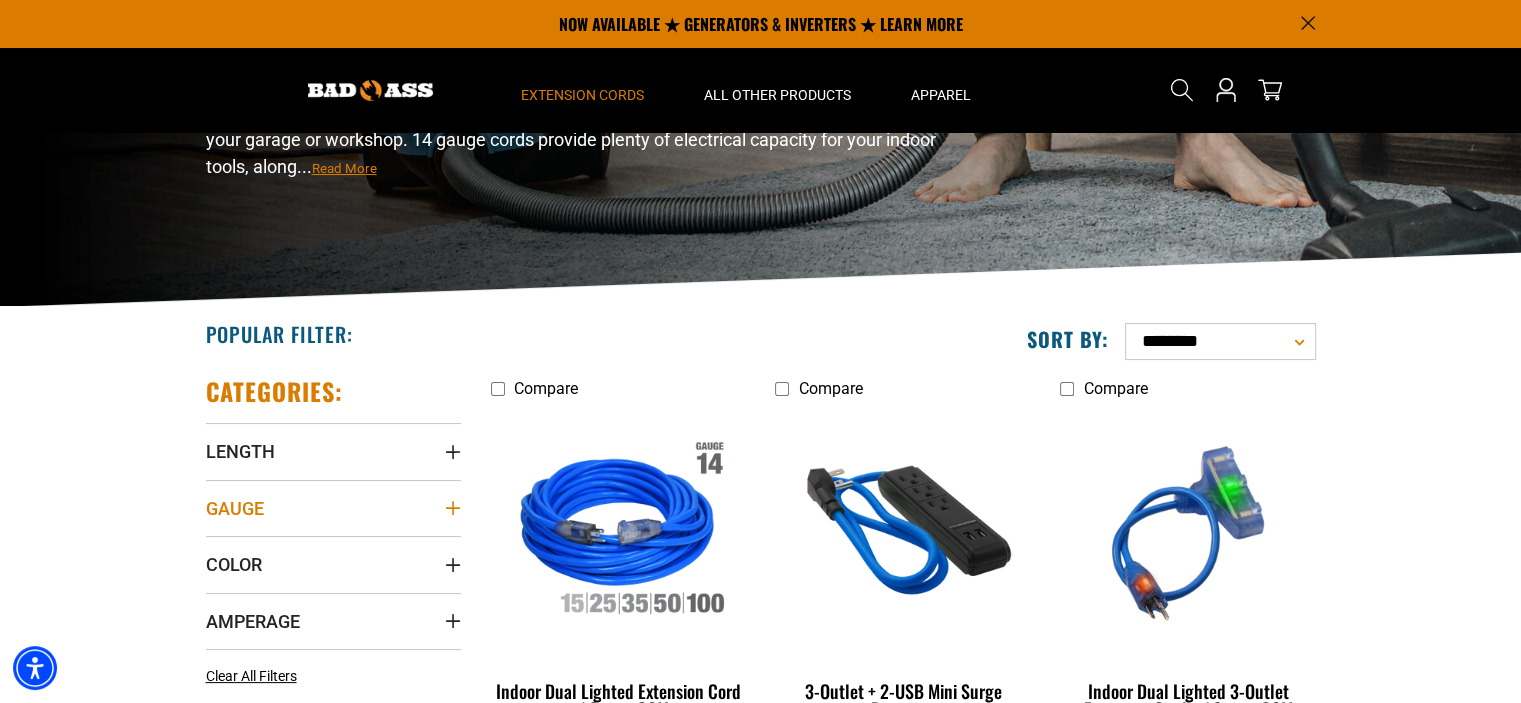 click 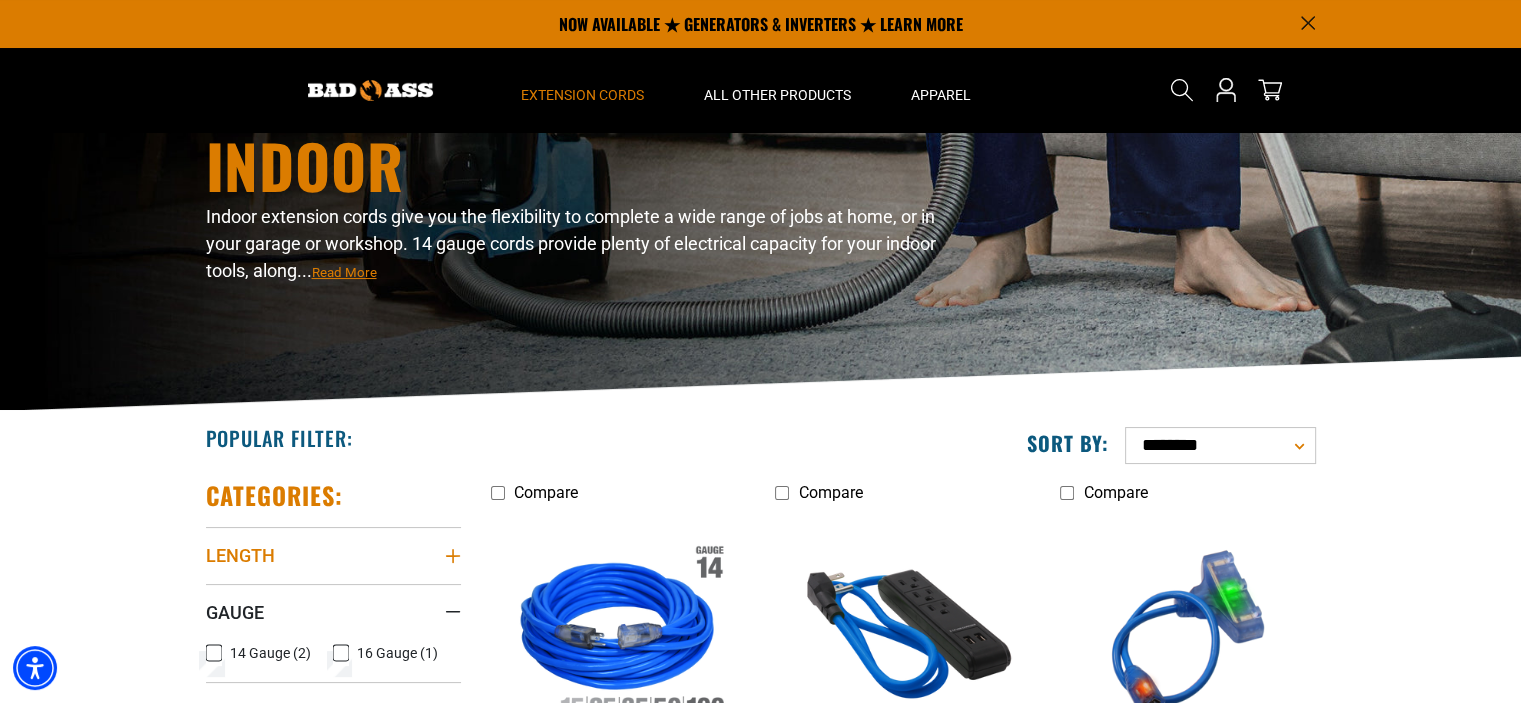 scroll, scrollTop: 0, scrollLeft: 0, axis: both 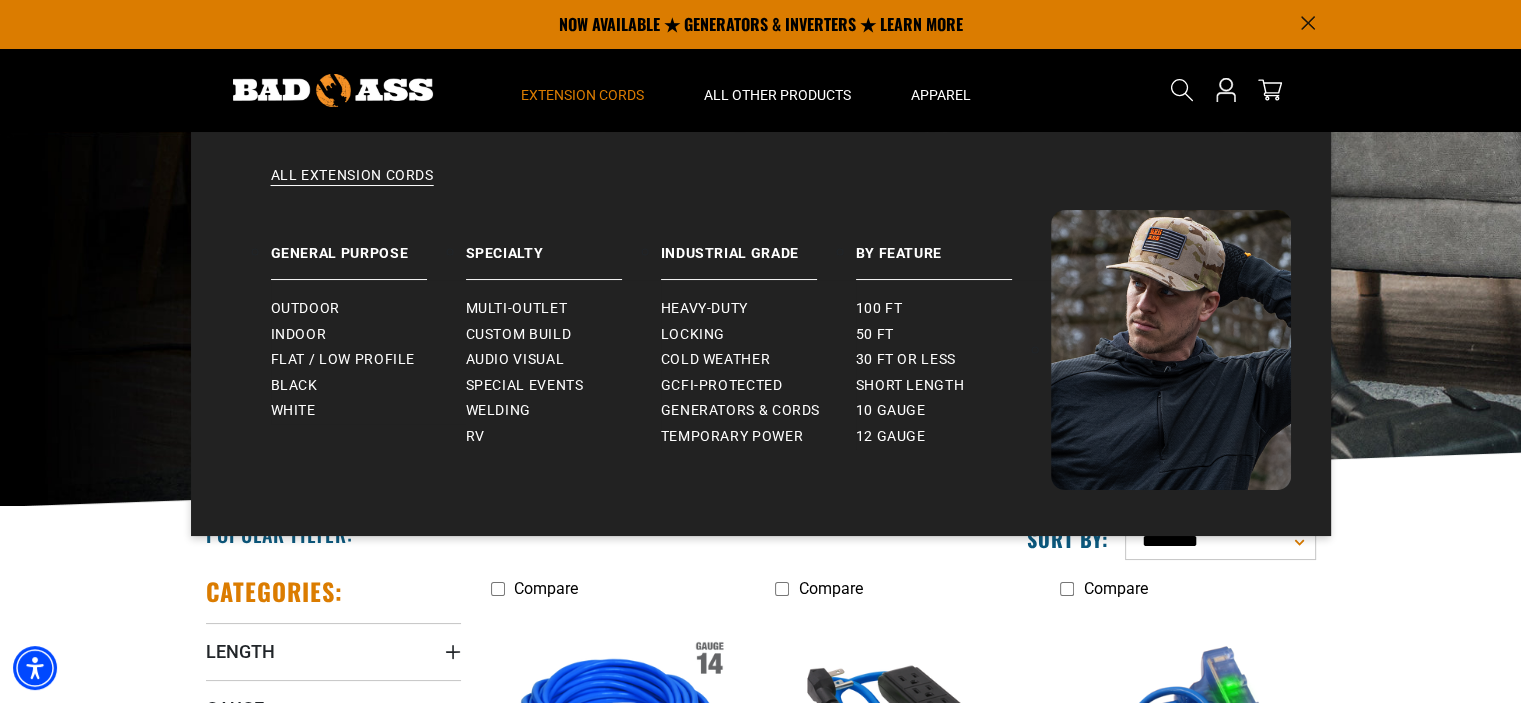 click on "Extension Cords" at bounding box center (582, 95) 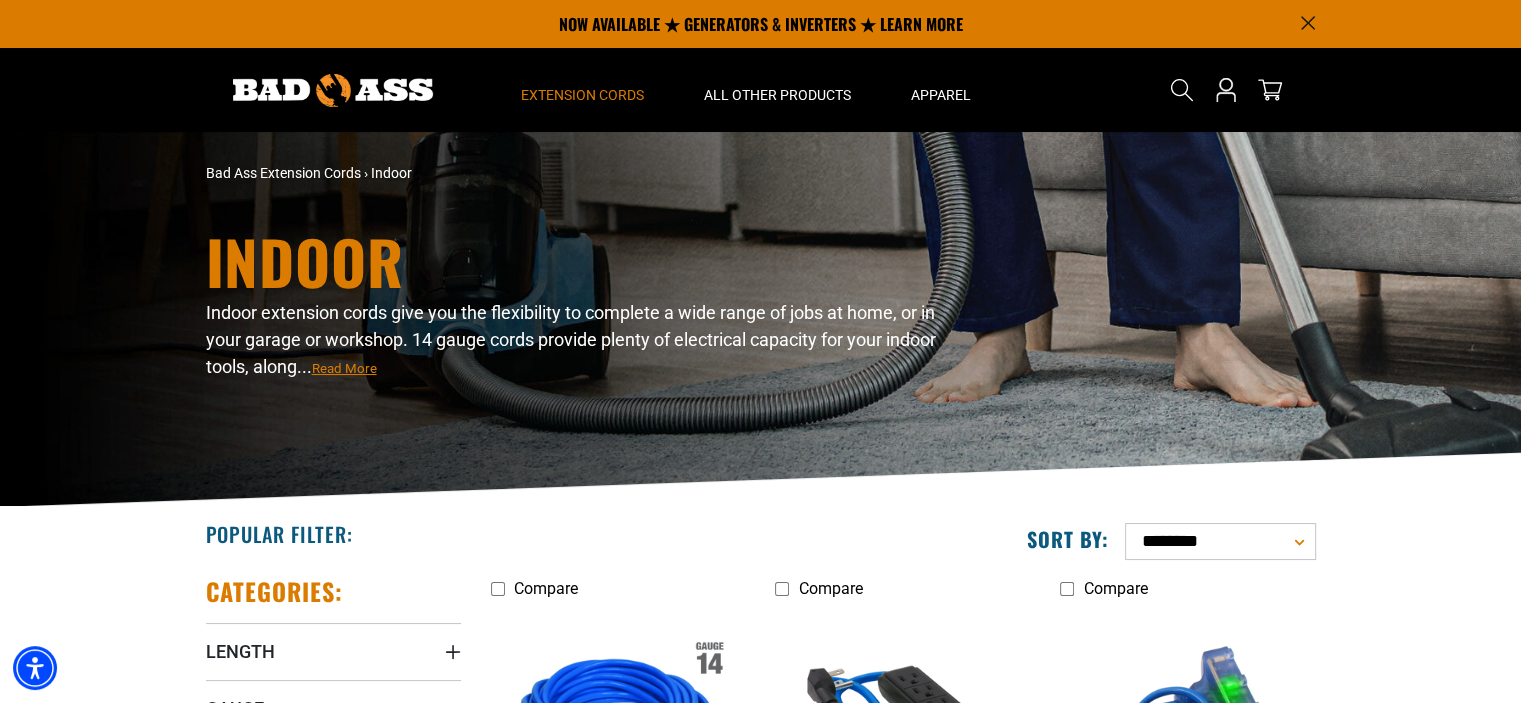 click on "Extension Cords" at bounding box center [582, 95] 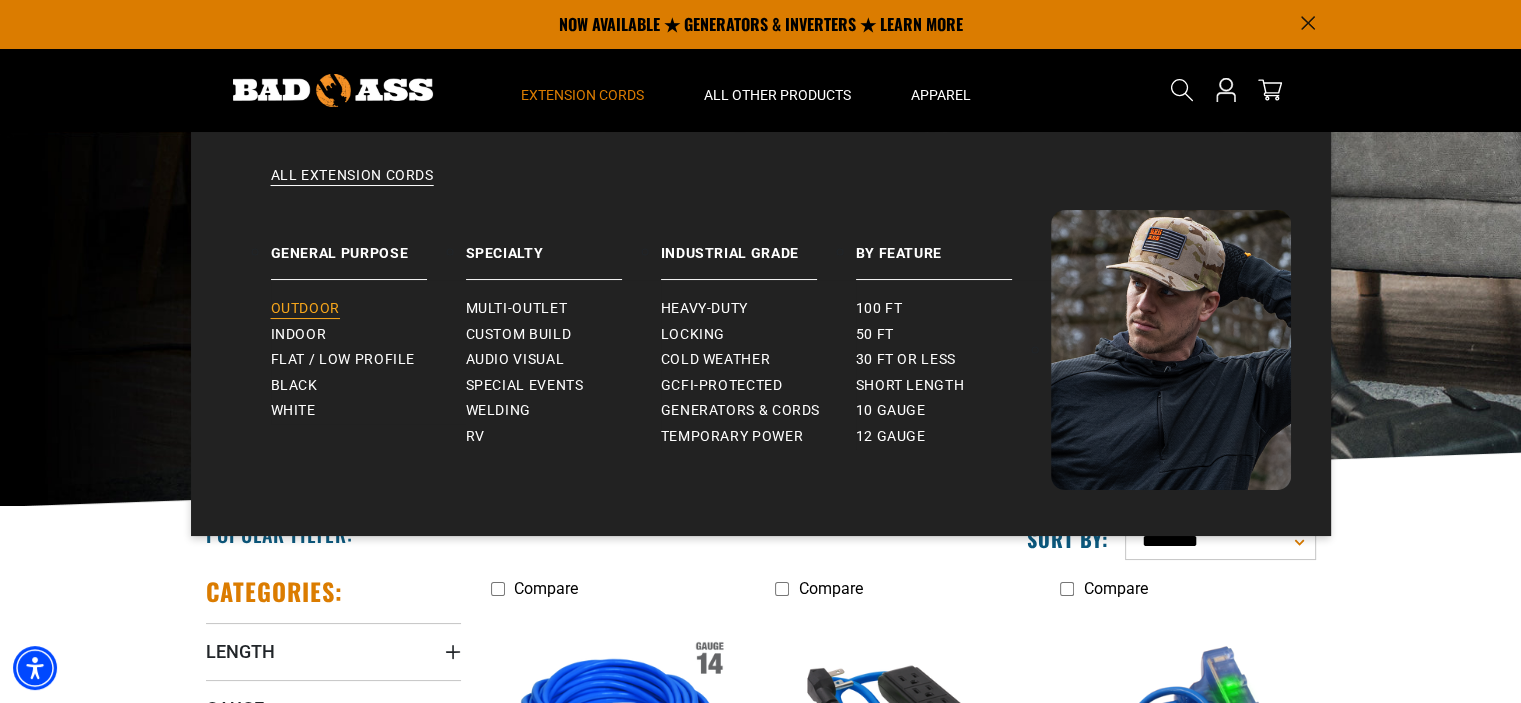 click on "Outdoor" at bounding box center [305, 309] 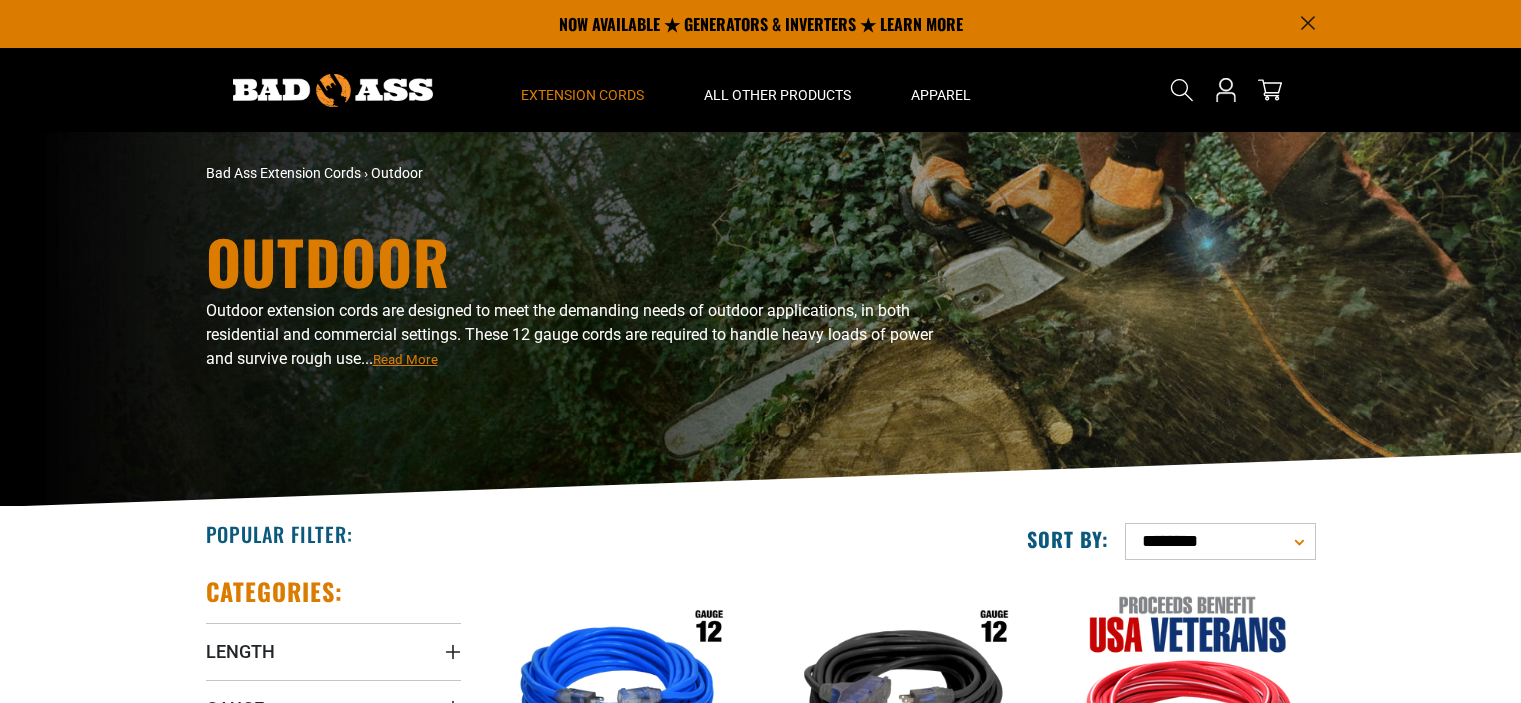scroll, scrollTop: 0, scrollLeft: 0, axis: both 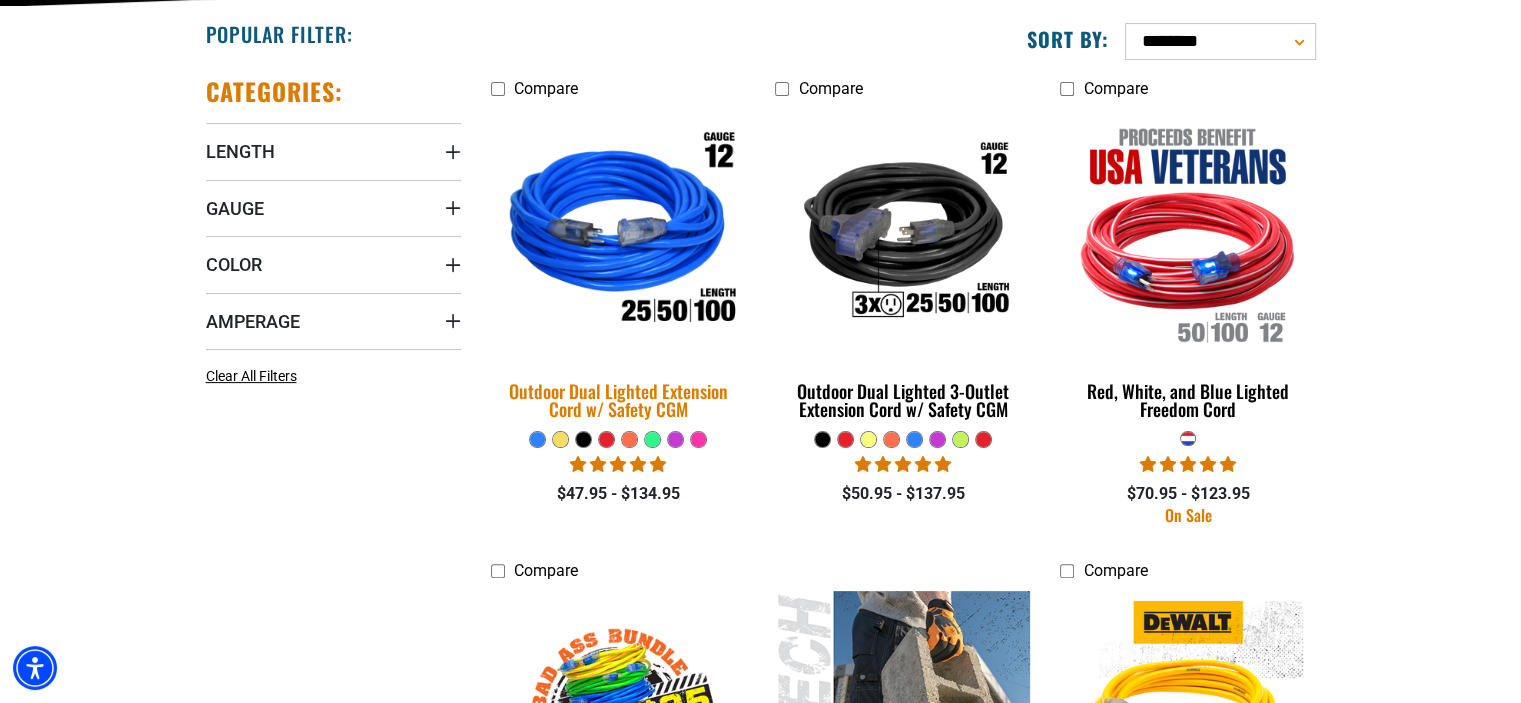 click at bounding box center (618, 233) 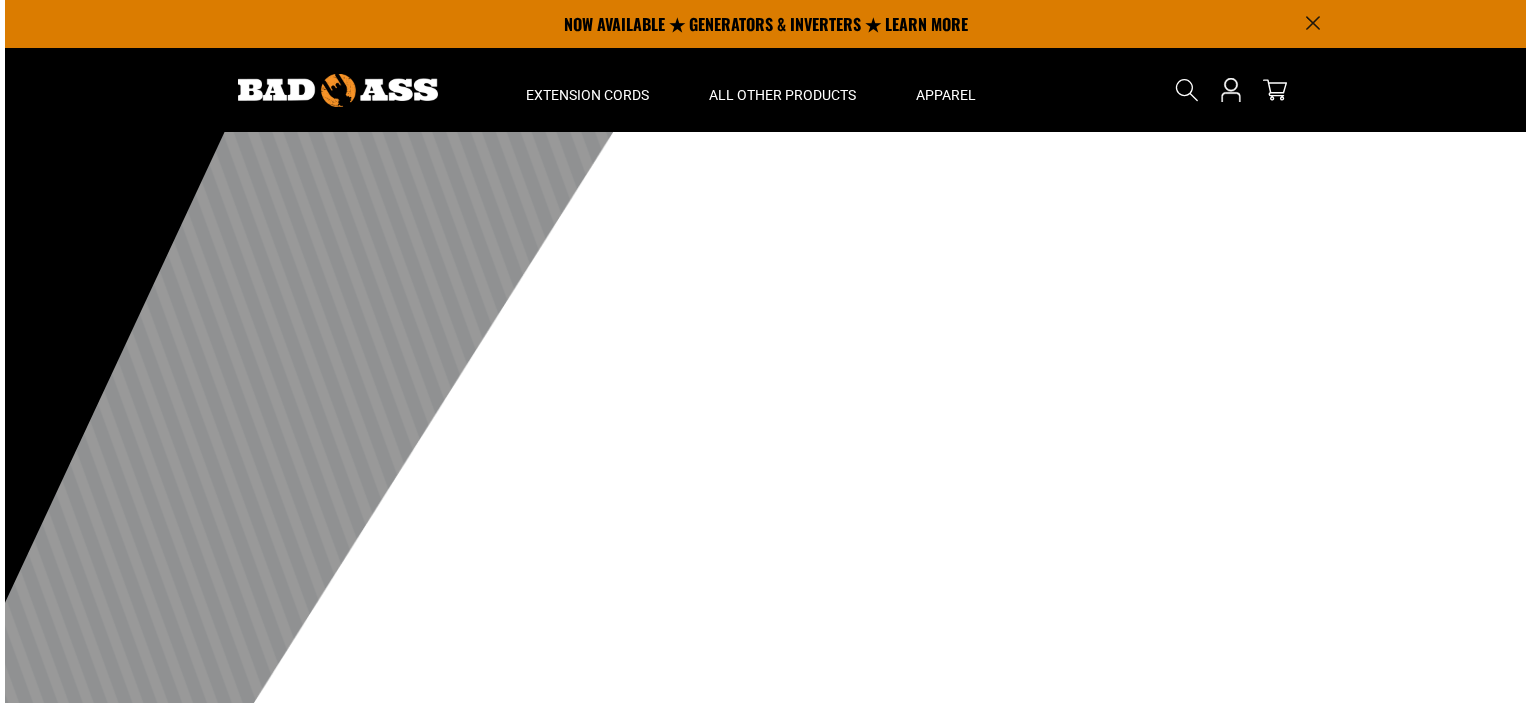 scroll, scrollTop: 0, scrollLeft: 0, axis: both 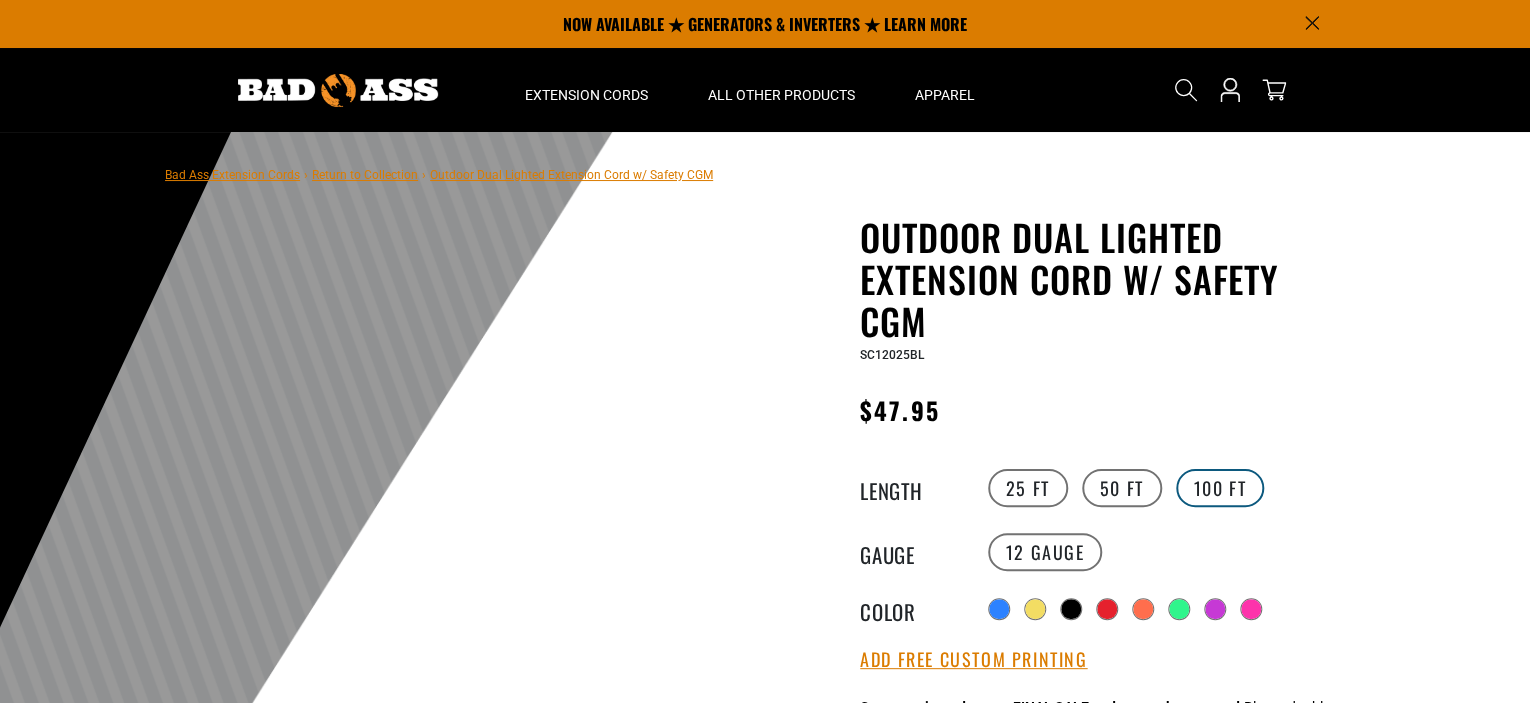 click on "100 FT" at bounding box center (1220, 488) 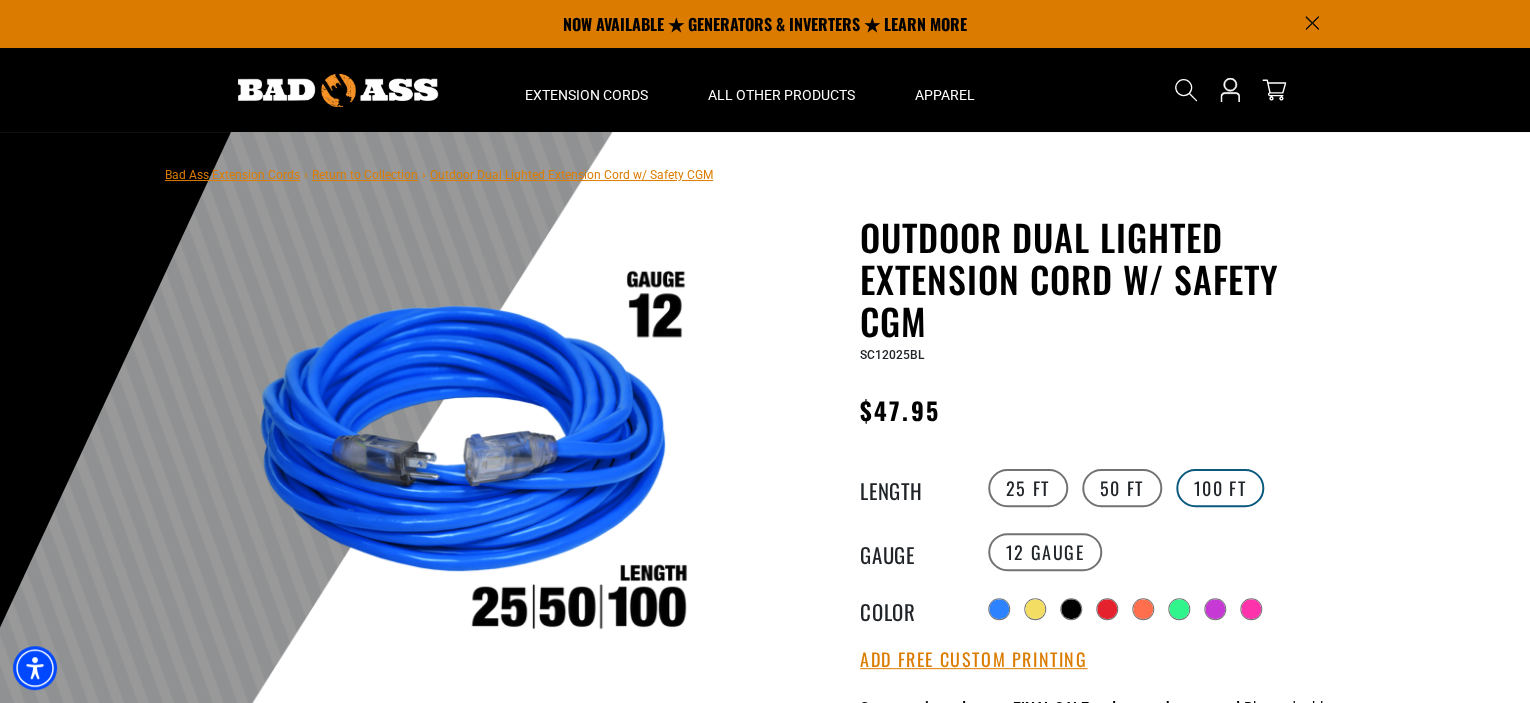 click on "100 FT" at bounding box center (1220, 488) 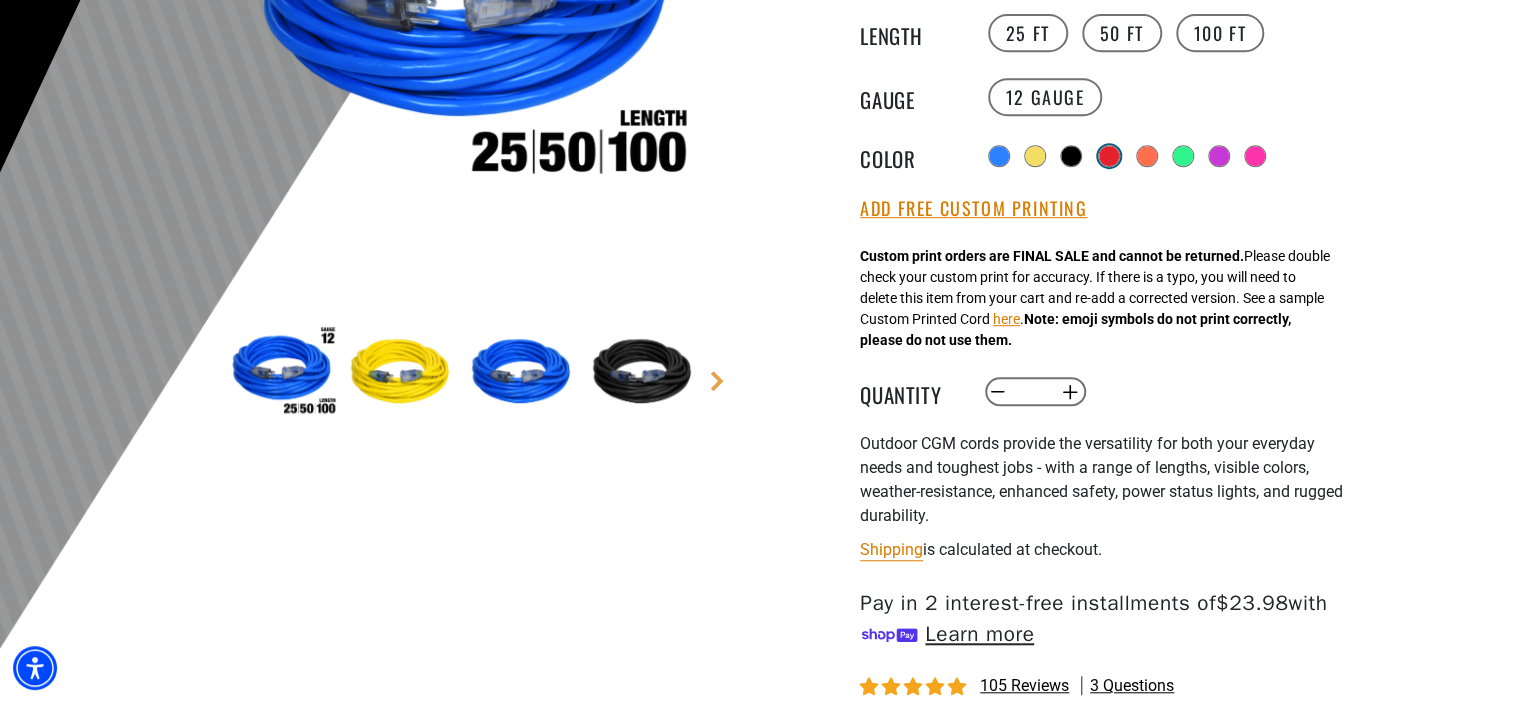 scroll, scrollTop: 500, scrollLeft: 0, axis: vertical 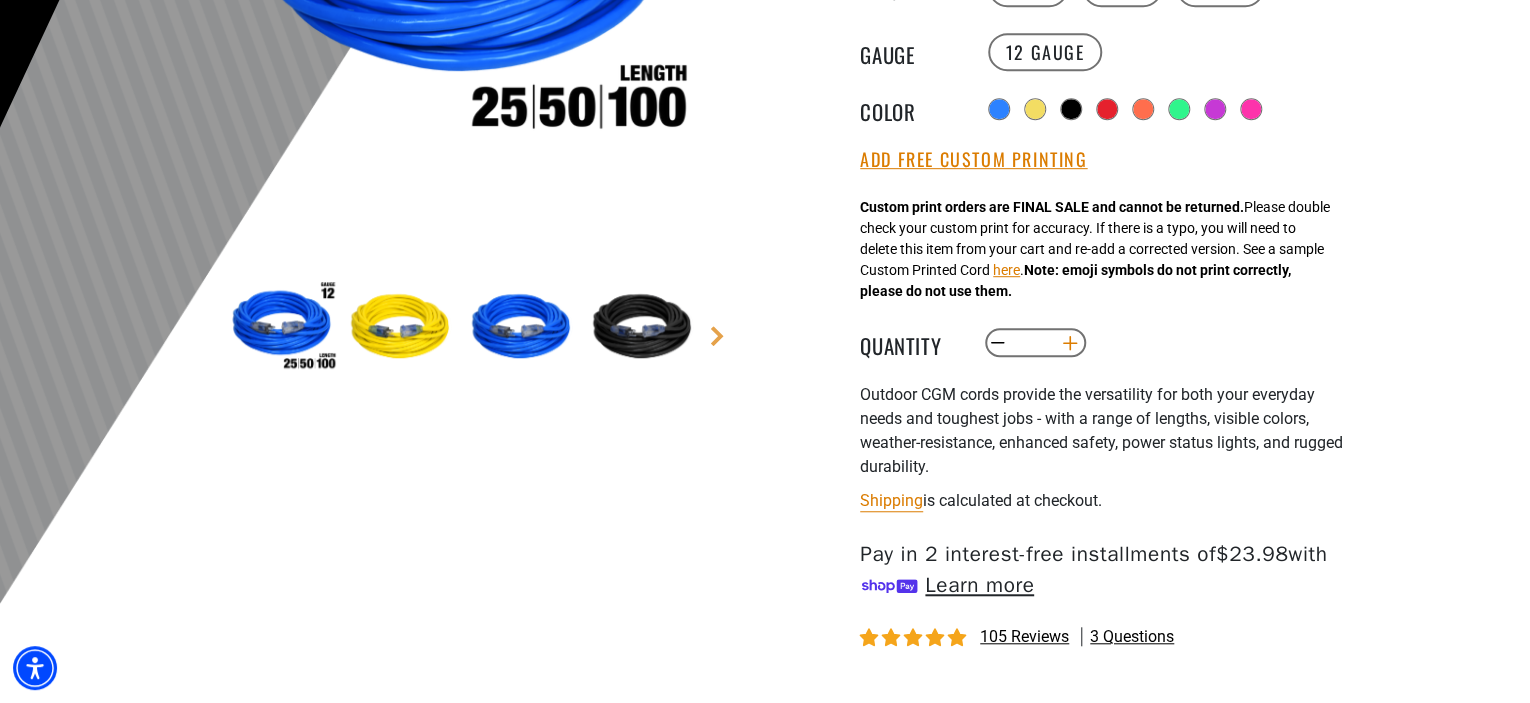 click on "Increase quantity for Outdoor Dual Lighted Extension Cord w/ Safety CGM" at bounding box center [1070, 343] 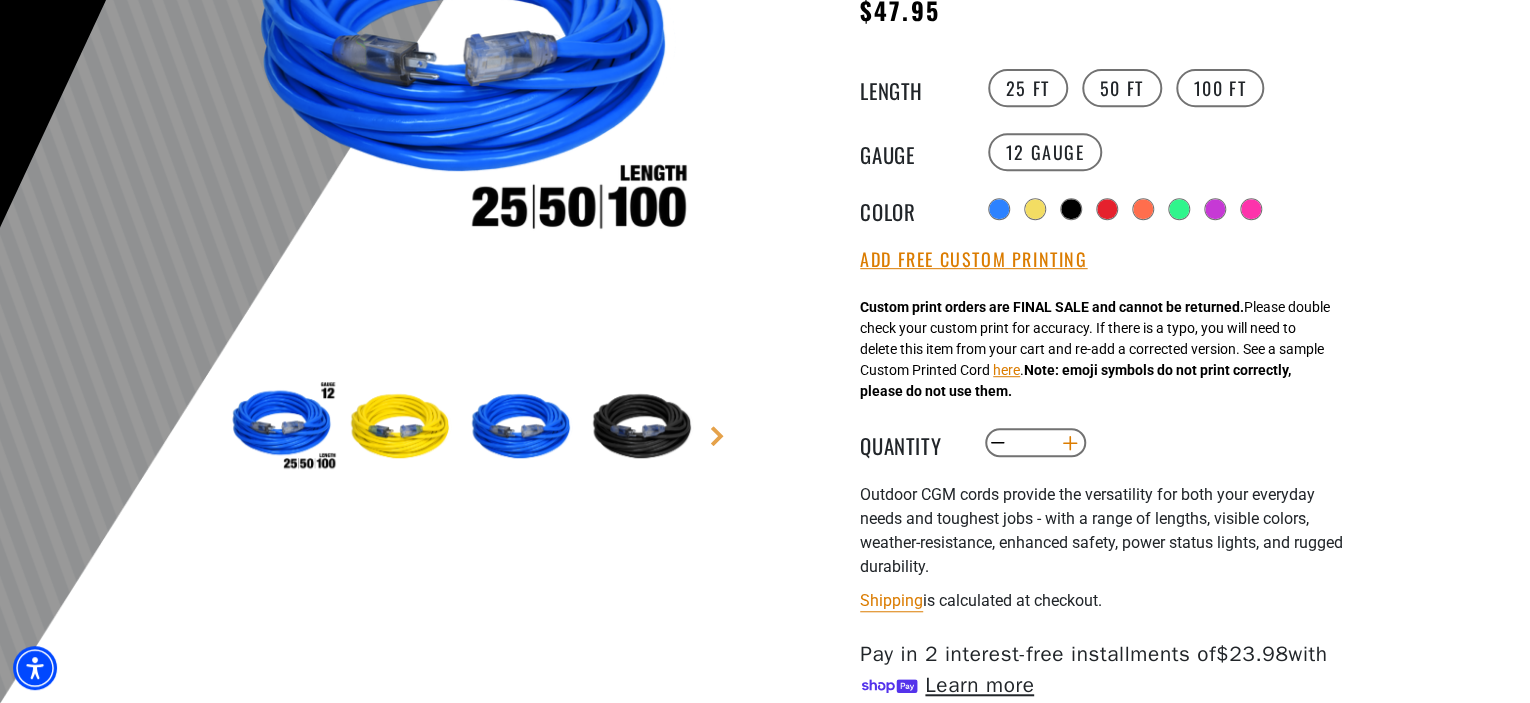 scroll, scrollTop: 500, scrollLeft: 0, axis: vertical 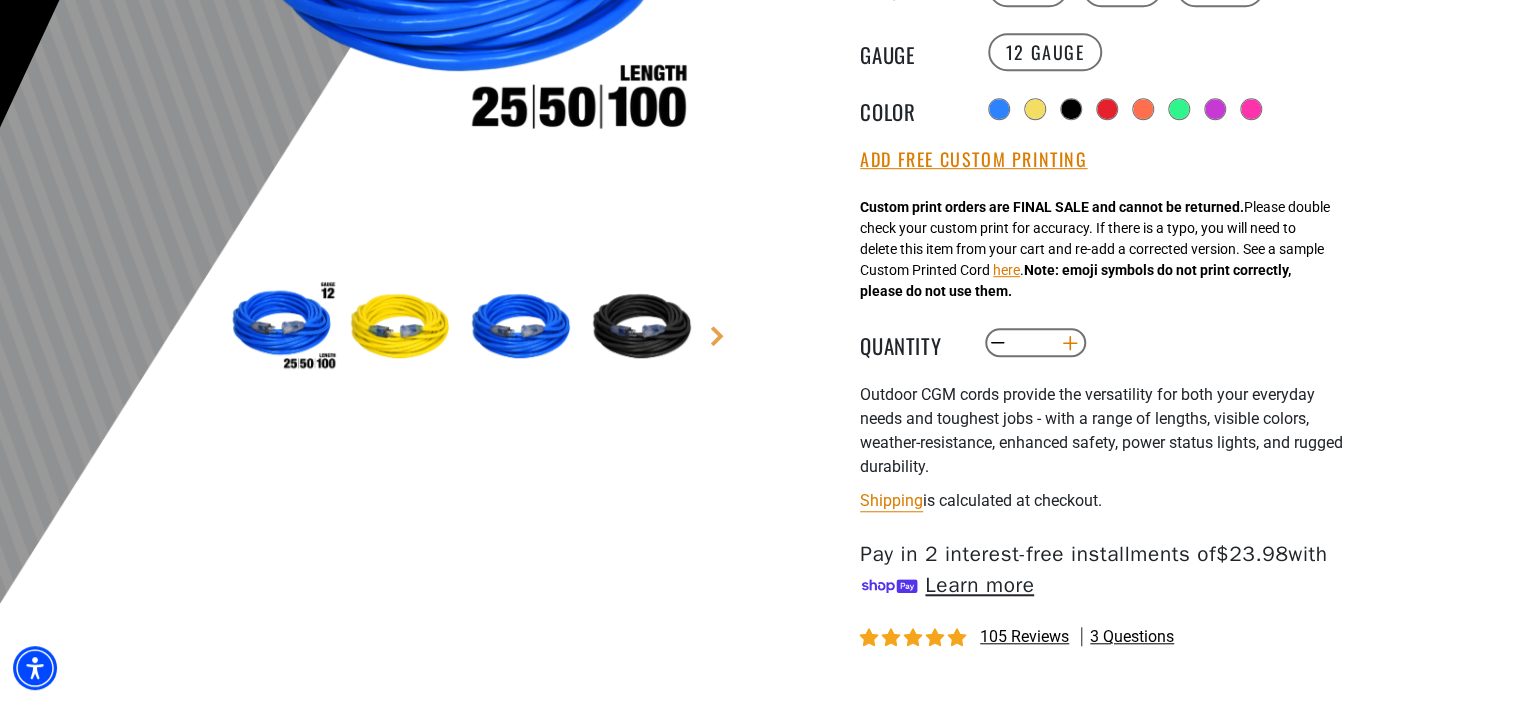 click on "Increase quantity for Outdoor Dual Lighted Extension Cord w/ Safety CGM" at bounding box center (1070, 343) 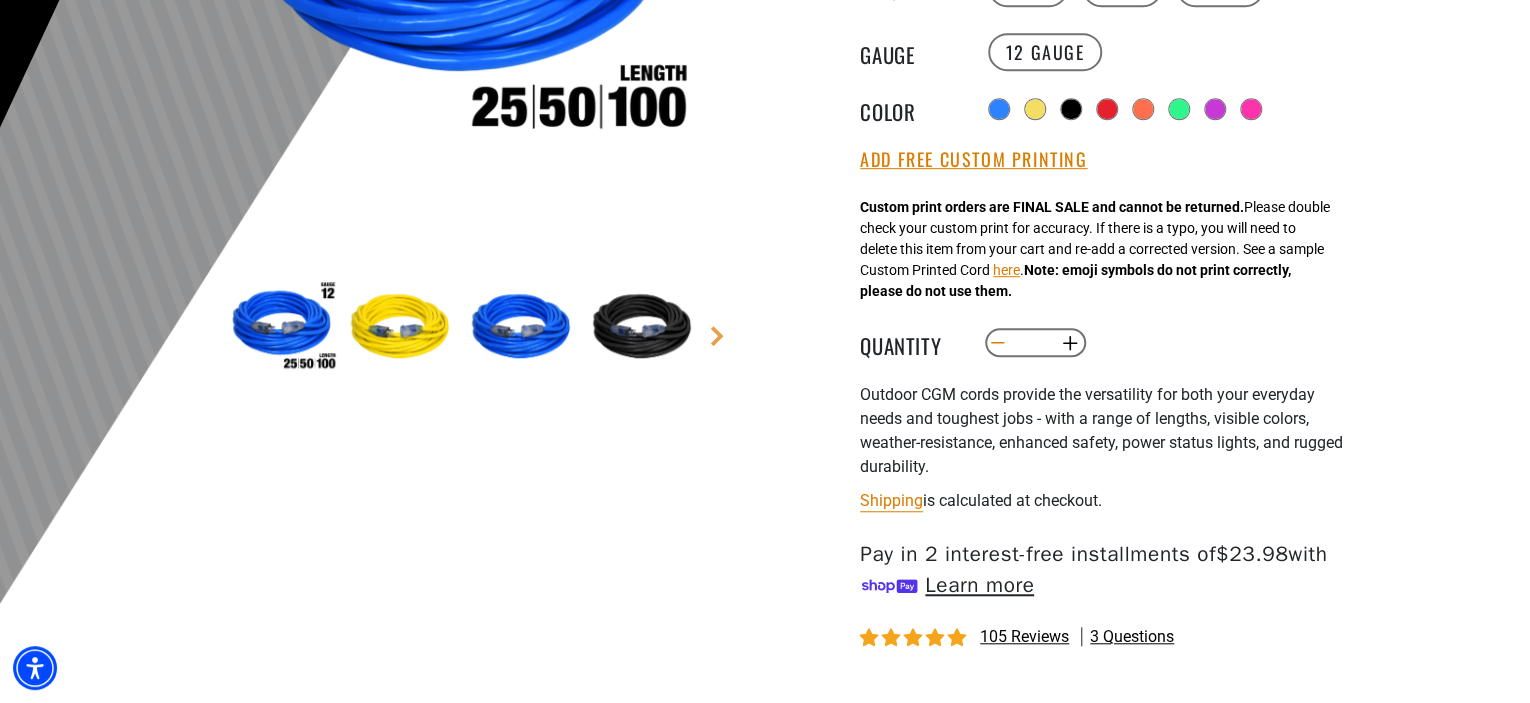 click on "Decrease quantity for Outdoor Dual Lighted Extension Cord w/ Safety CGM" at bounding box center (998, 343) 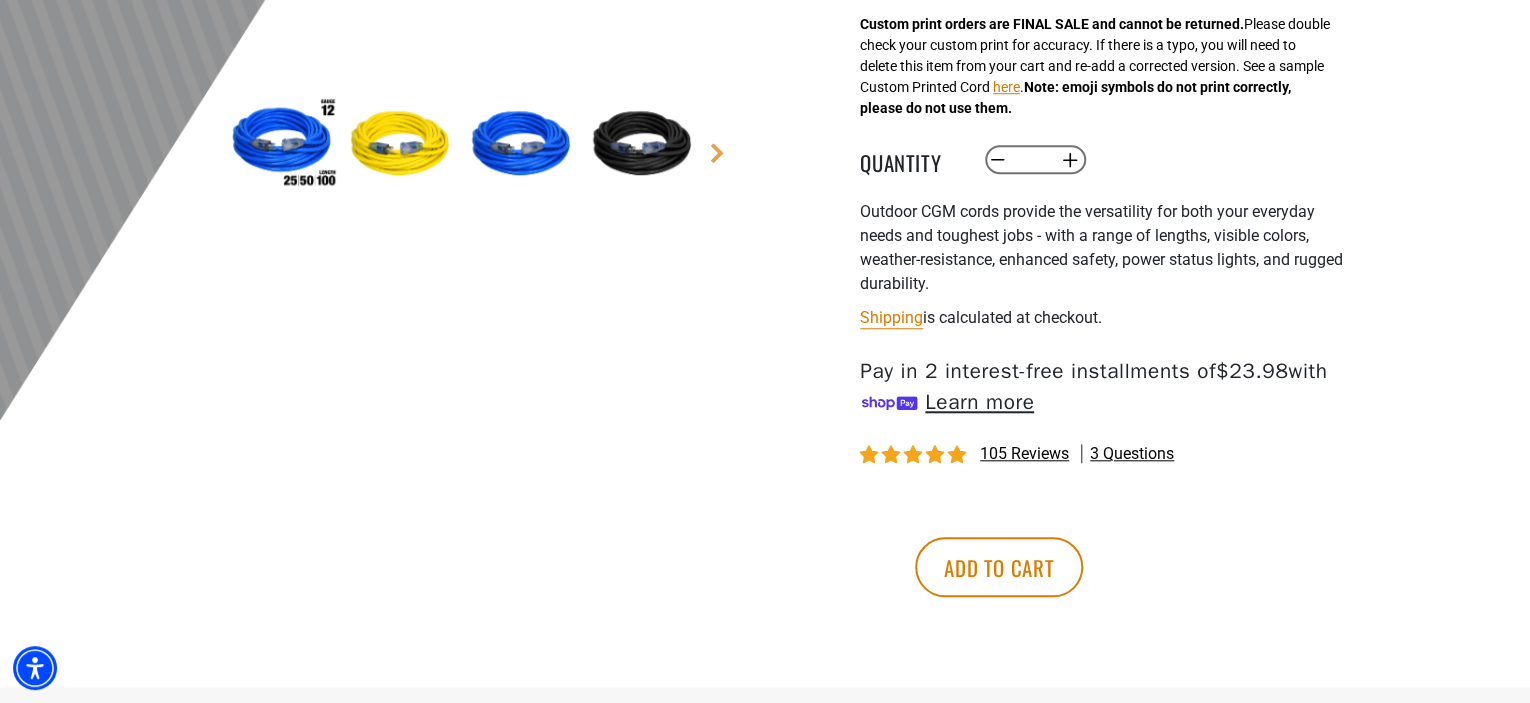 scroll, scrollTop: 900, scrollLeft: 0, axis: vertical 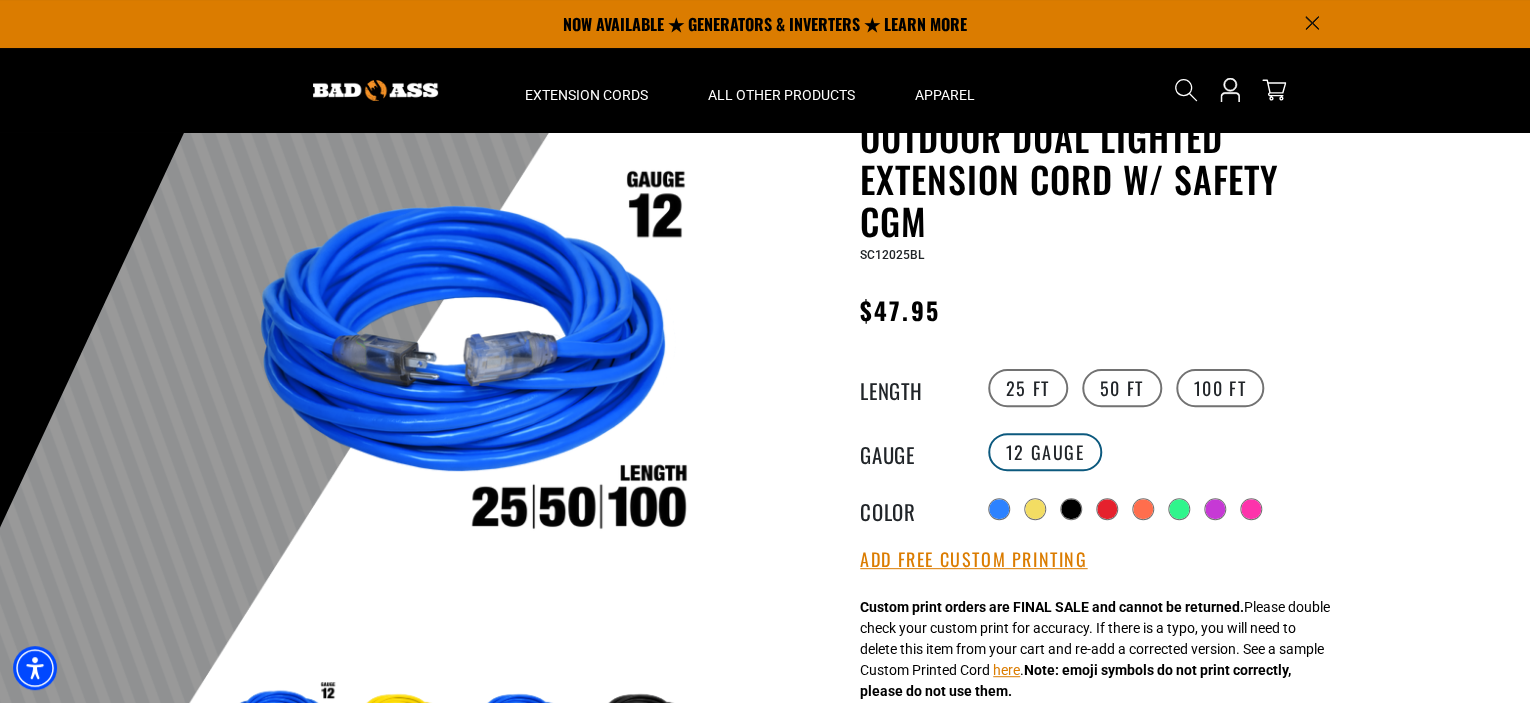 click on "12 Gauge" at bounding box center (1045, 452) 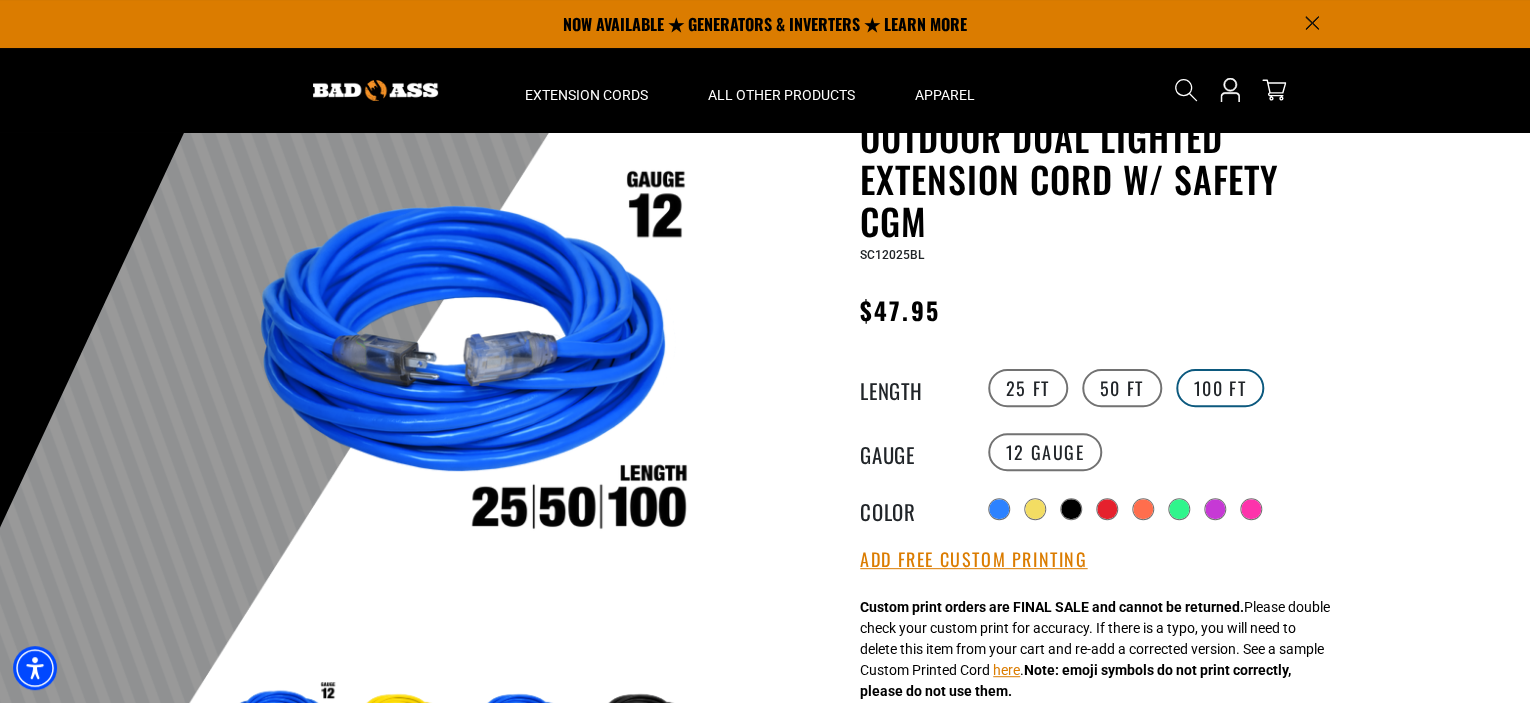 click on "100 FT" at bounding box center (1220, 388) 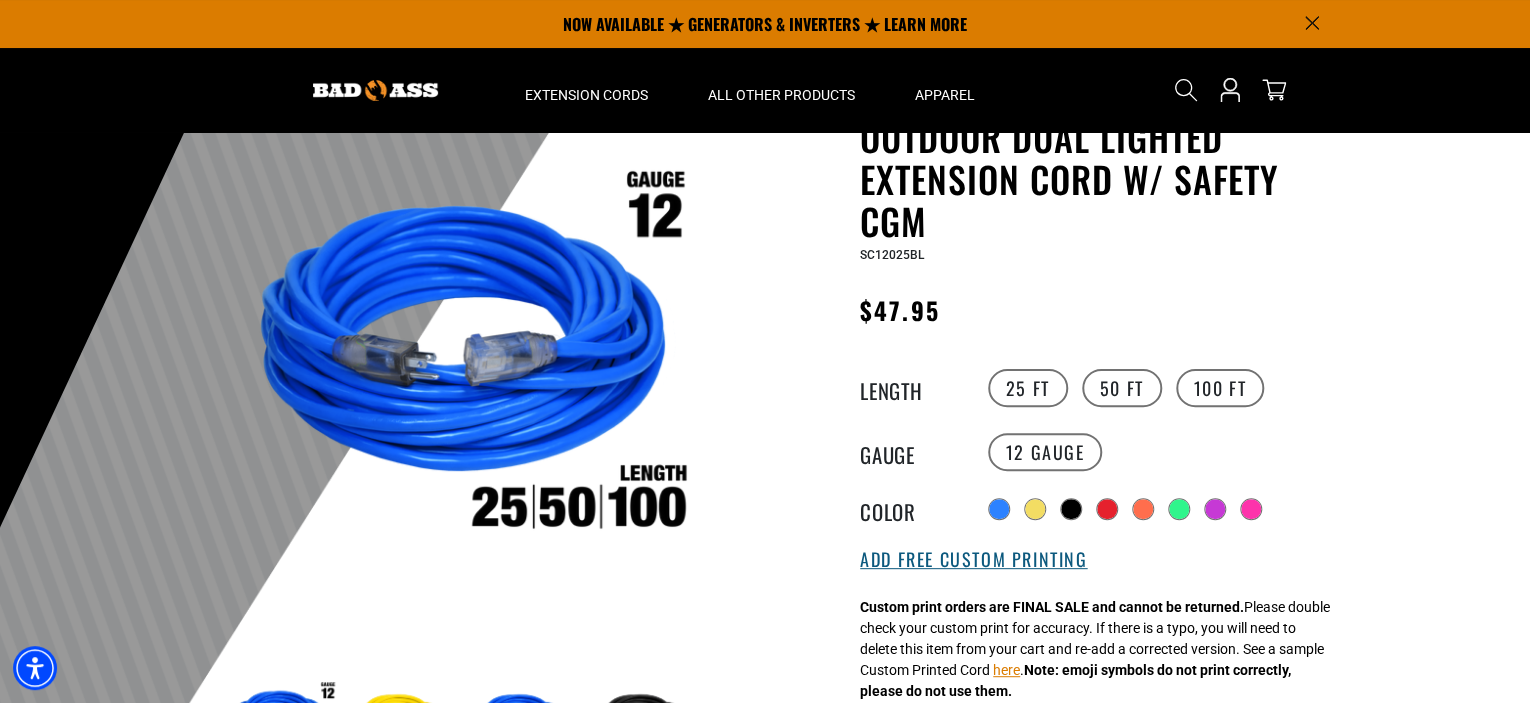 click on "Add Free Custom Printing" at bounding box center [973, 560] 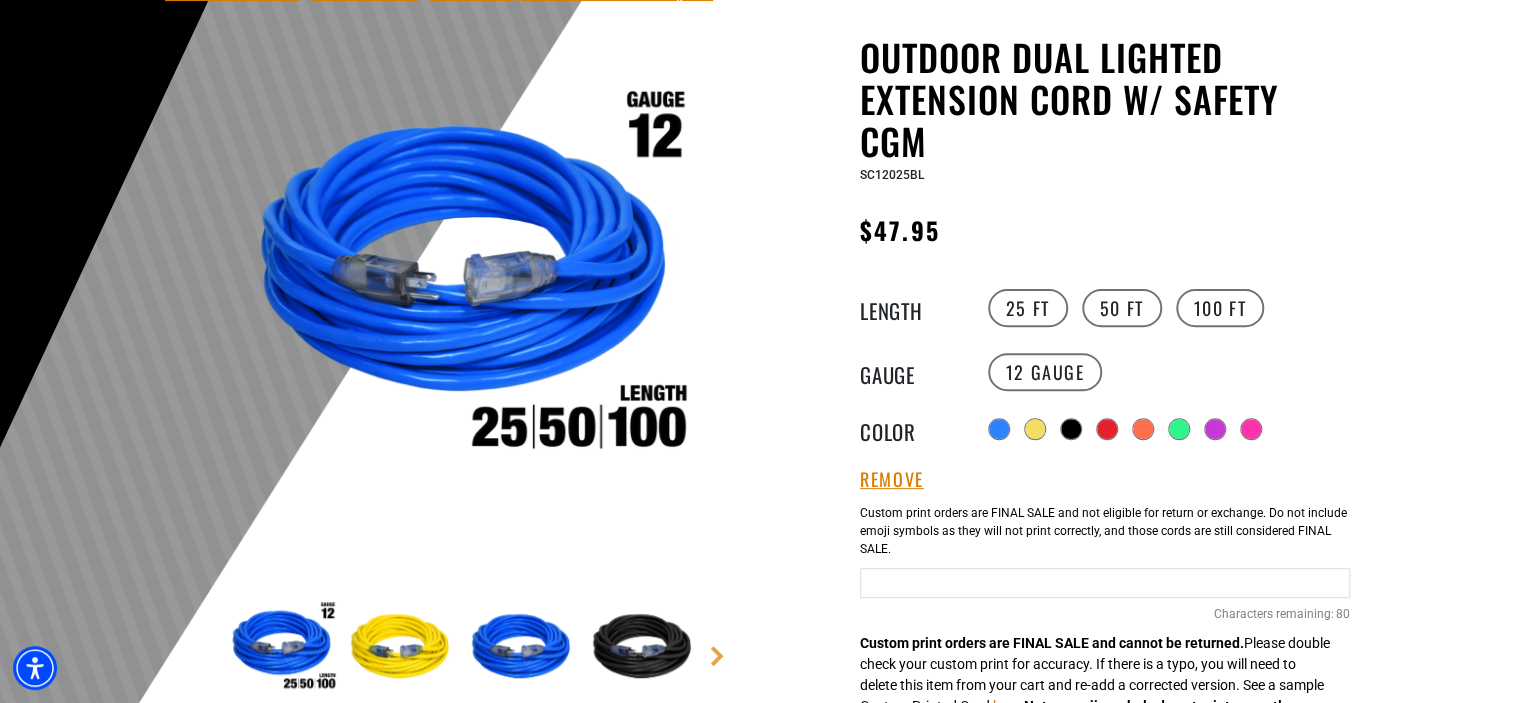 scroll, scrollTop: 300, scrollLeft: 0, axis: vertical 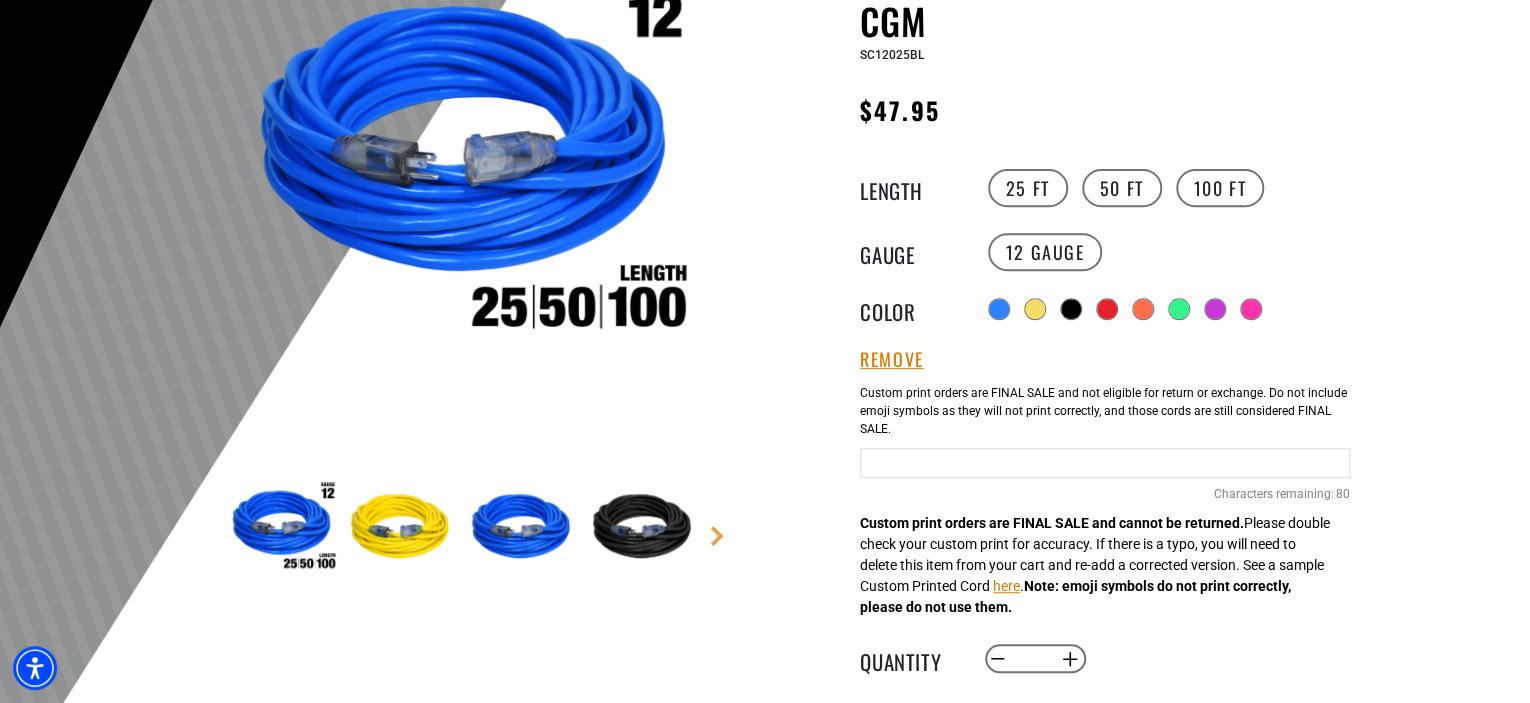 click at bounding box center (1105, 463) 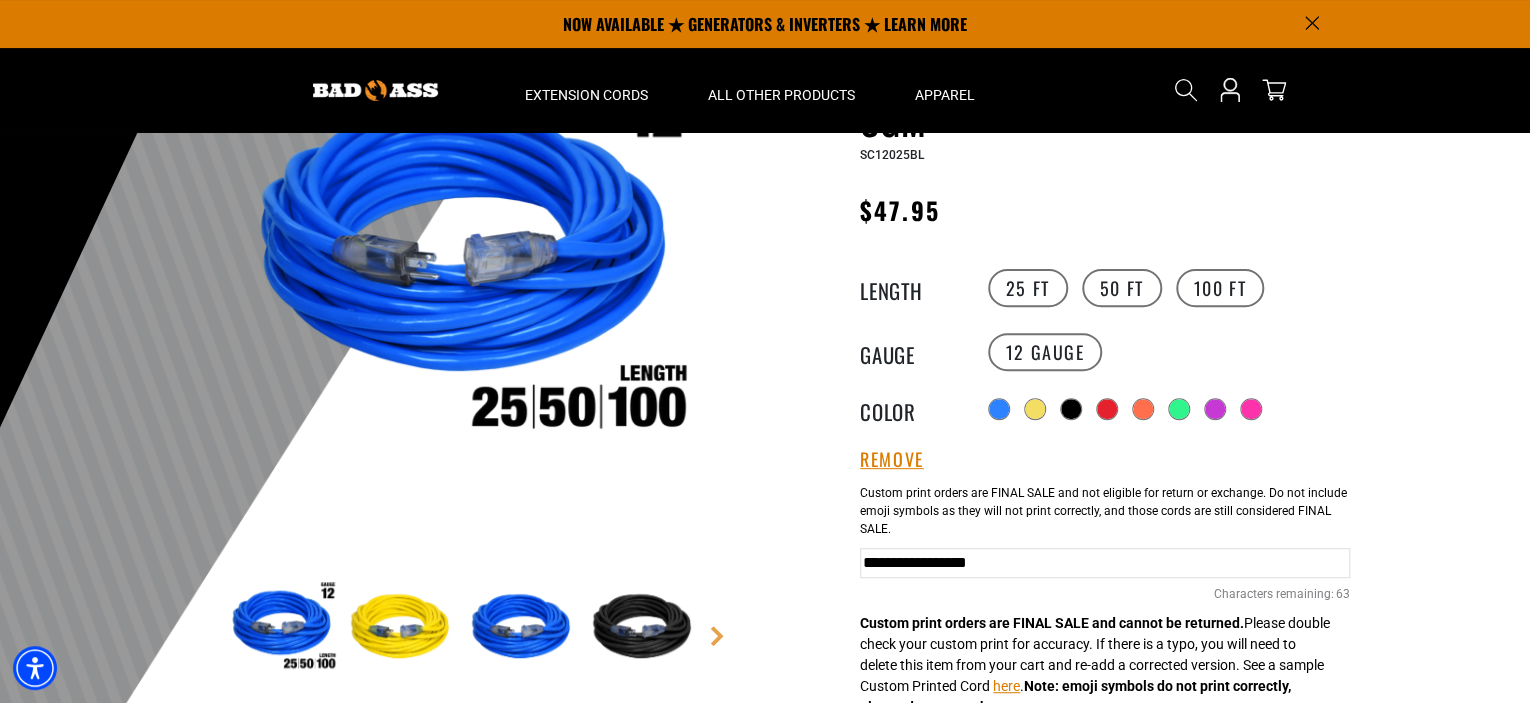 scroll, scrollTop: 100, scrollLeft: 0, axis: vertical 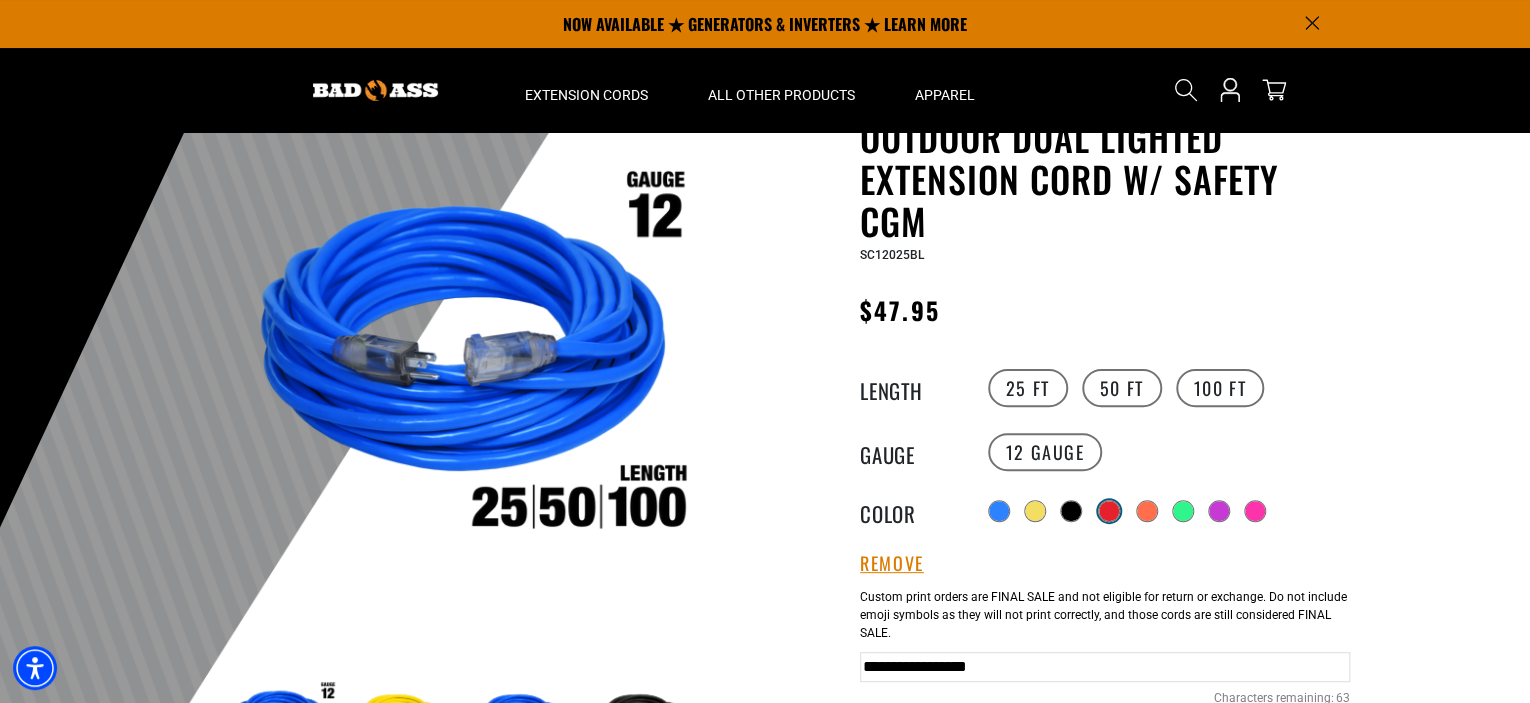 type on "**********" 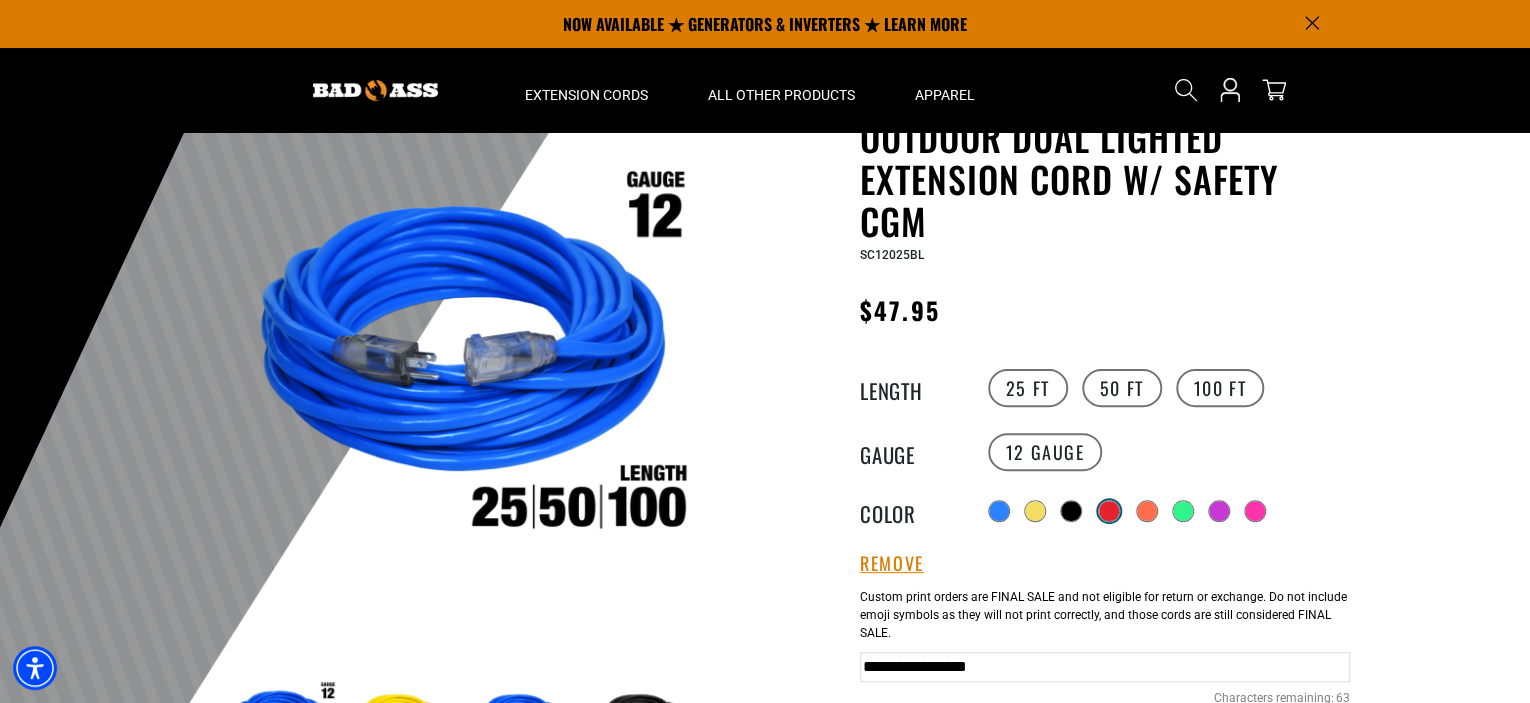 click at bounding box center (1109, 511) 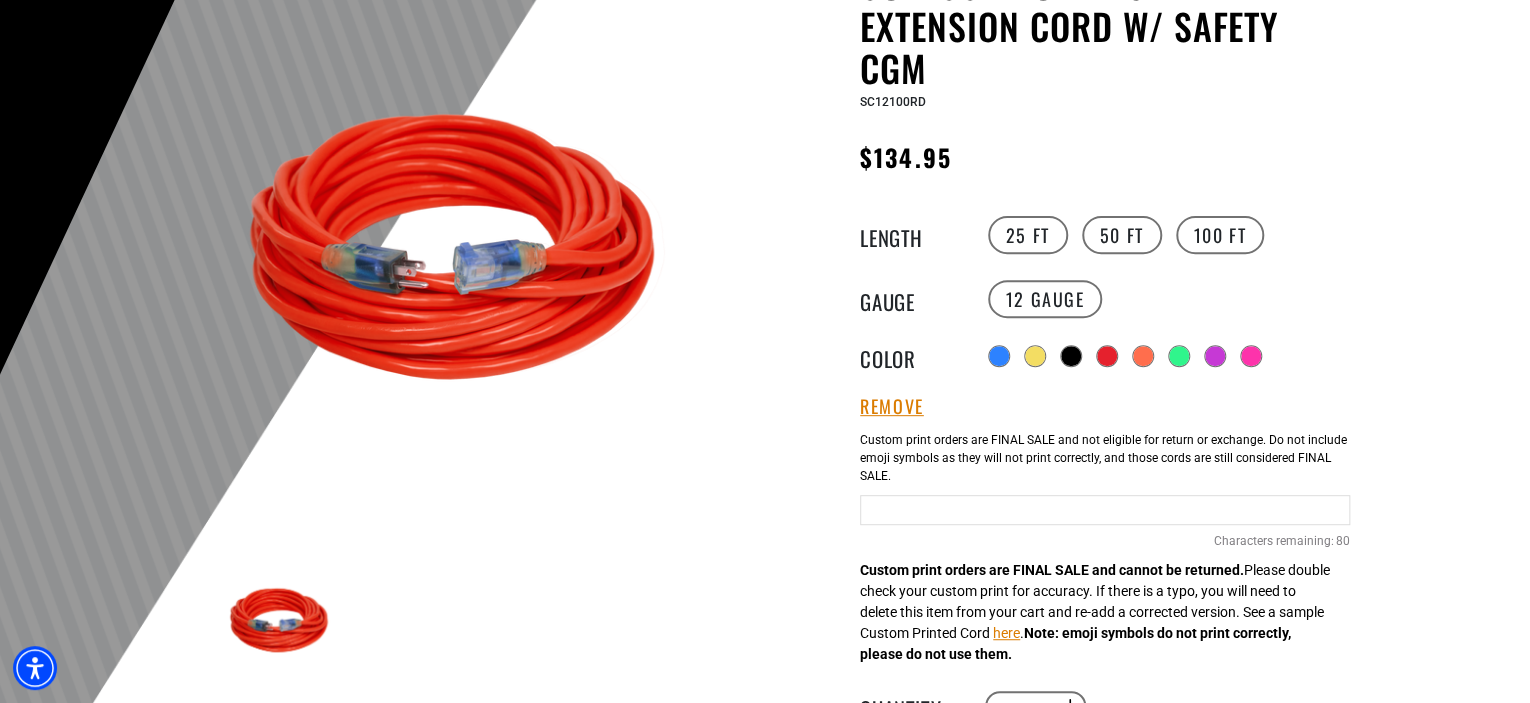 scroll, scrollTop: 300, scrollLeft: 0, axis: vertical 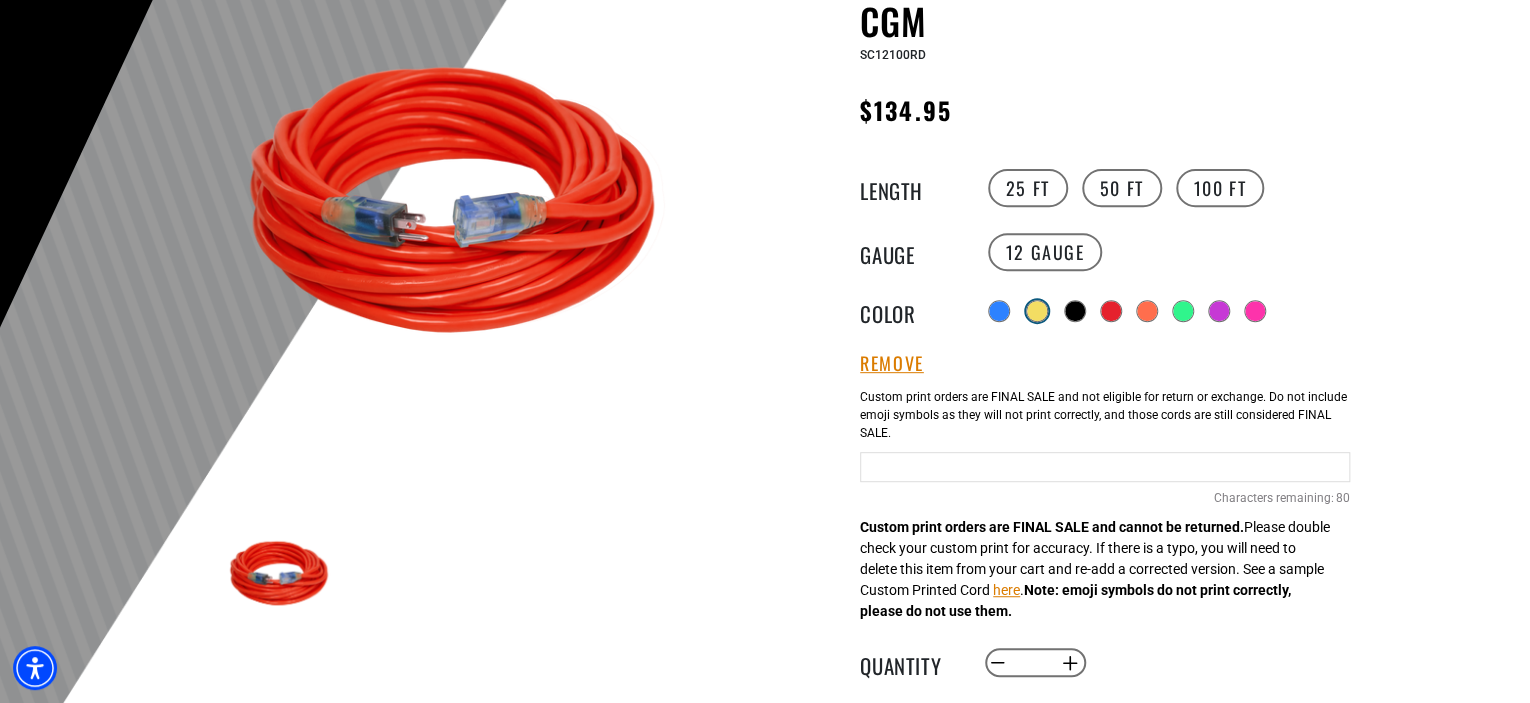 click at bounding box center [1037, 311] 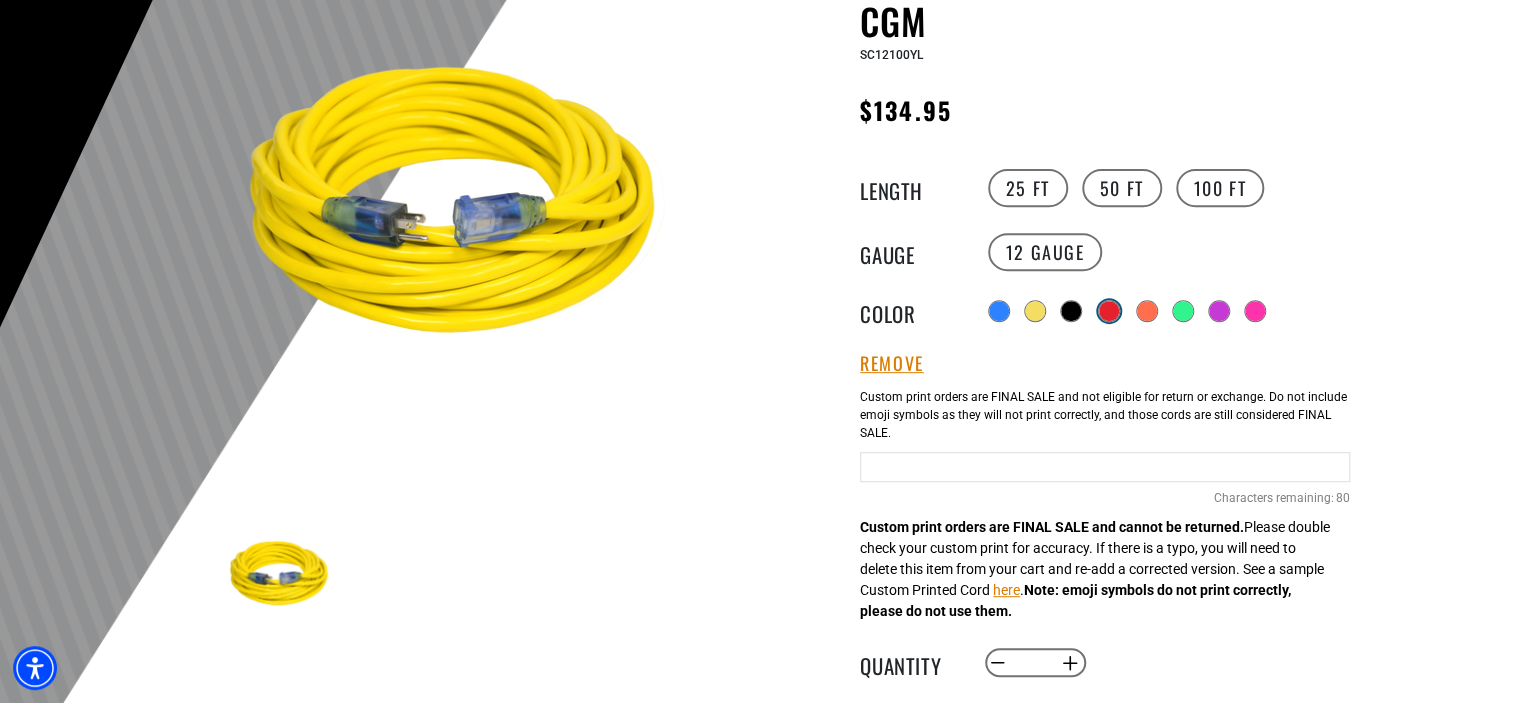 click at bounding box center [1109, 311] 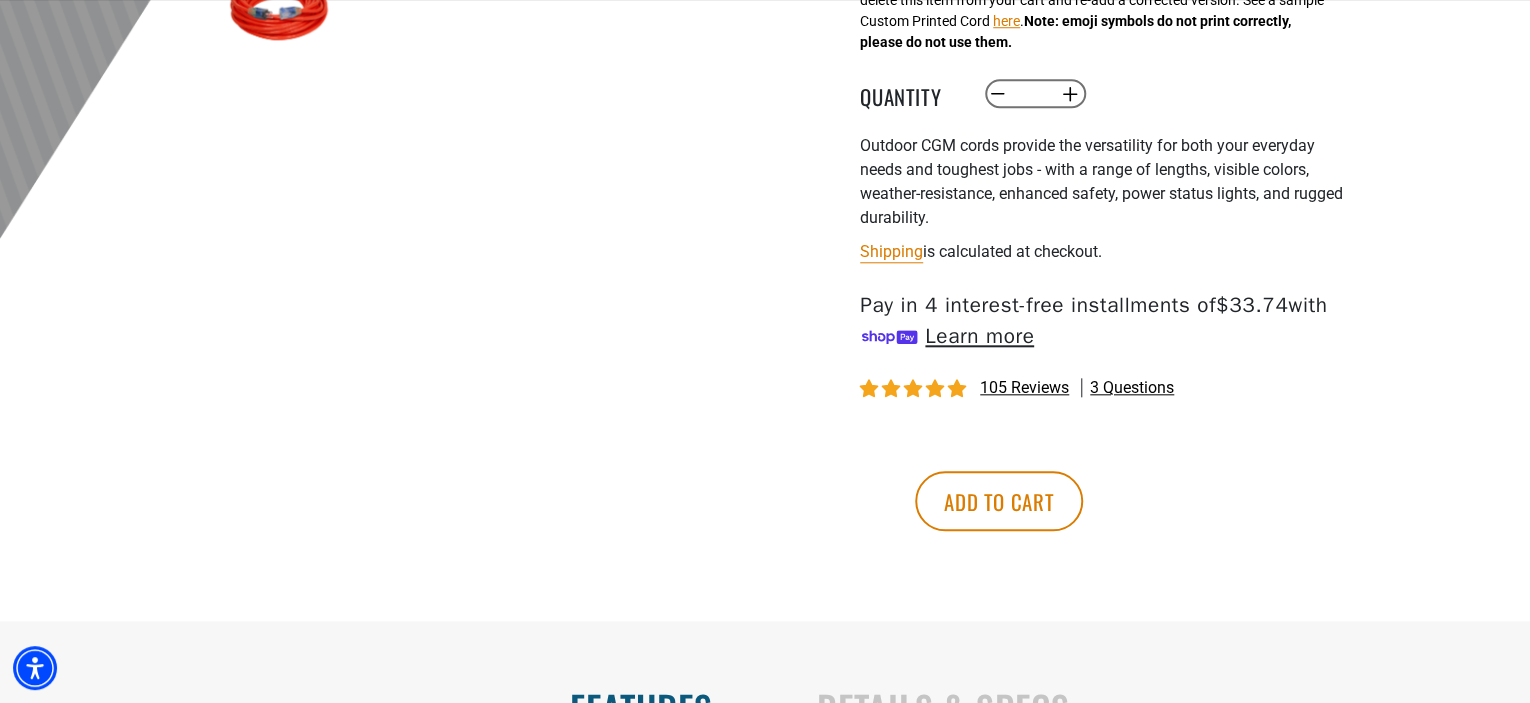 scroll, scrollTop: 900, scrollLeft: 0, axis: vertical 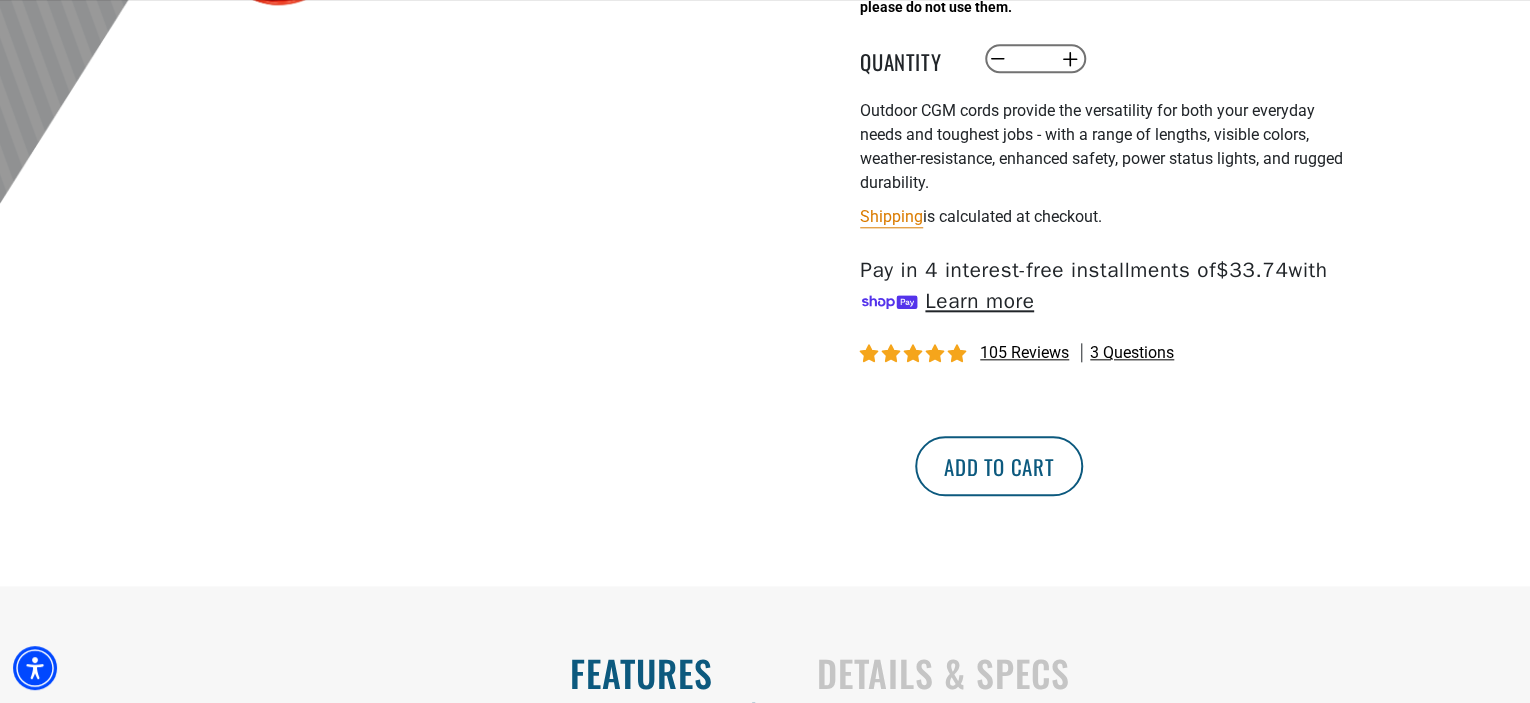 click on "Add to cart" at bounding box center (999, 466) 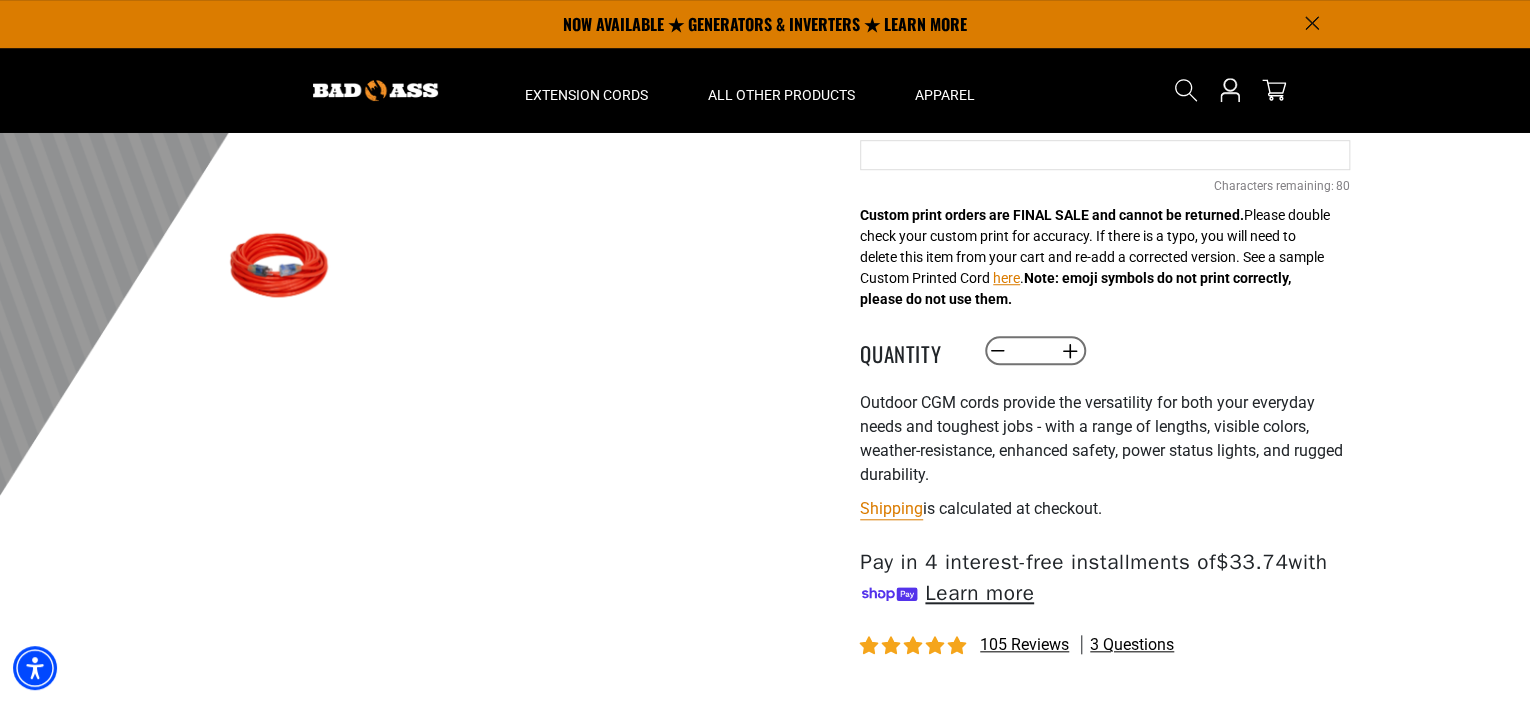 scroll, scrollTop: 600, scrollLeft: 0, axis: vertical 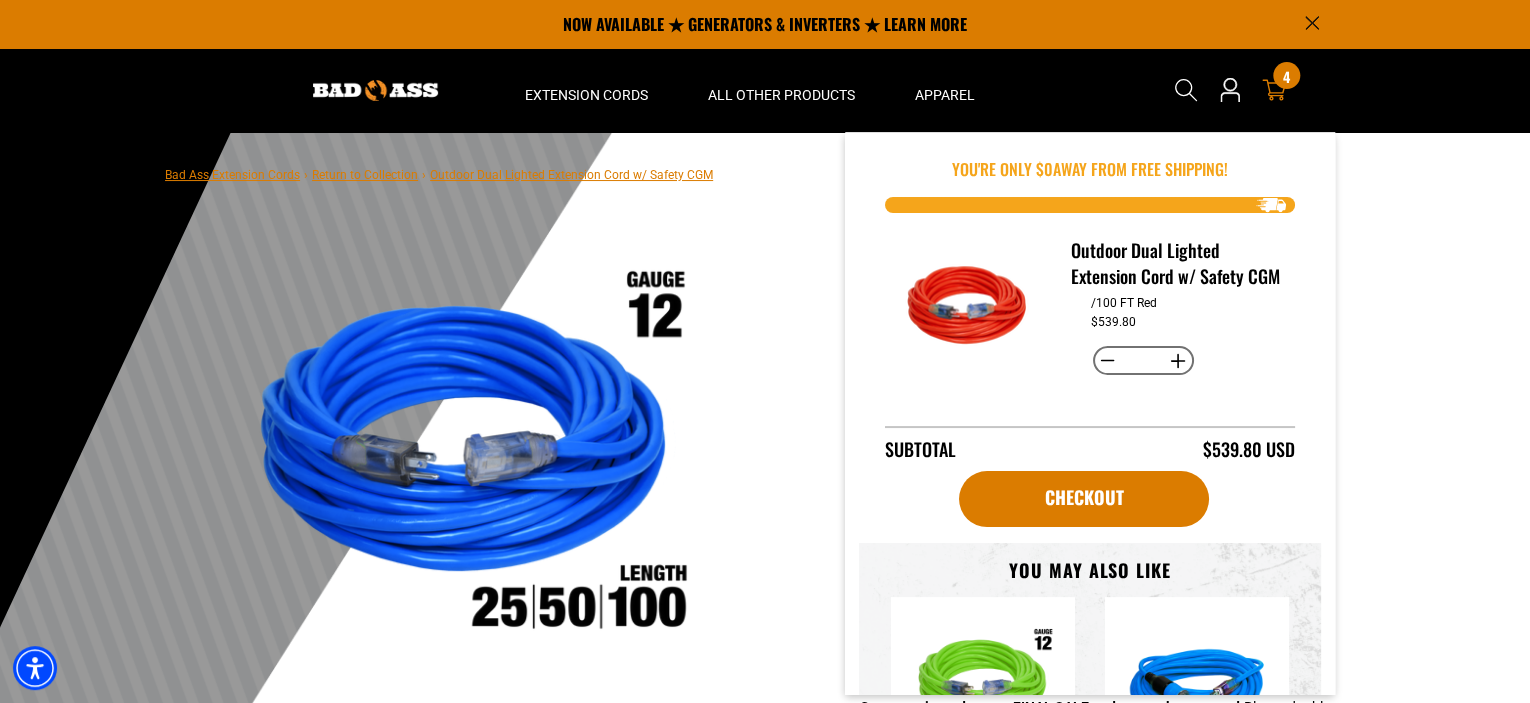 click on "4" at bounding box center [1286, 76] 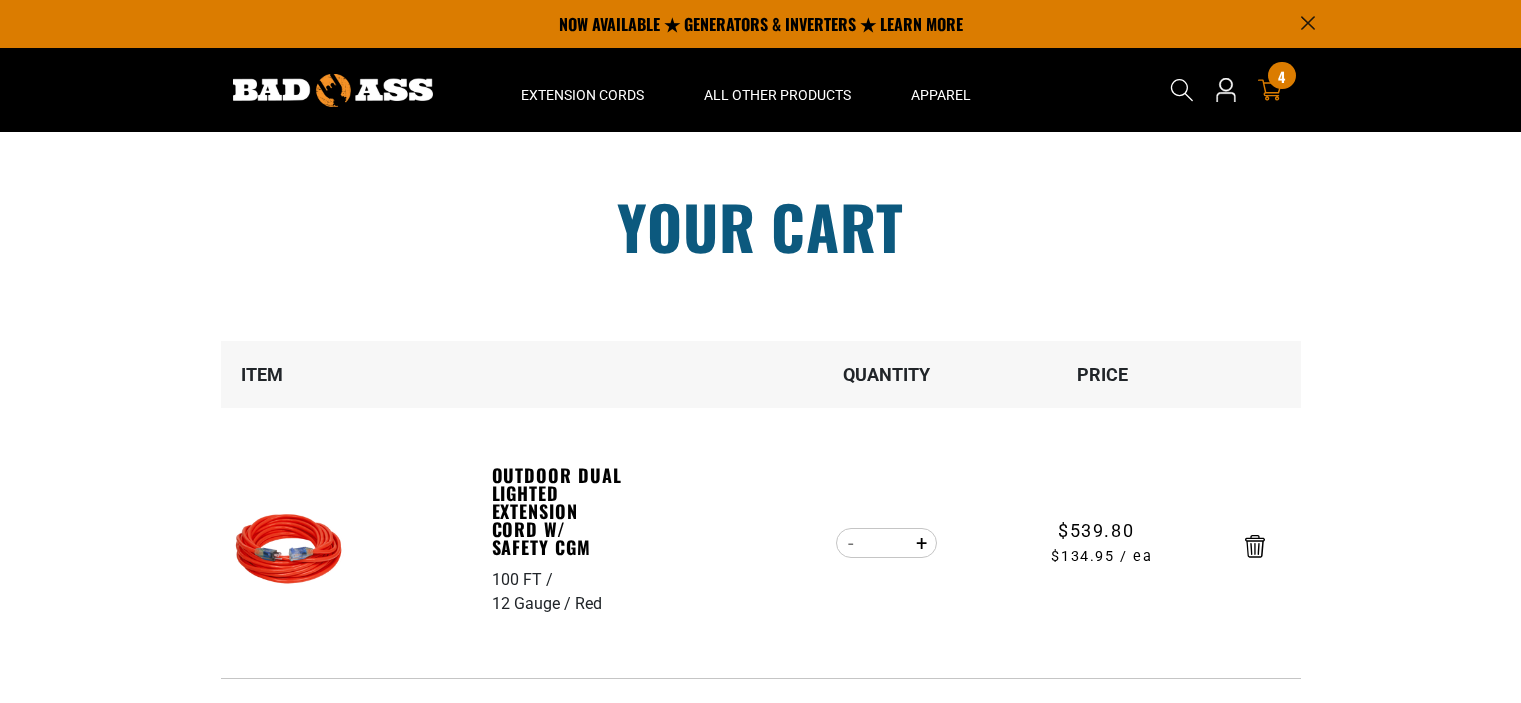 scroll, scrollTop: 0, scrollLeft: 0, axis: both 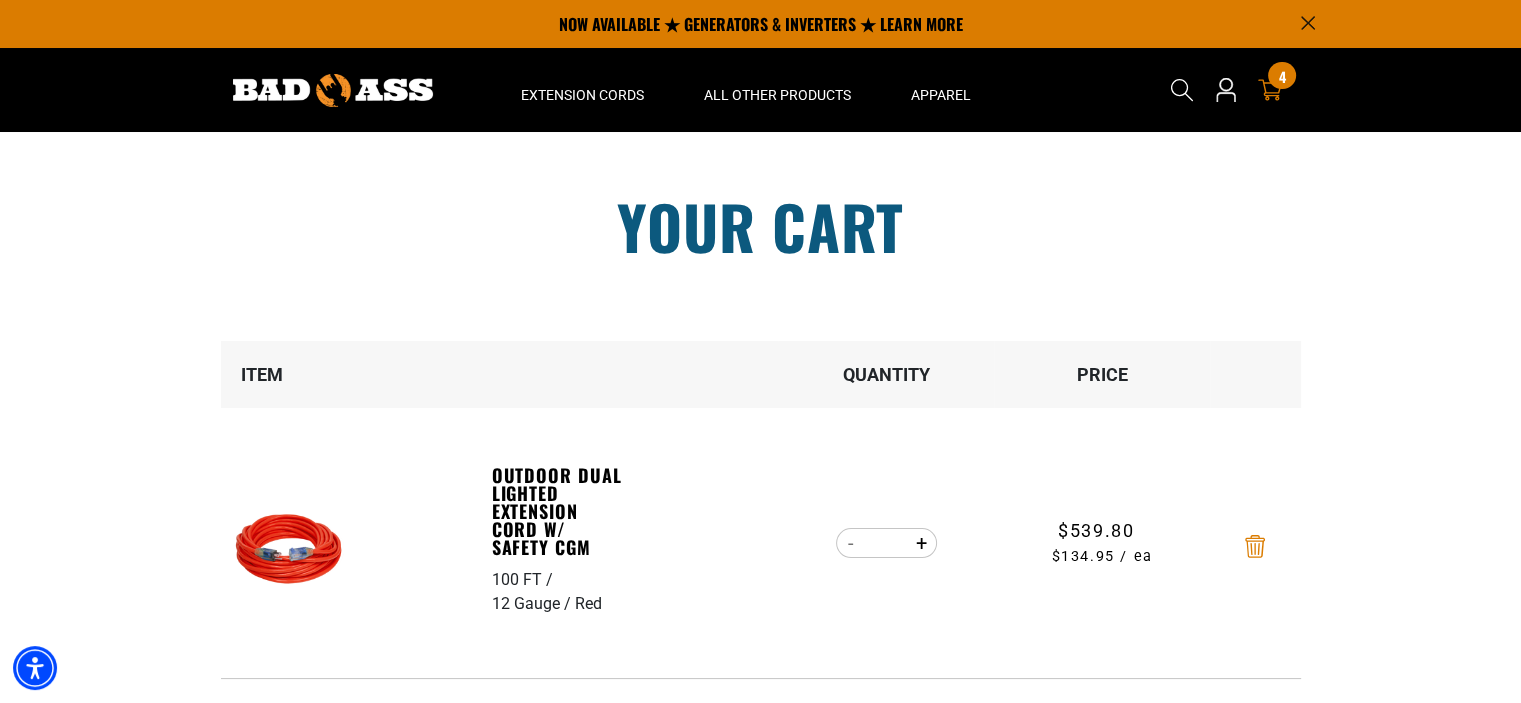 click 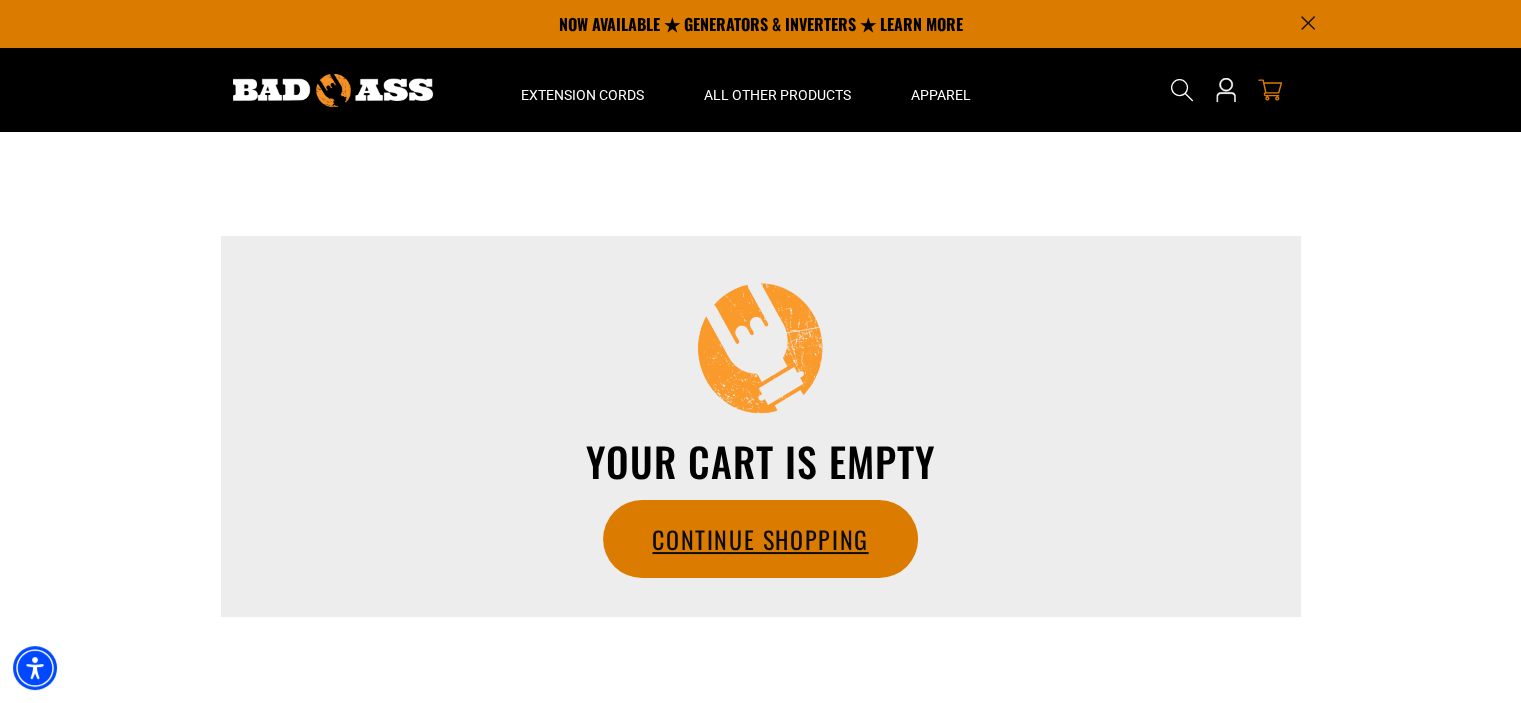 click on "Continue Shopping" at bounding box center [760, 539] 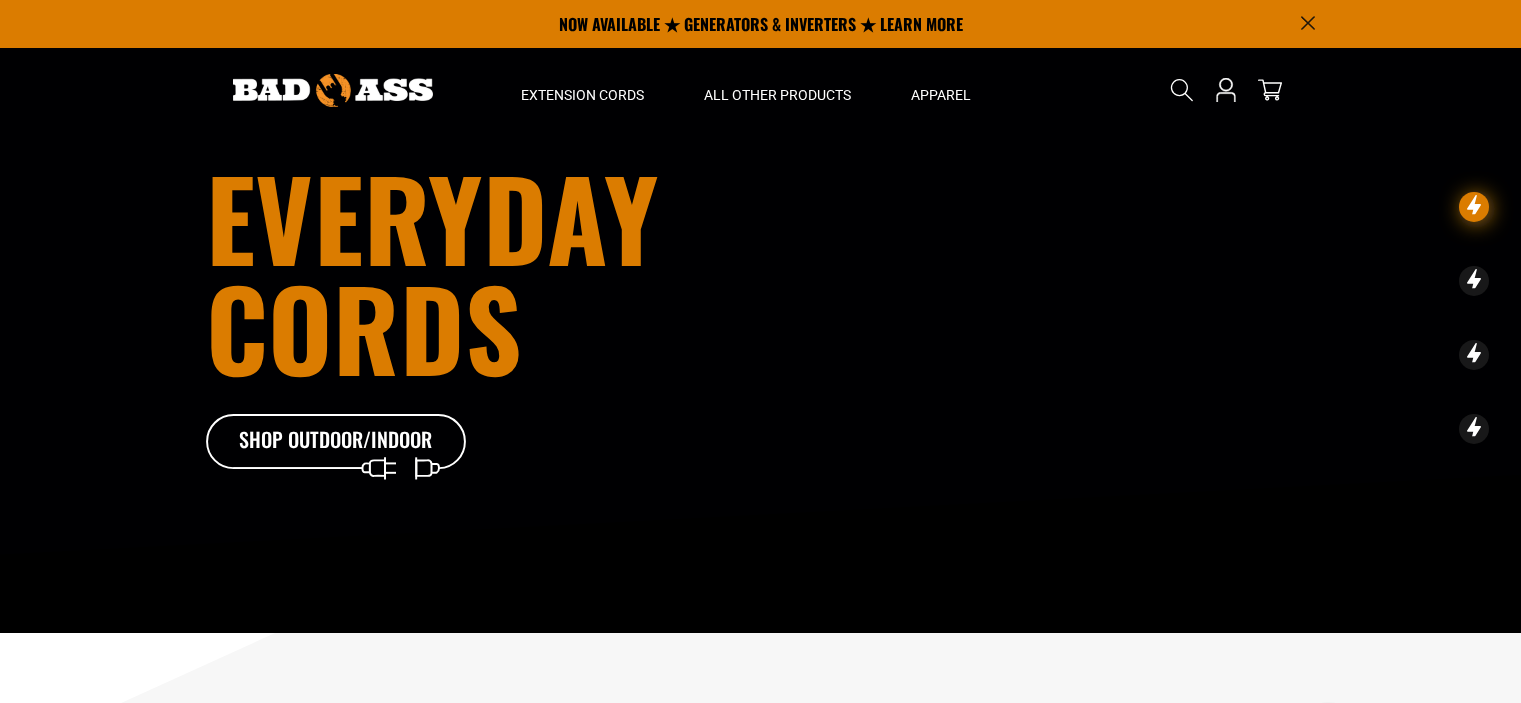 scroll, scrollTop: 0, scrollLeft: 0, axis: both 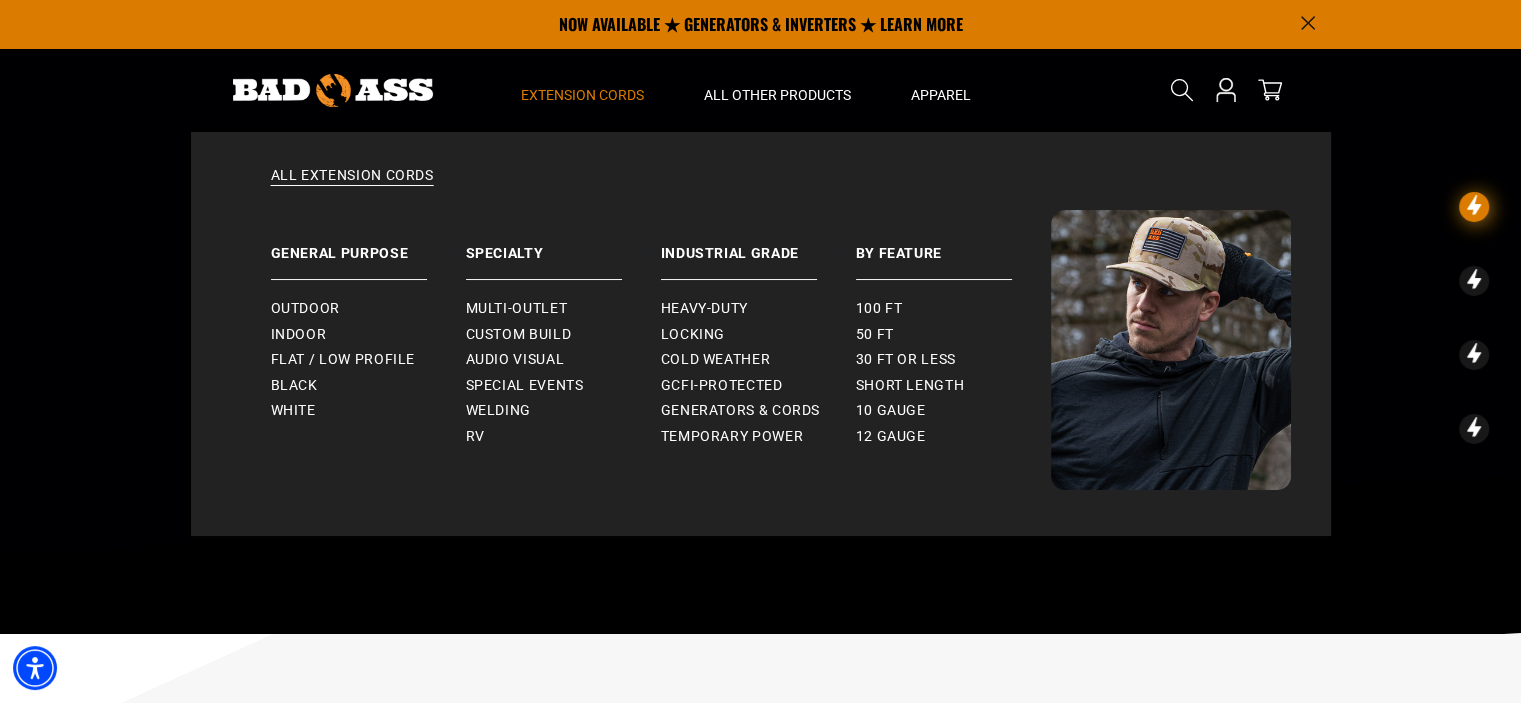 click on "Extension Cords" at bounding box center [582, 95] 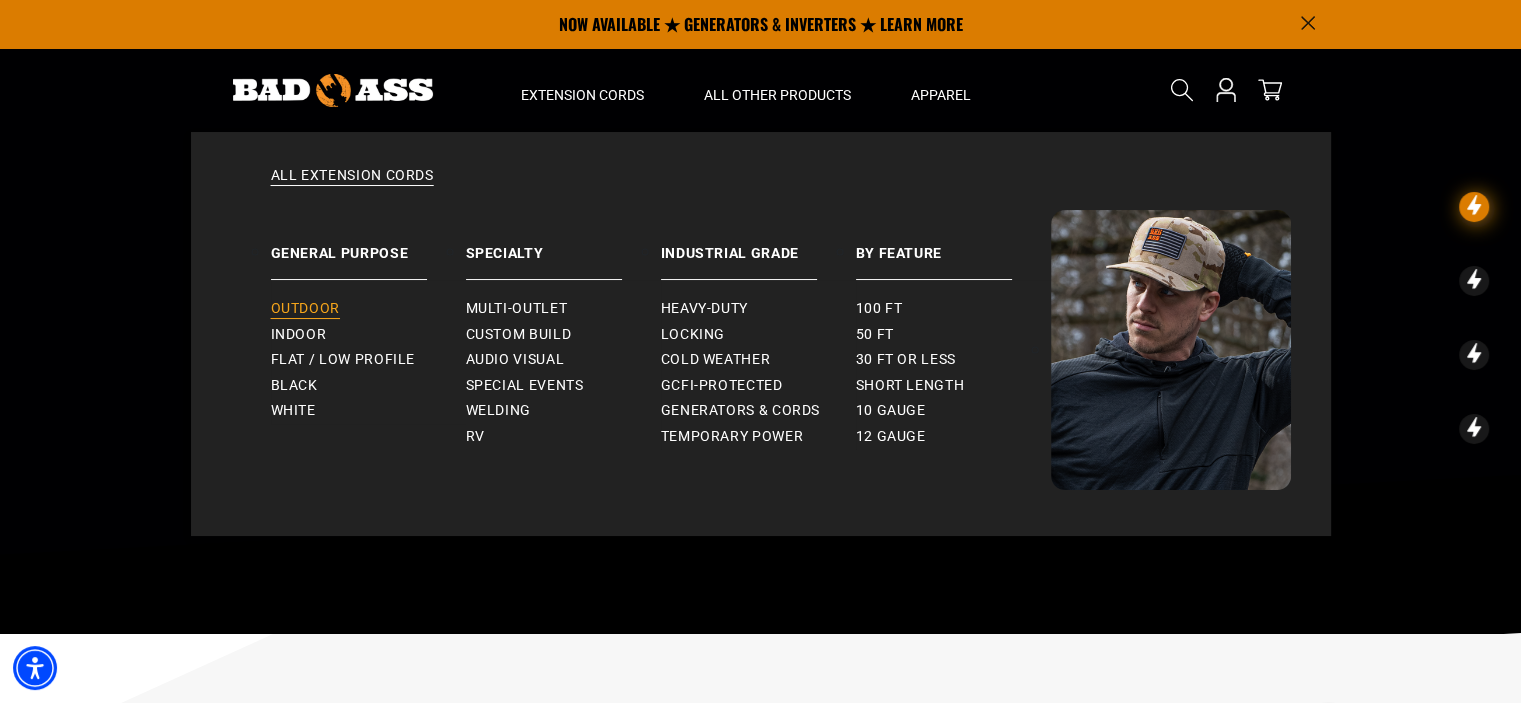 click on "Outdoor" at bounding box center [305, 309] 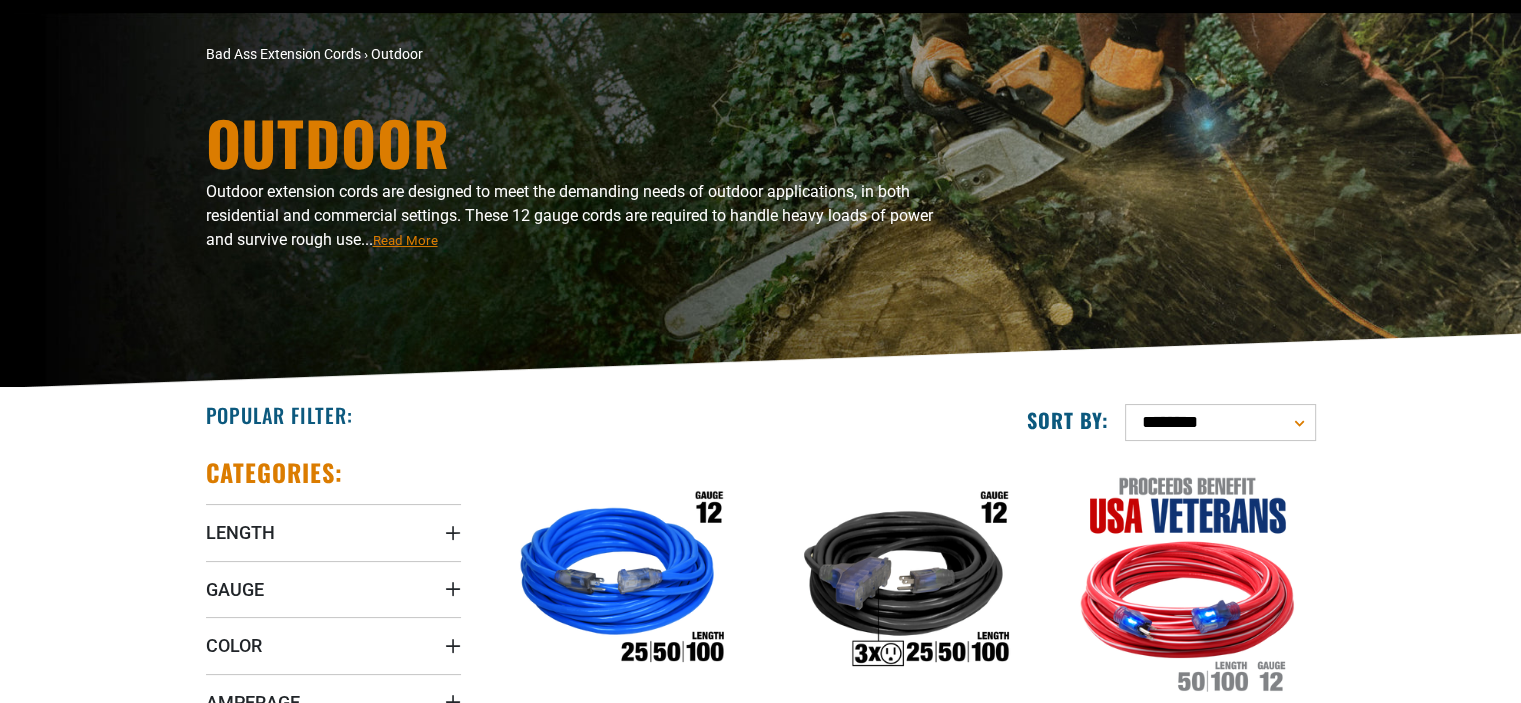 scroll, scrollTop: 0, scrollLeft: 0, axis: both 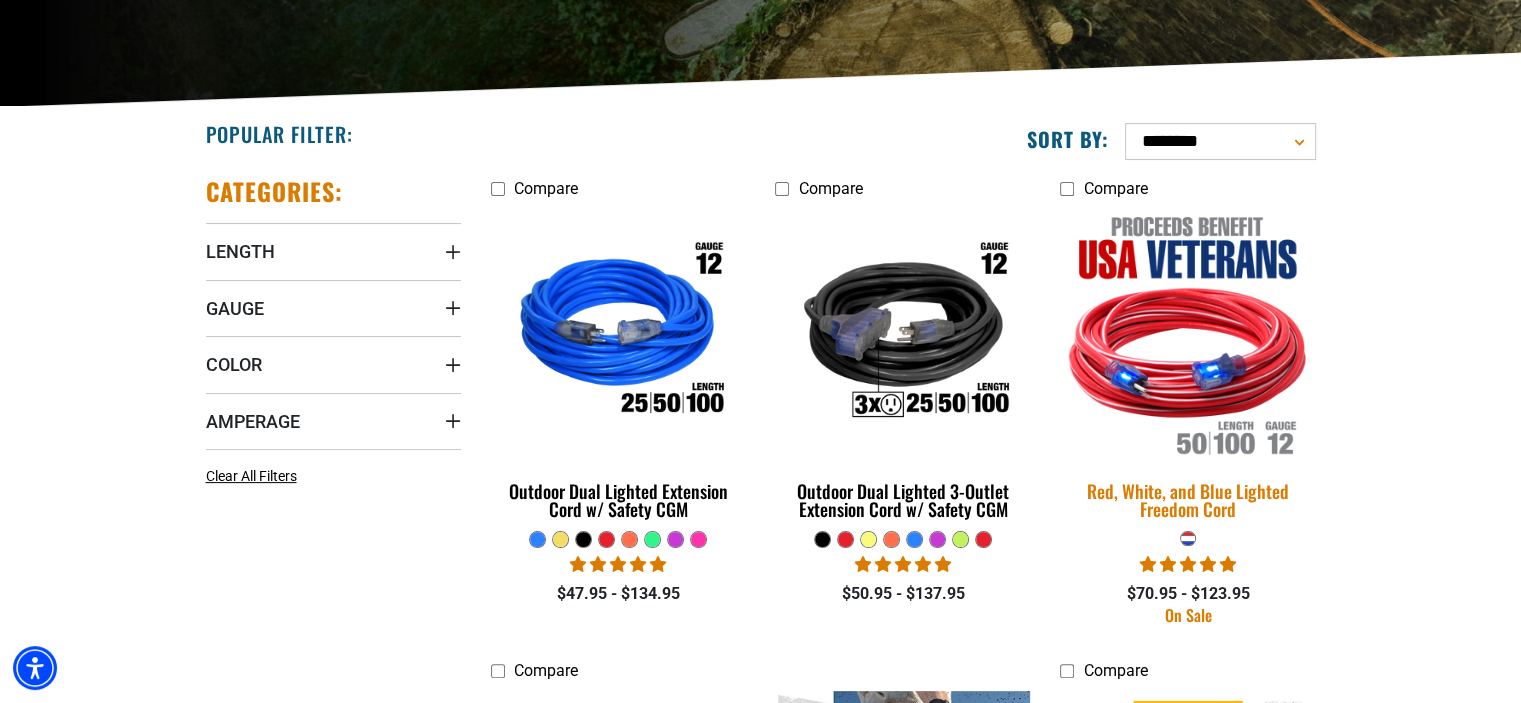 click at bounding box center (1188, 333) 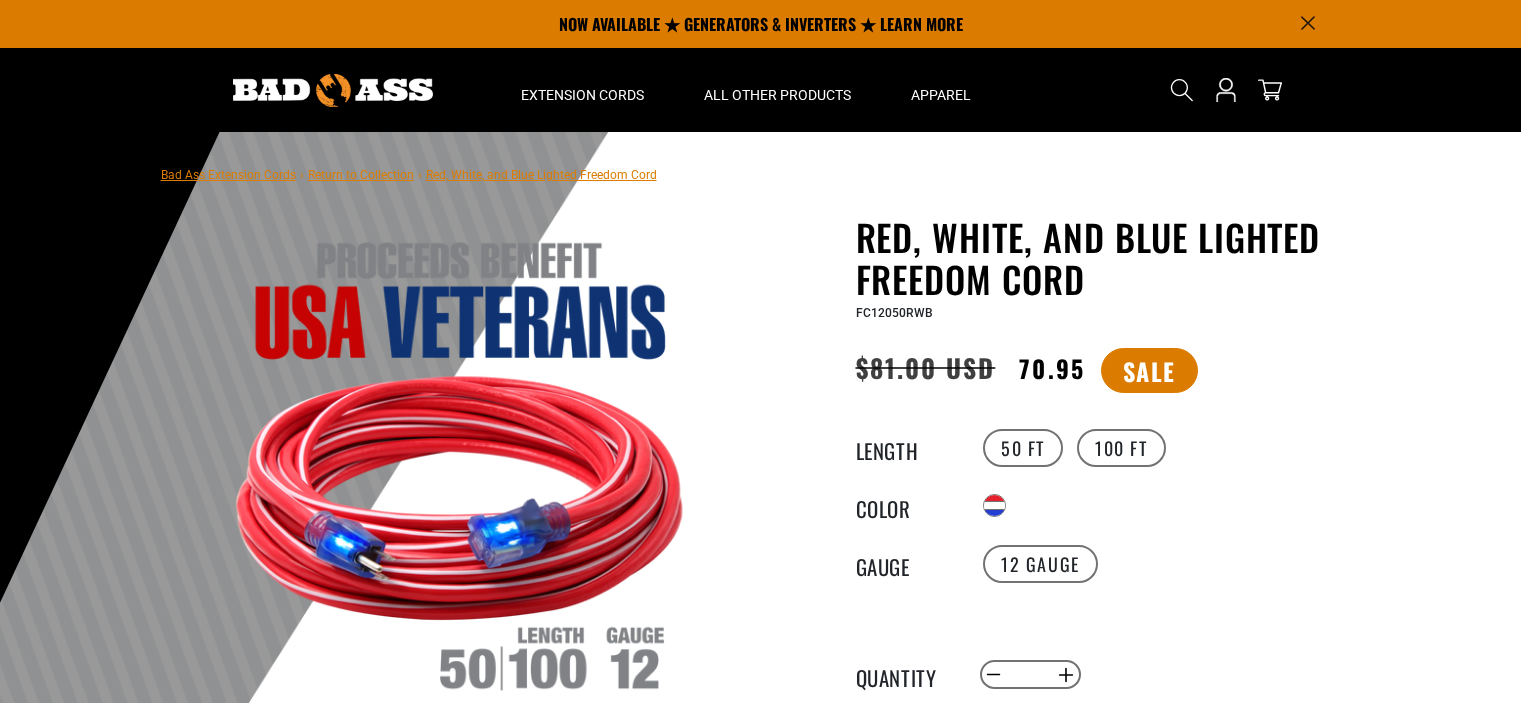scroll, scrollTop: 0, scrollLeft: 0, axis: both 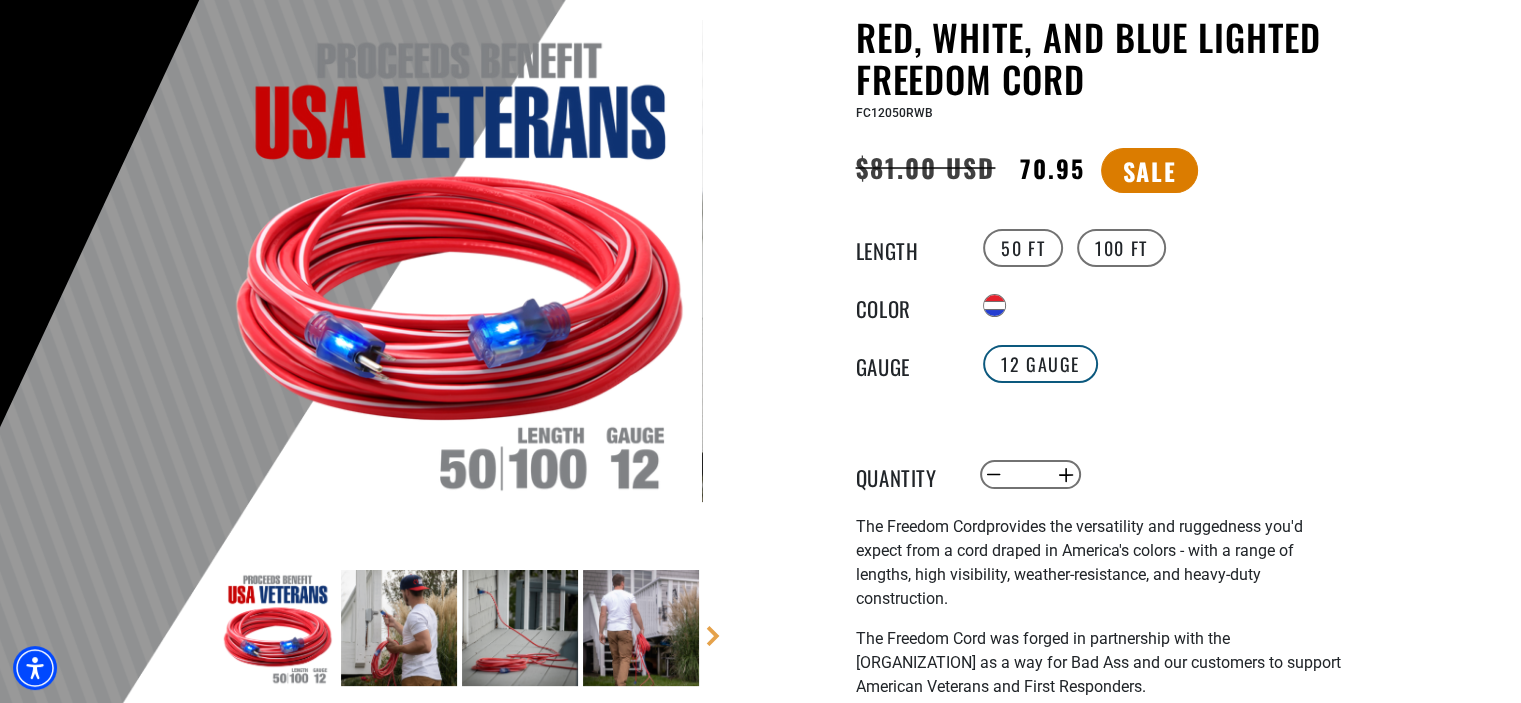 click on "12 Gauge" at bounding box center [1040, 364] 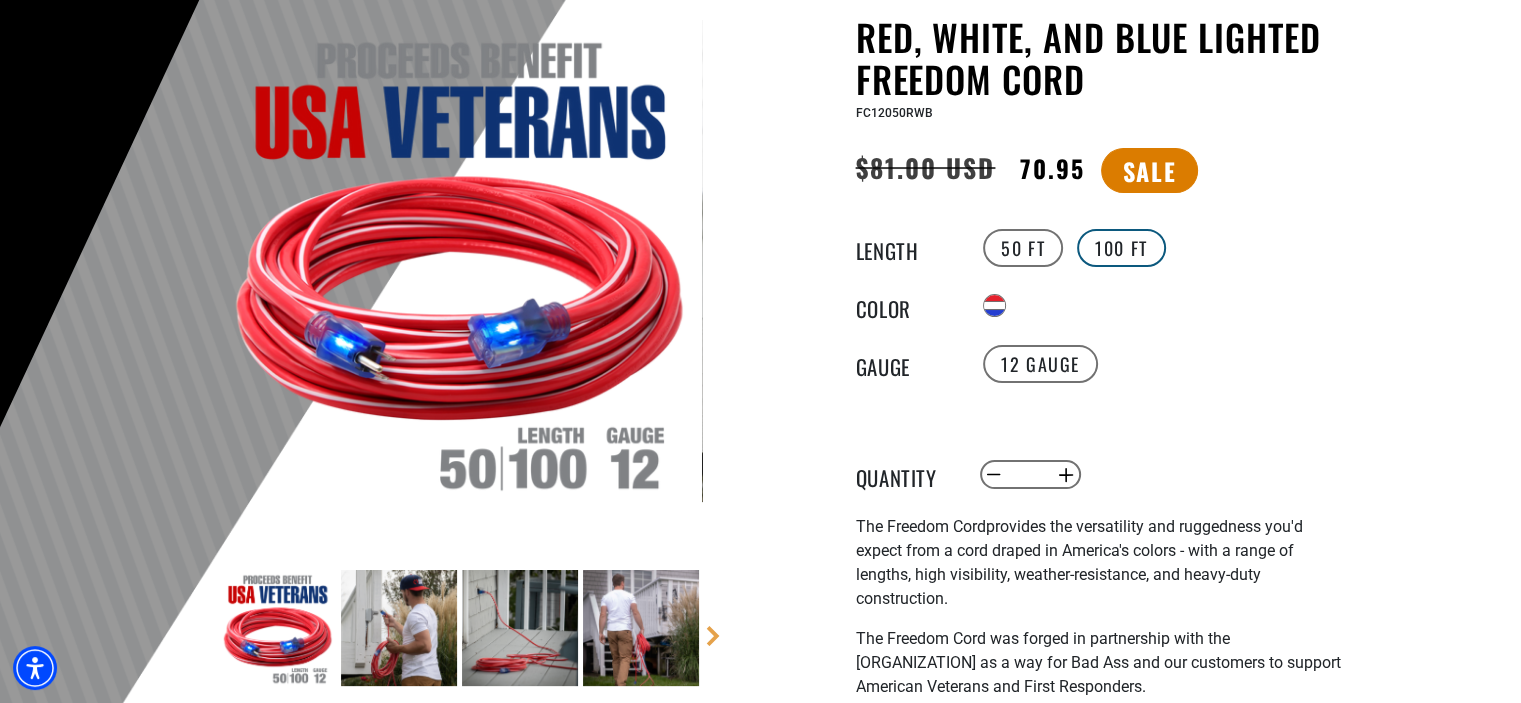 click on "100 FT" at bounding box center (1121, 248) 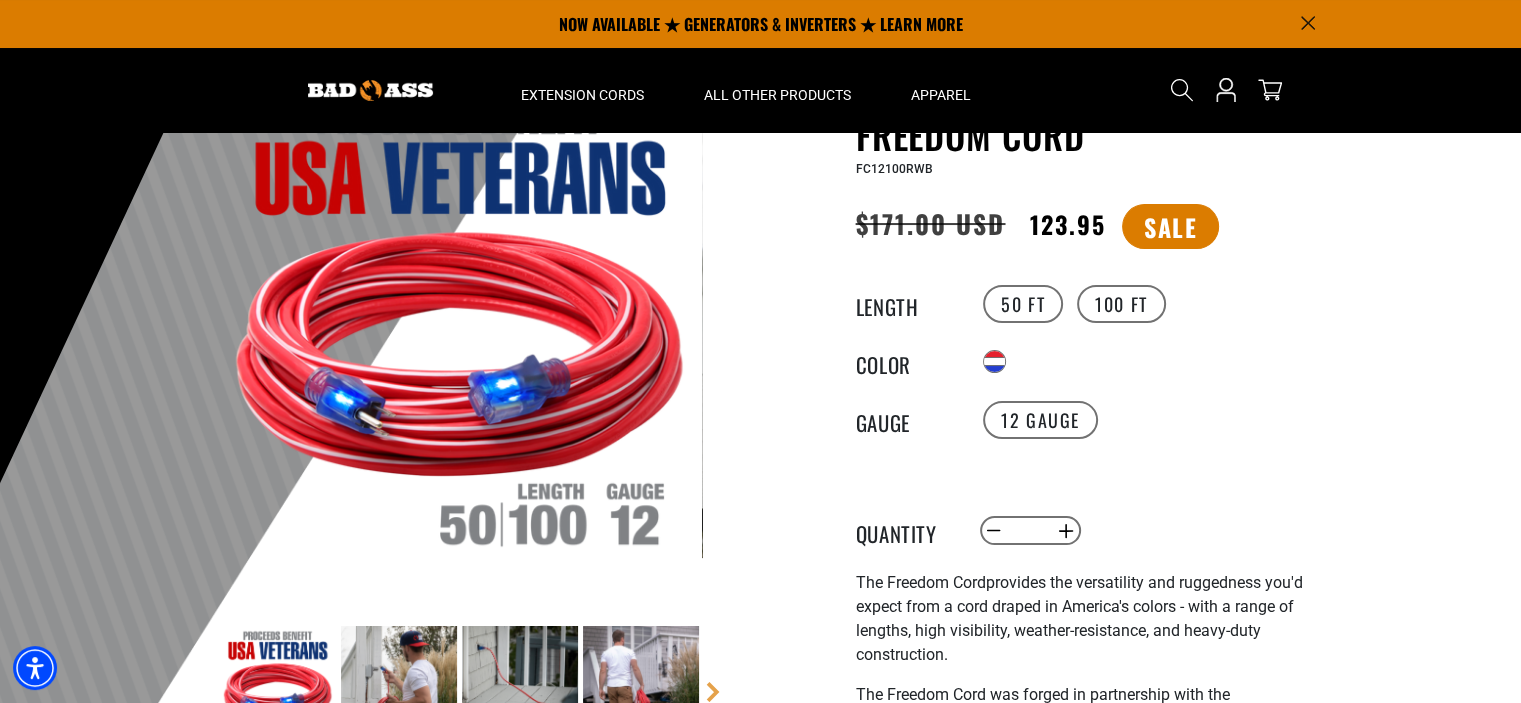 scroll, scrollTop: 100, scrollLeft: 0, axis: vertical 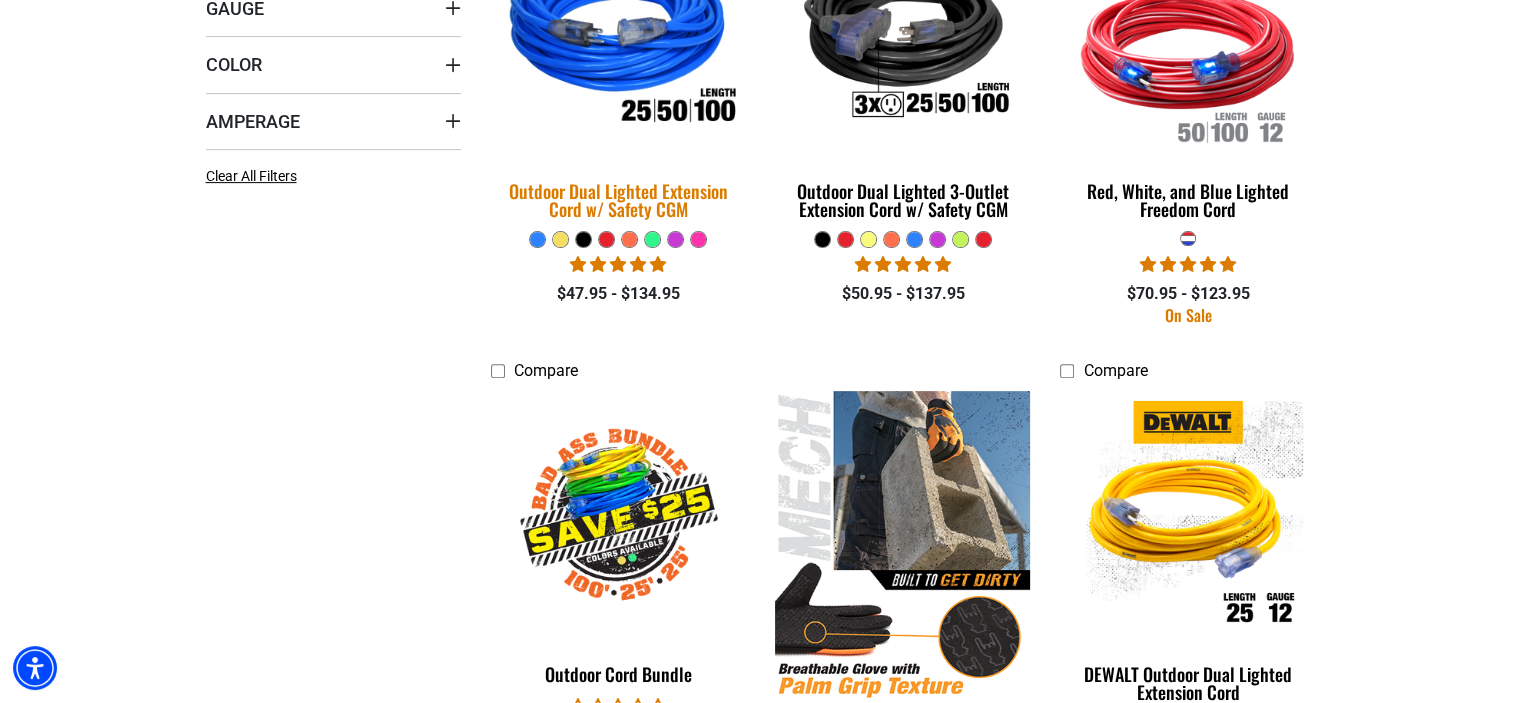 click at bounding box center (618, 33) 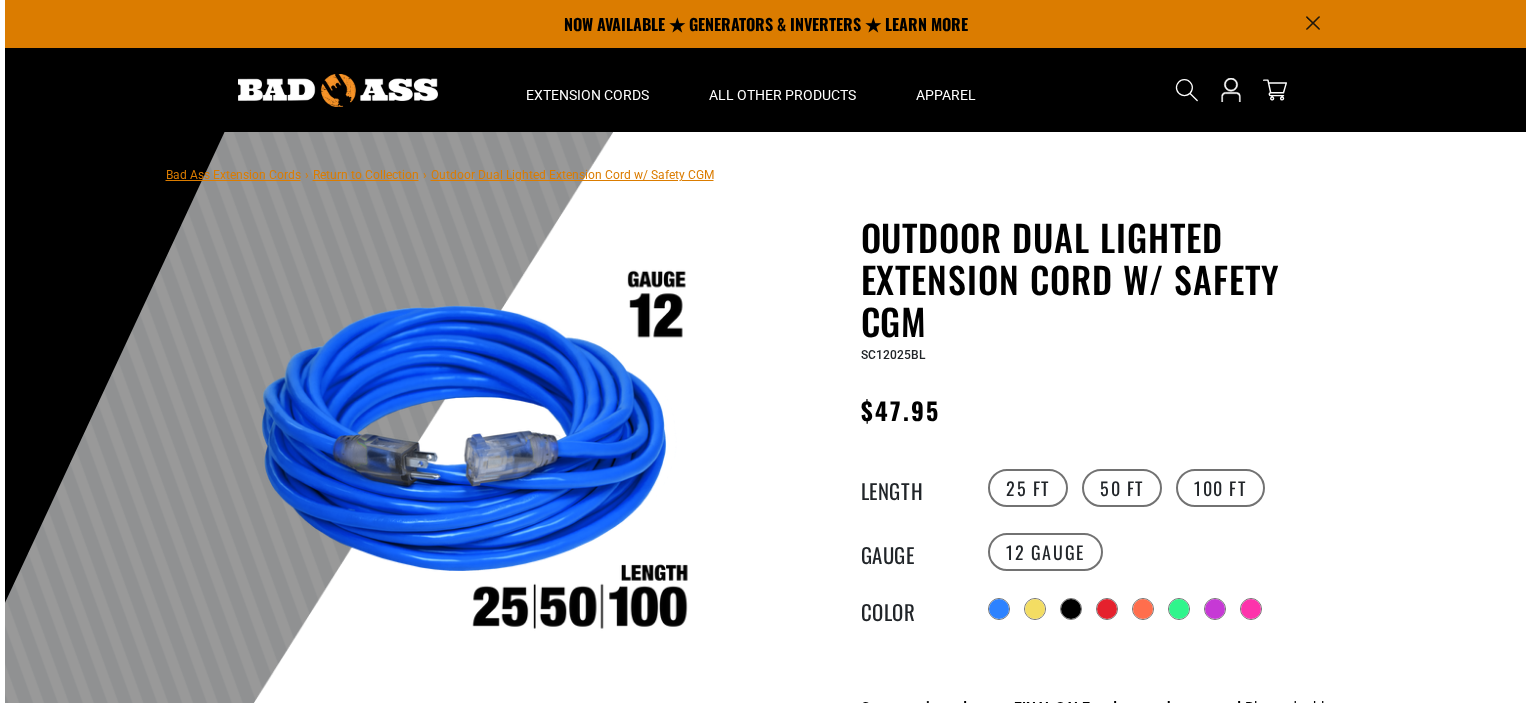 scroll, scrollTop: 0, scrollLeft: 0, axis: both 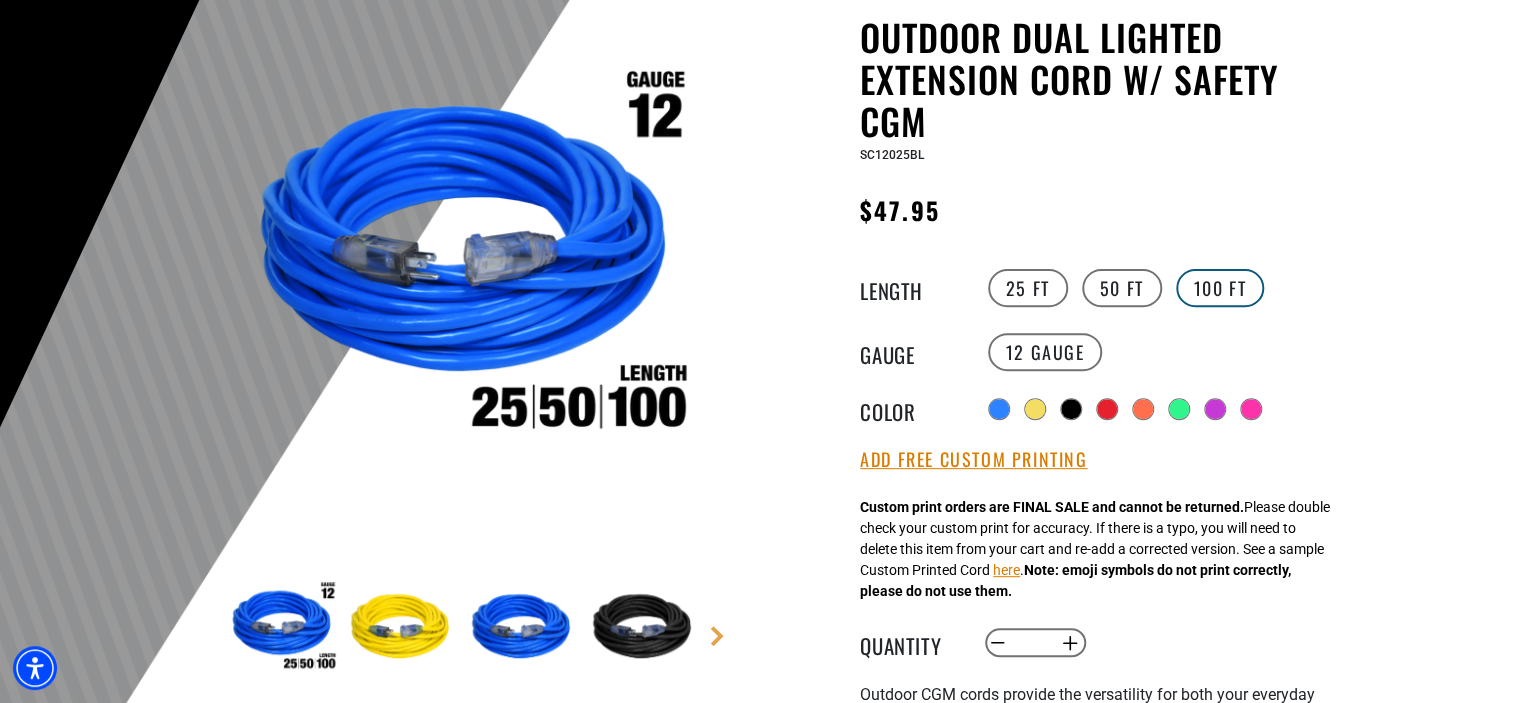 click on "100 FT" at bounding box center [1220, 288] 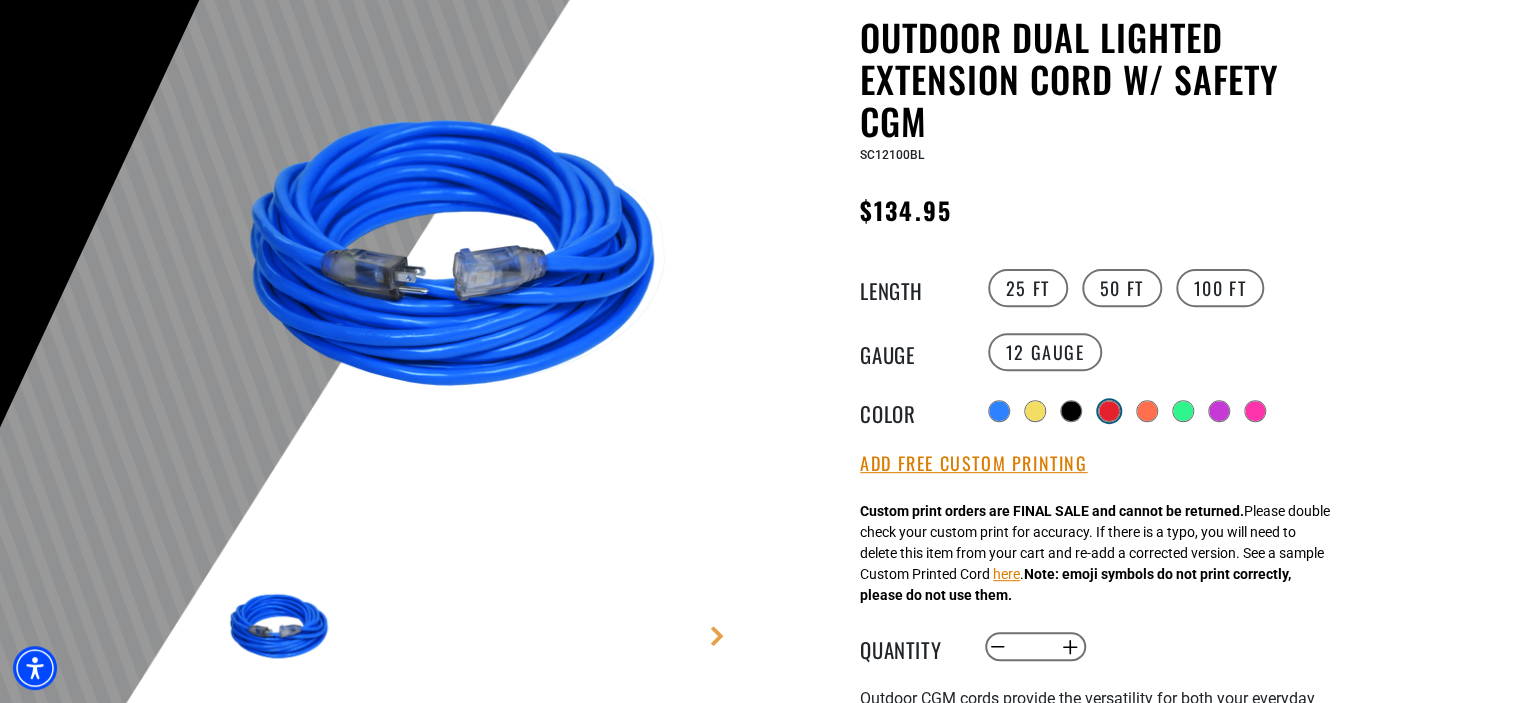 click at bounding box center (1109, 411) 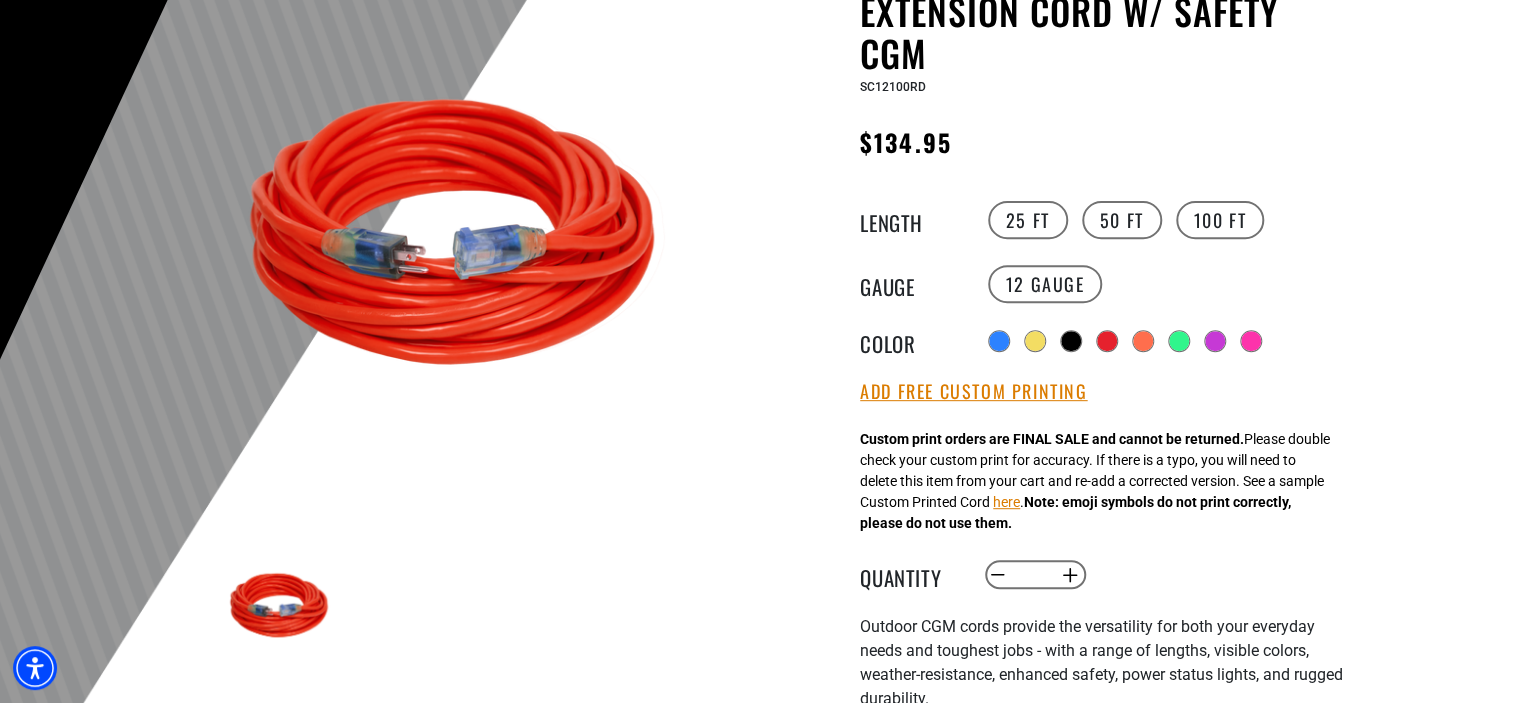 scroll, scrollTop: 300, scrollLeft: 0, axis: vertical 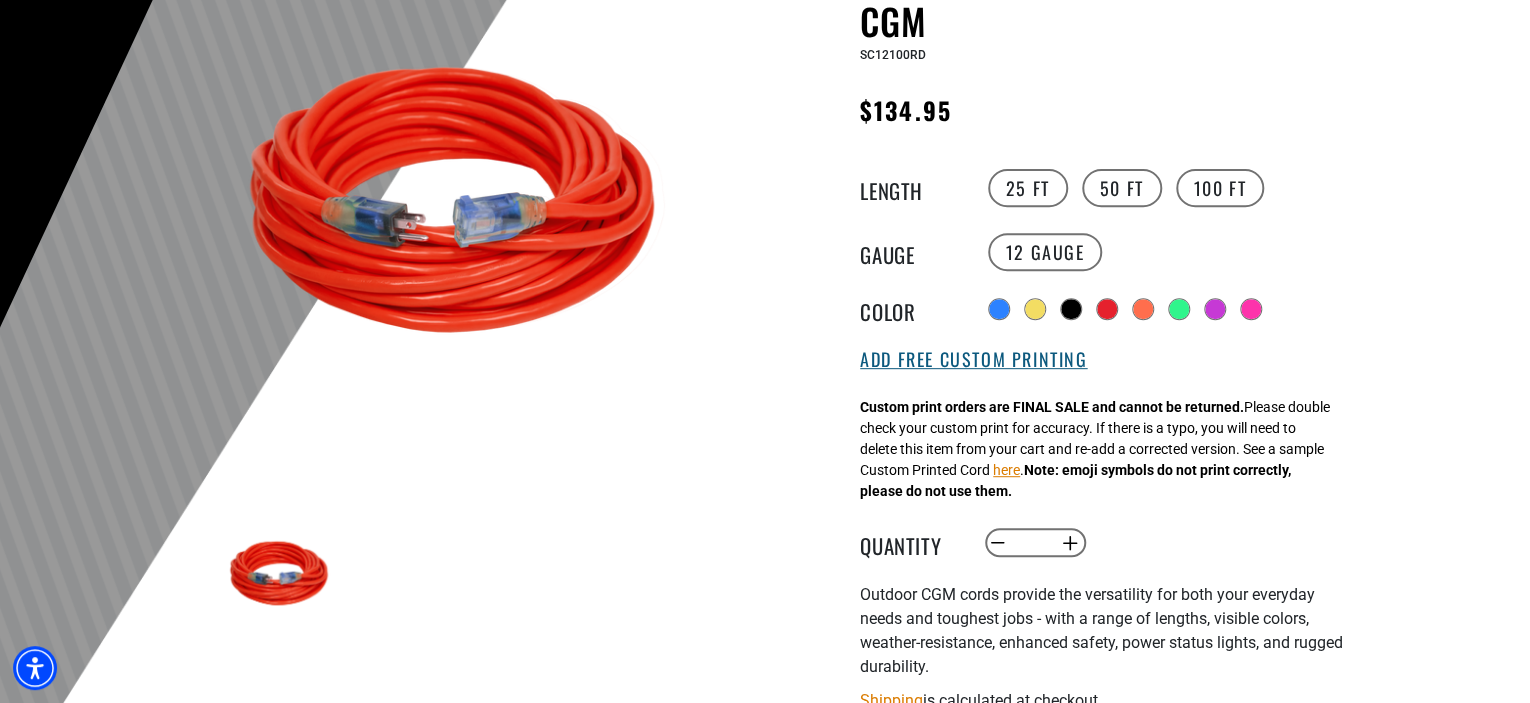 click on "Add Free Custom Printing" at bounding box center (973, 360) 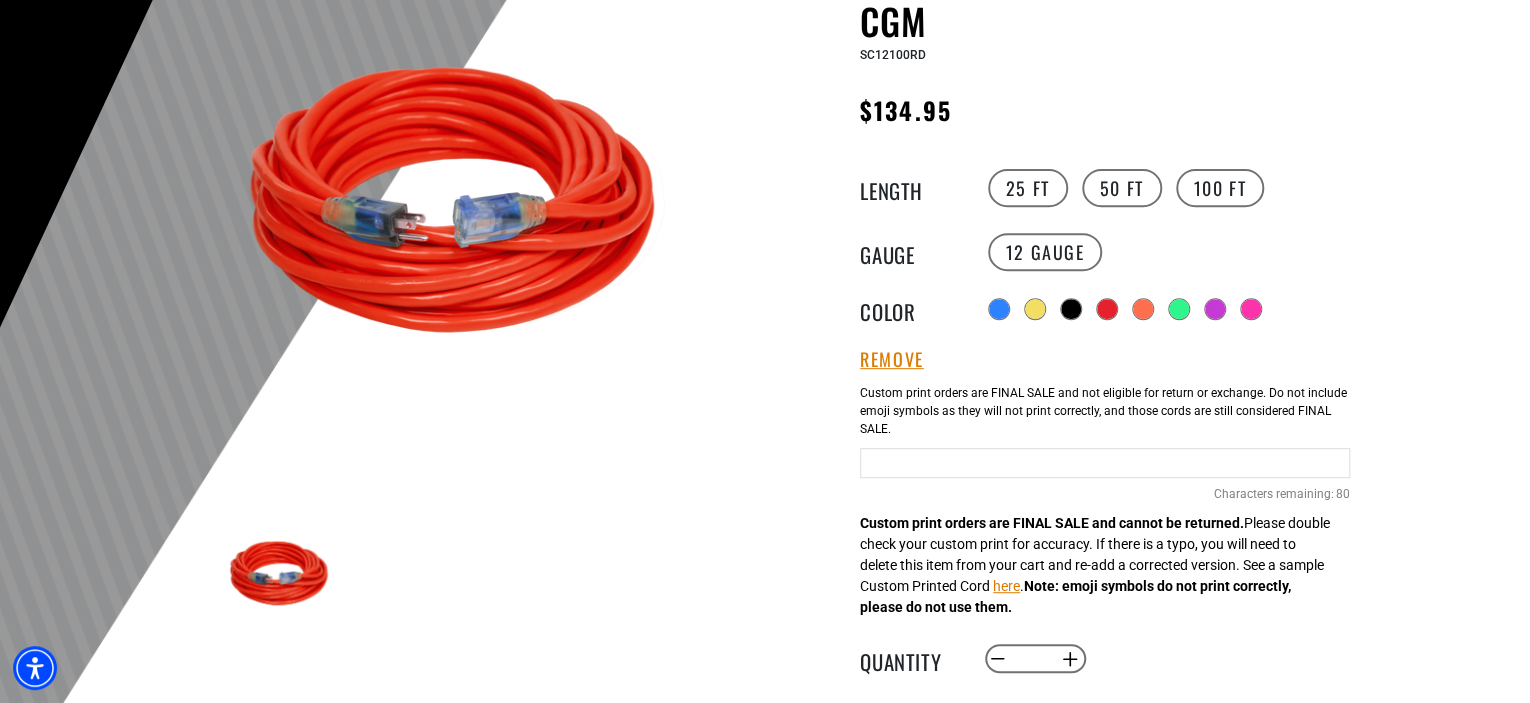 type 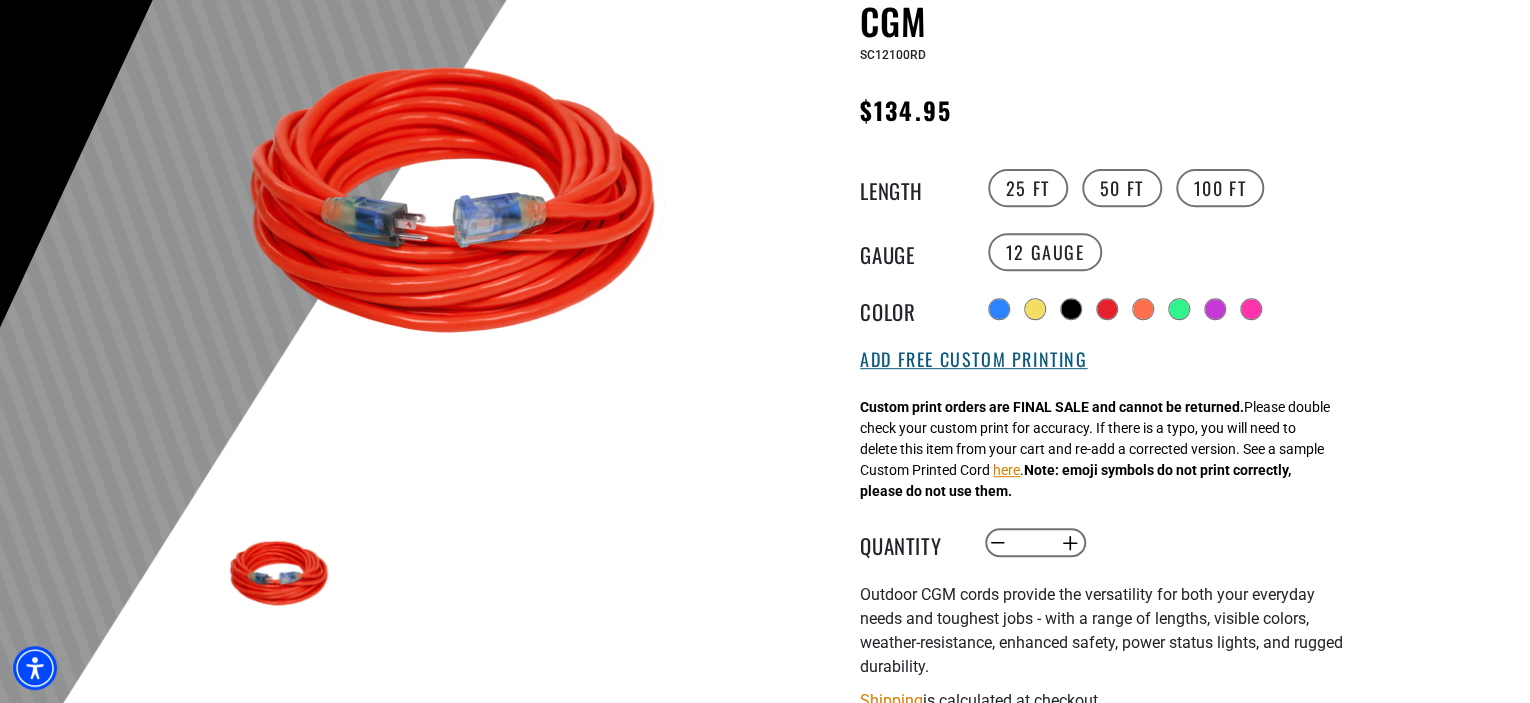 click on "Add Free Custom Printing" at bounding box center (973, 360) 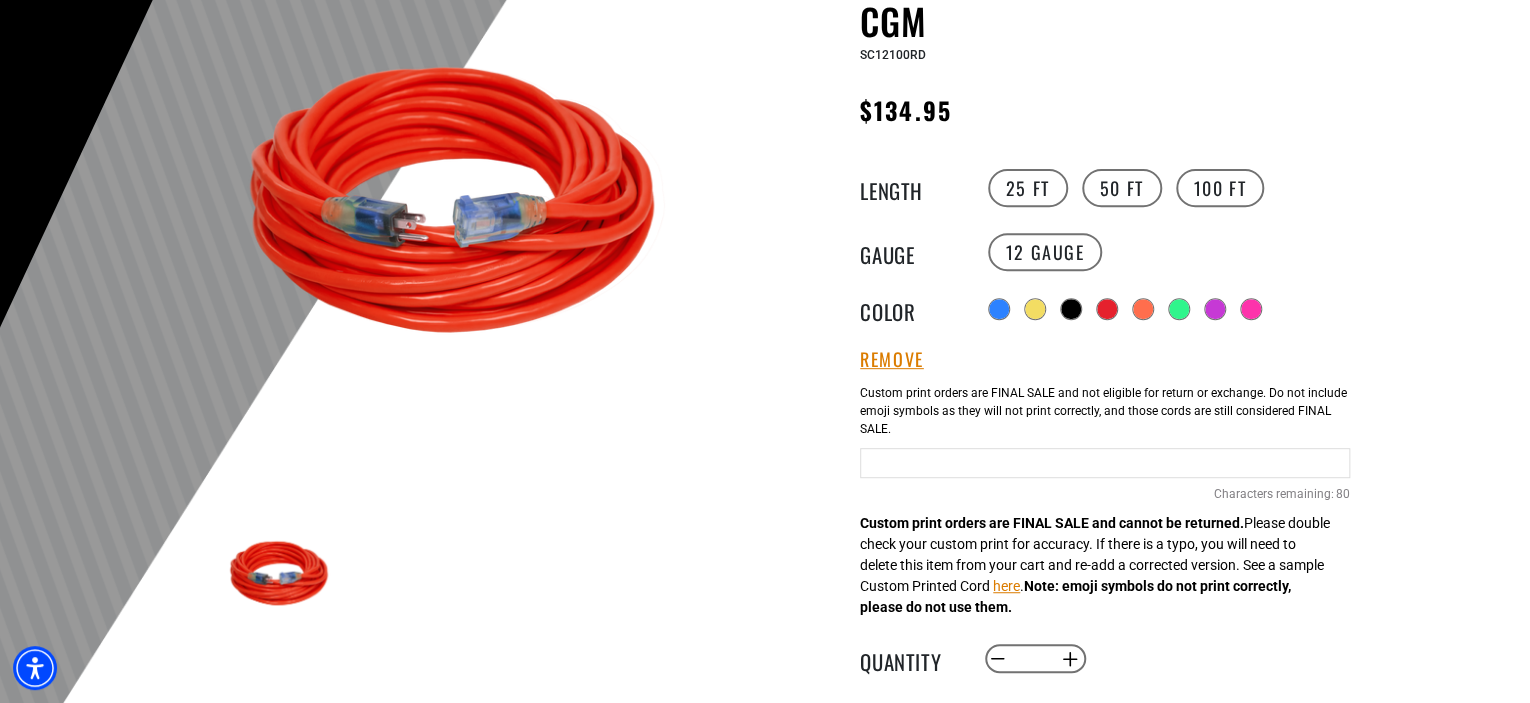 click at bounding box center [1105, 463] 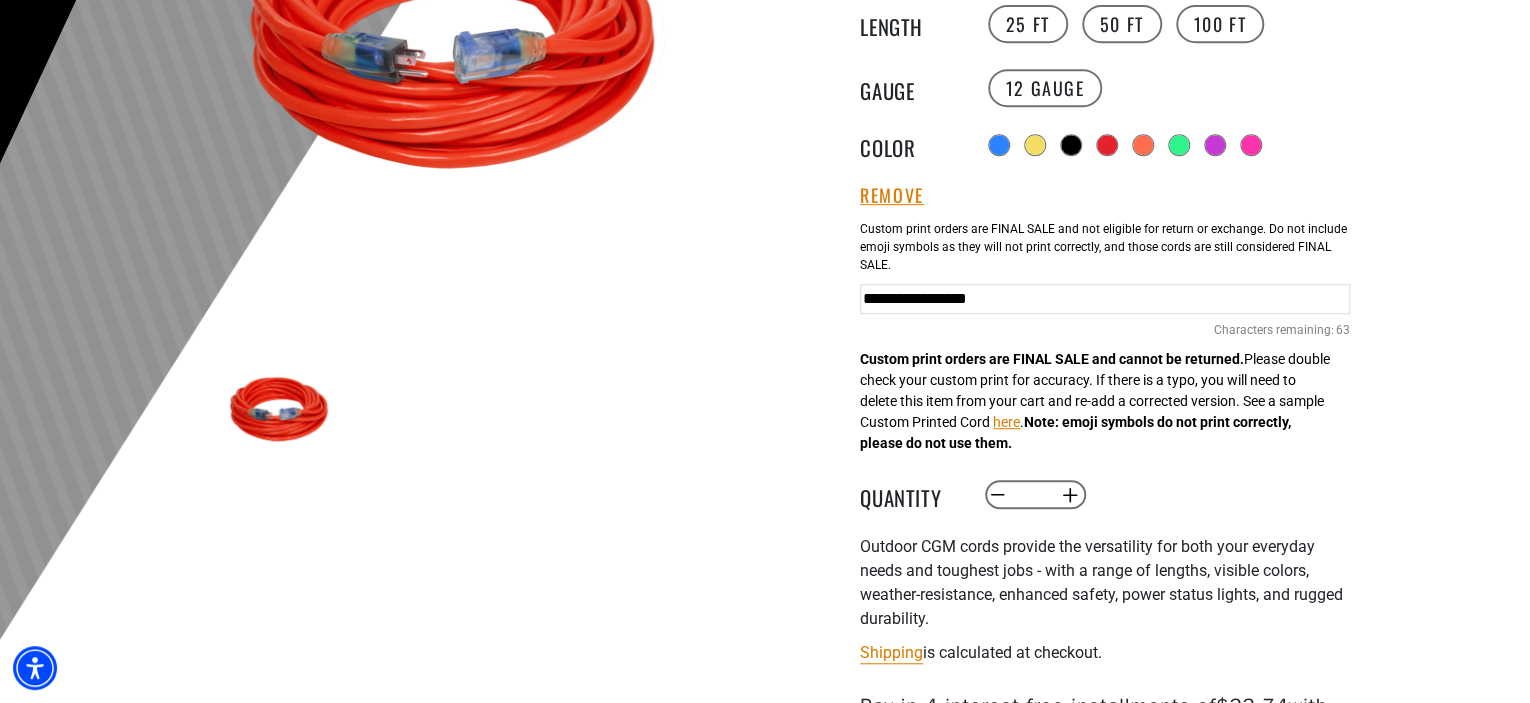 scroll, scrollTop: 500, scrollLeft: 0, axis: vertical 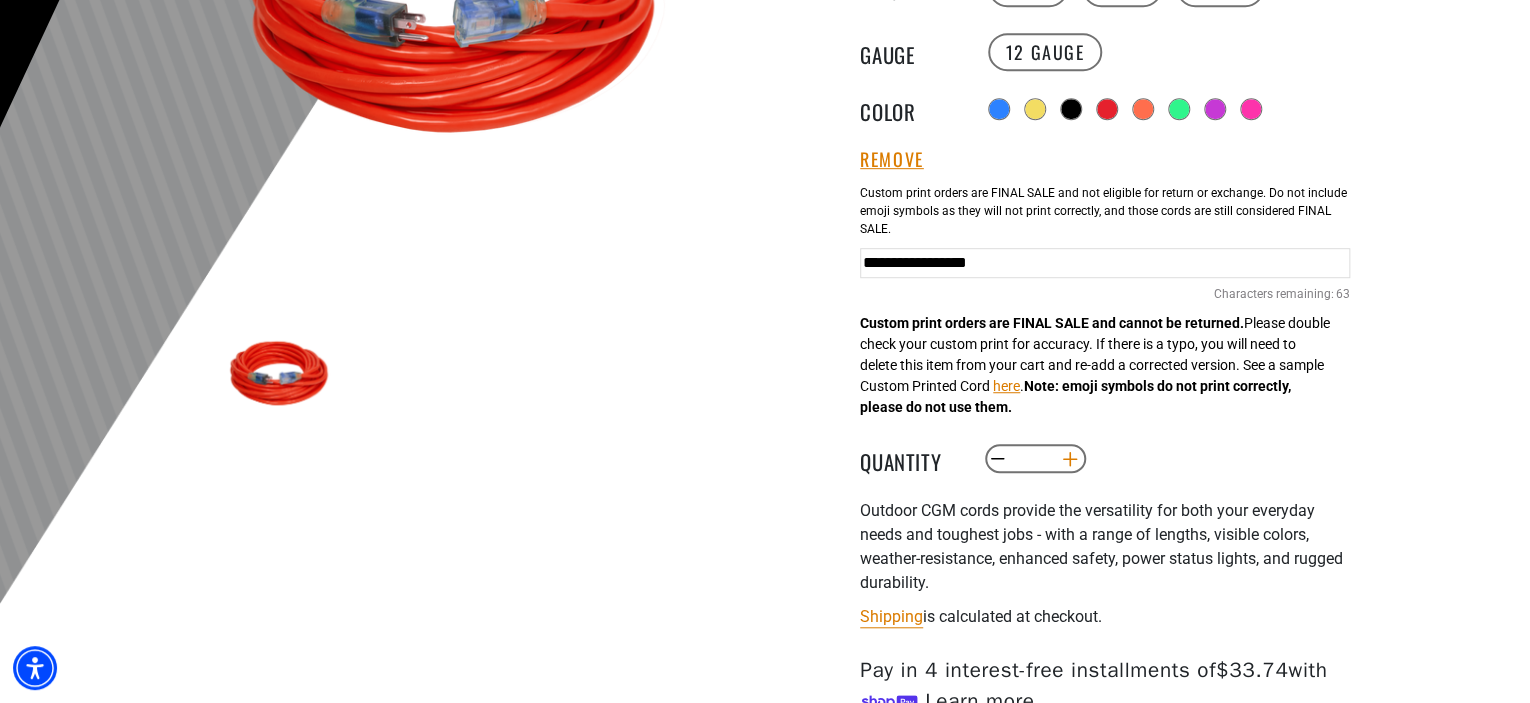 type on "**********" 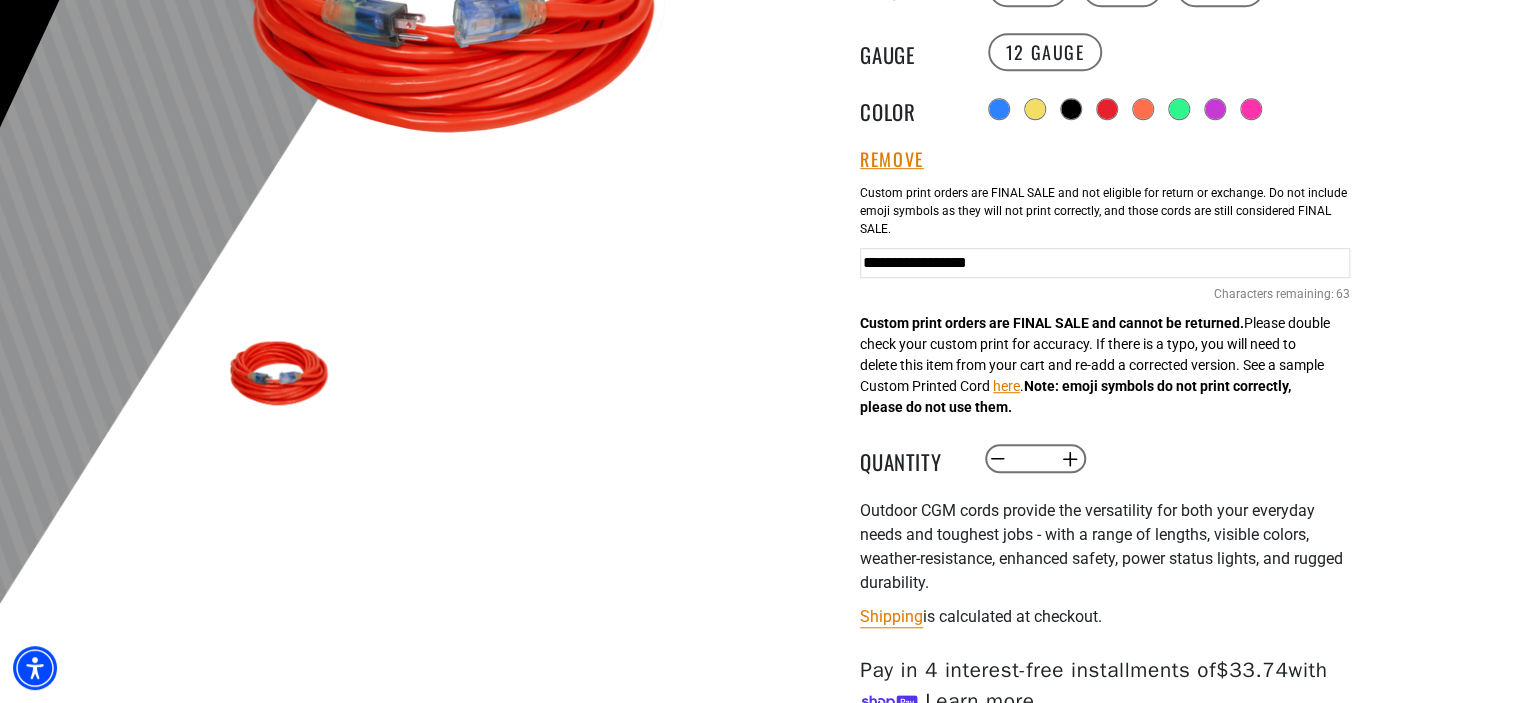 scroll, scrollTop: 800, scrollLeft: 0, axis: vertical 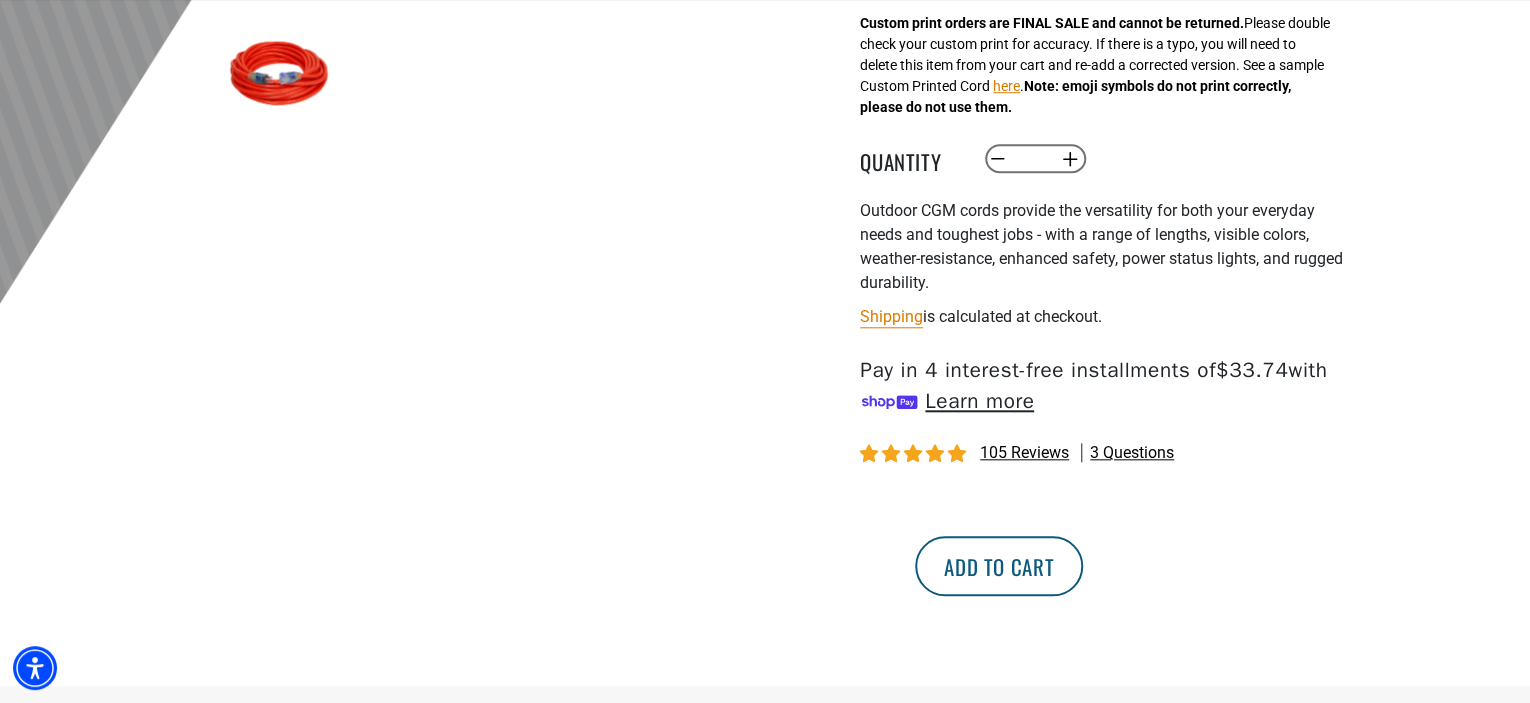 click on "Add to cart" at bounding box center [999, 566] 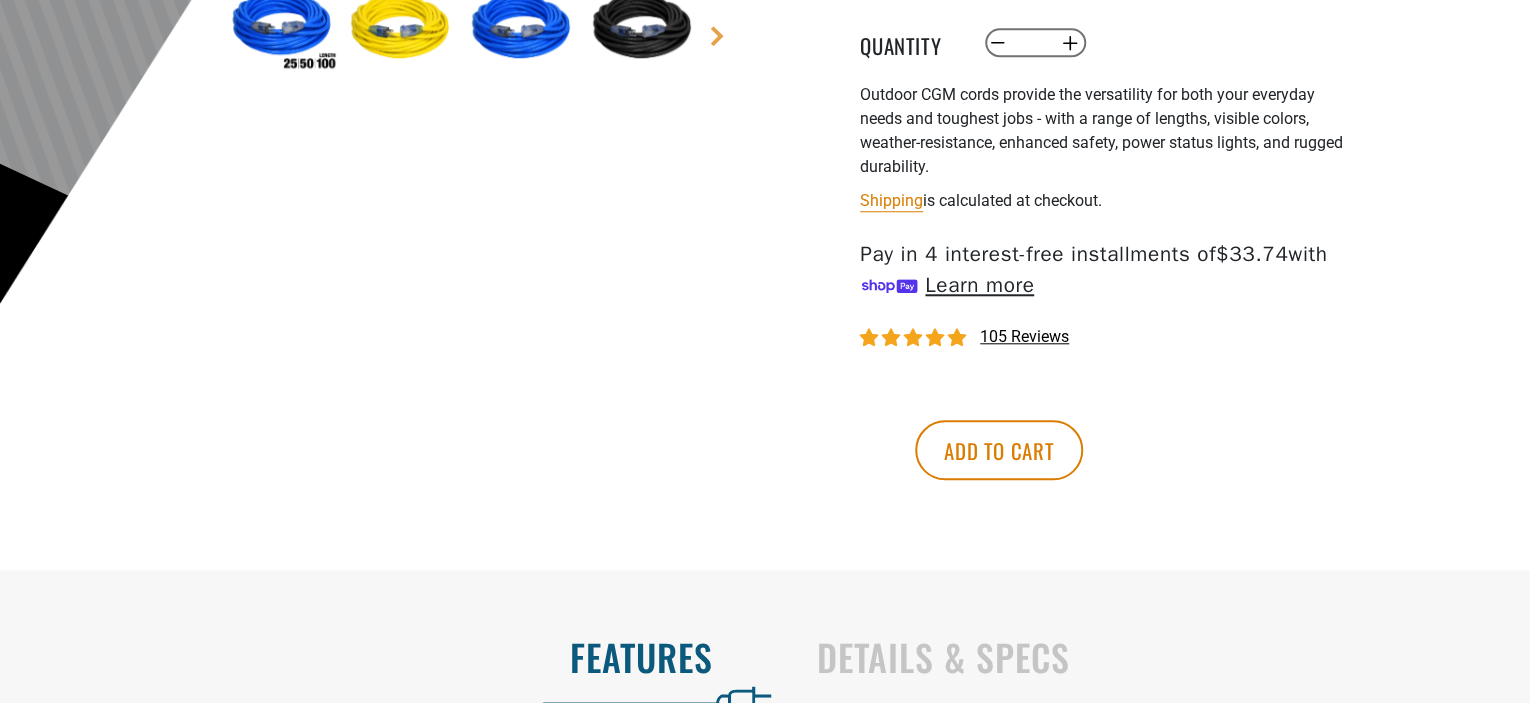 scroll, scrollTop: 800, scrollLeft: 0, axis: vertical 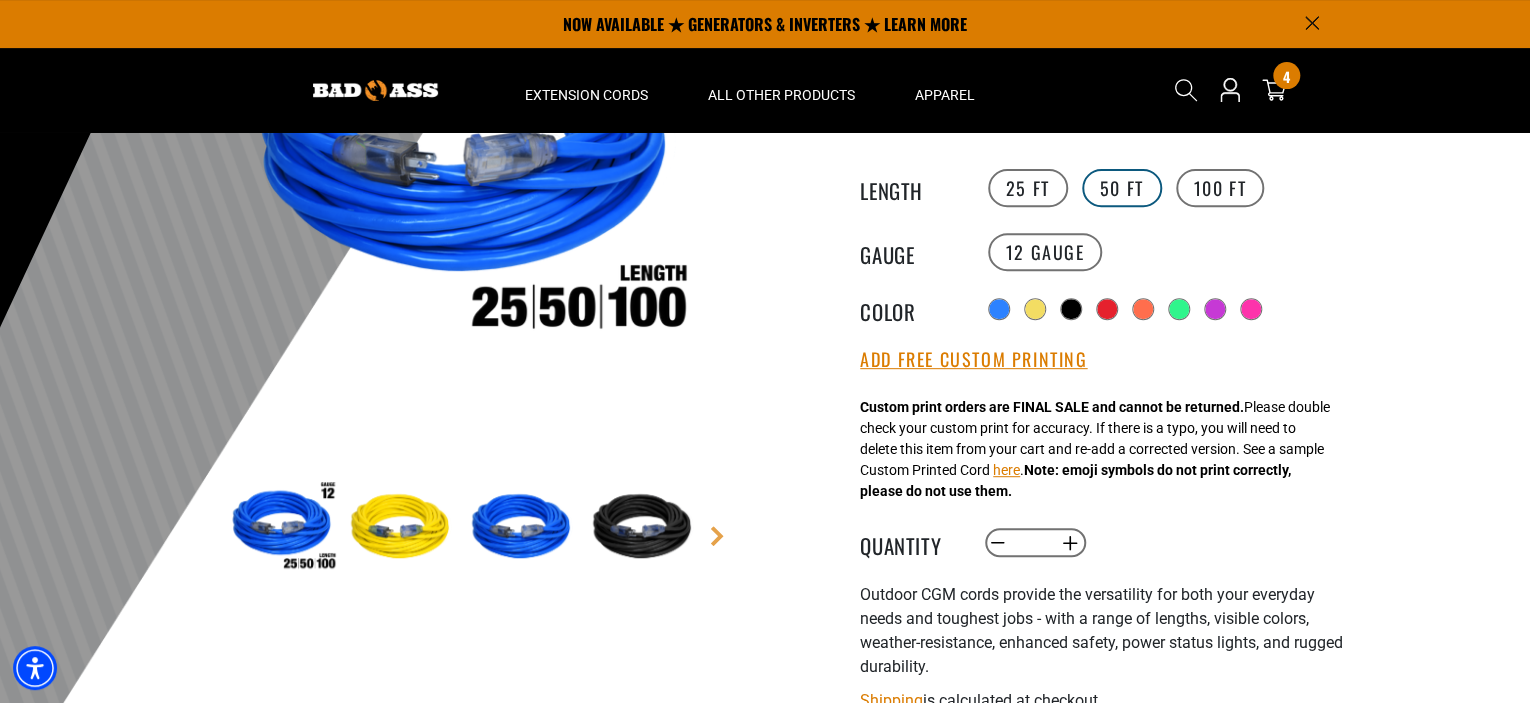 click on "50 FT" at bounding box center (1122, 188) 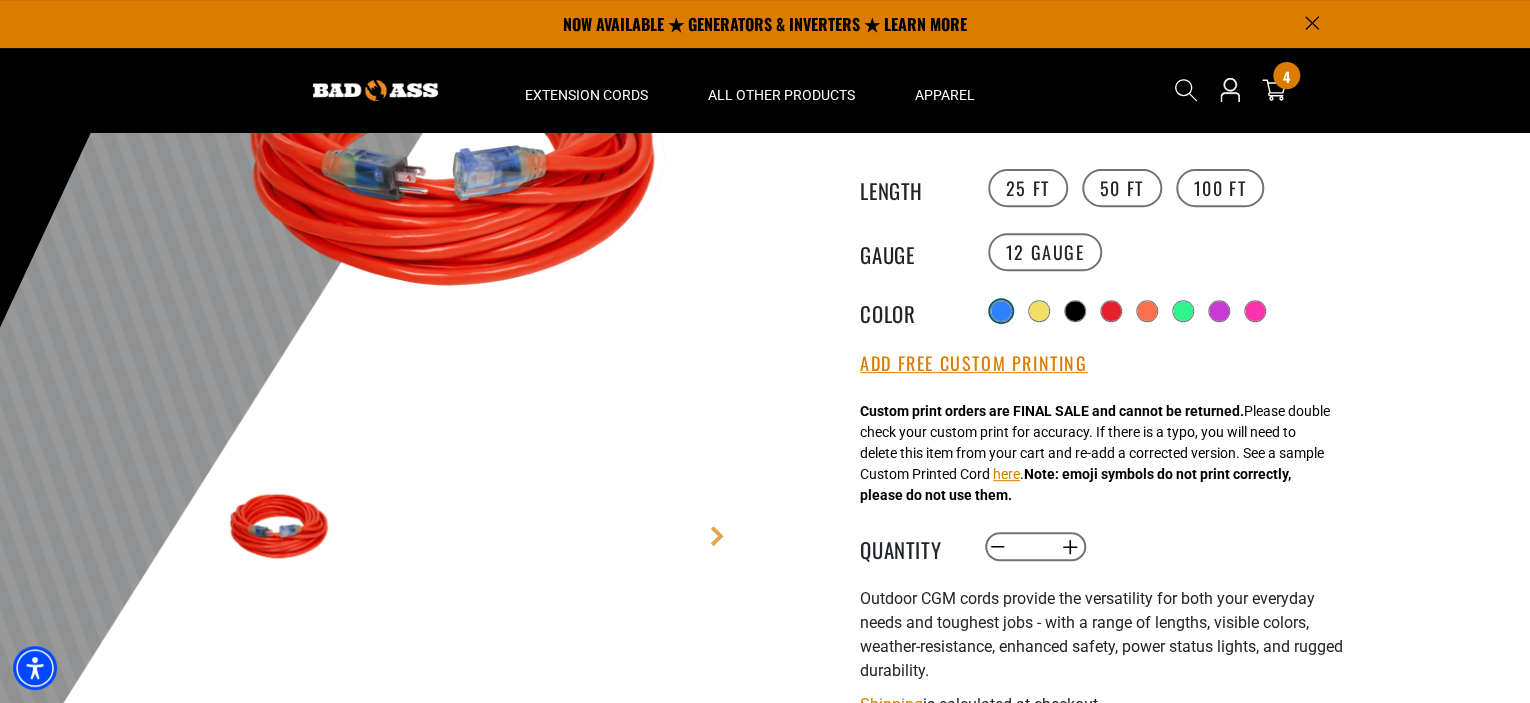 click at bounding box center (1001, 311) 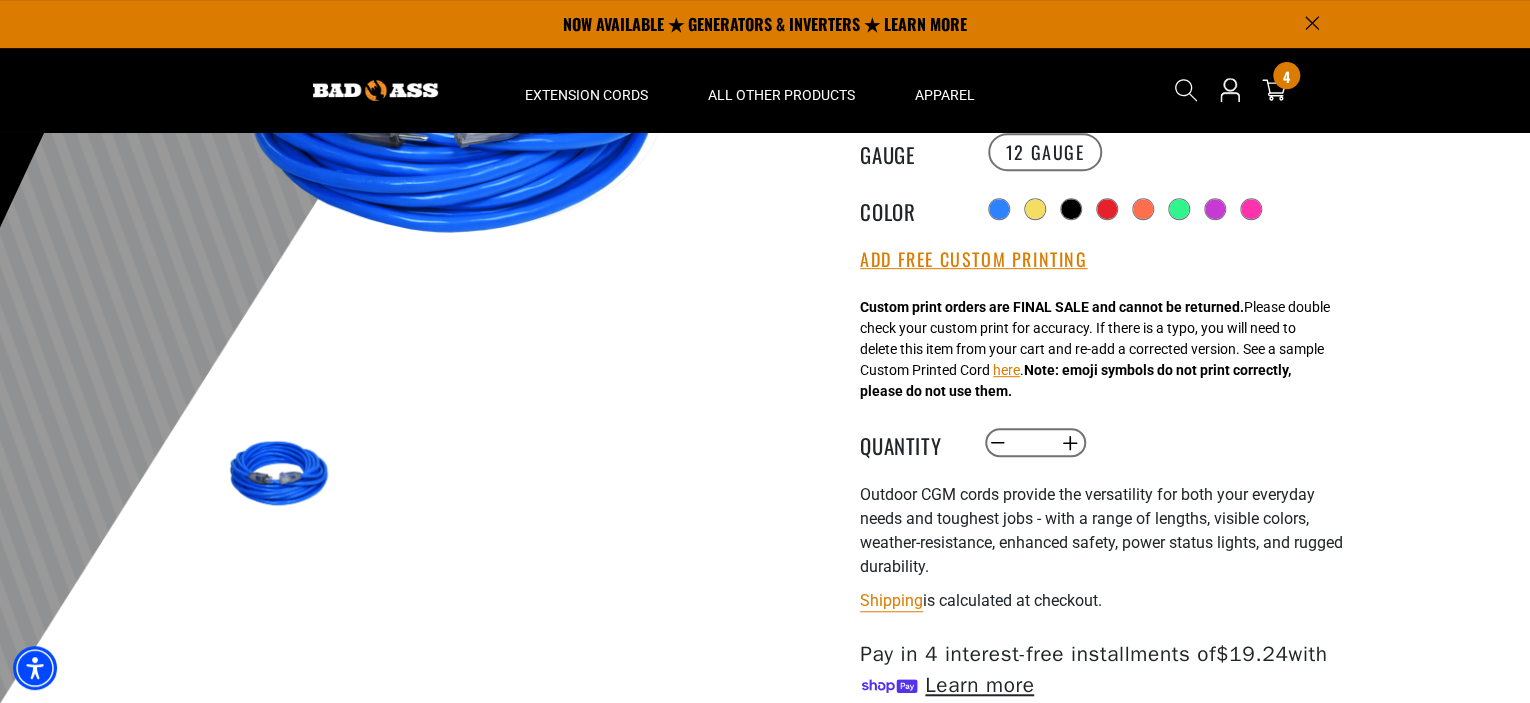 scroll, scrollTop: 300, scrollLeft: 0, axis: vertical 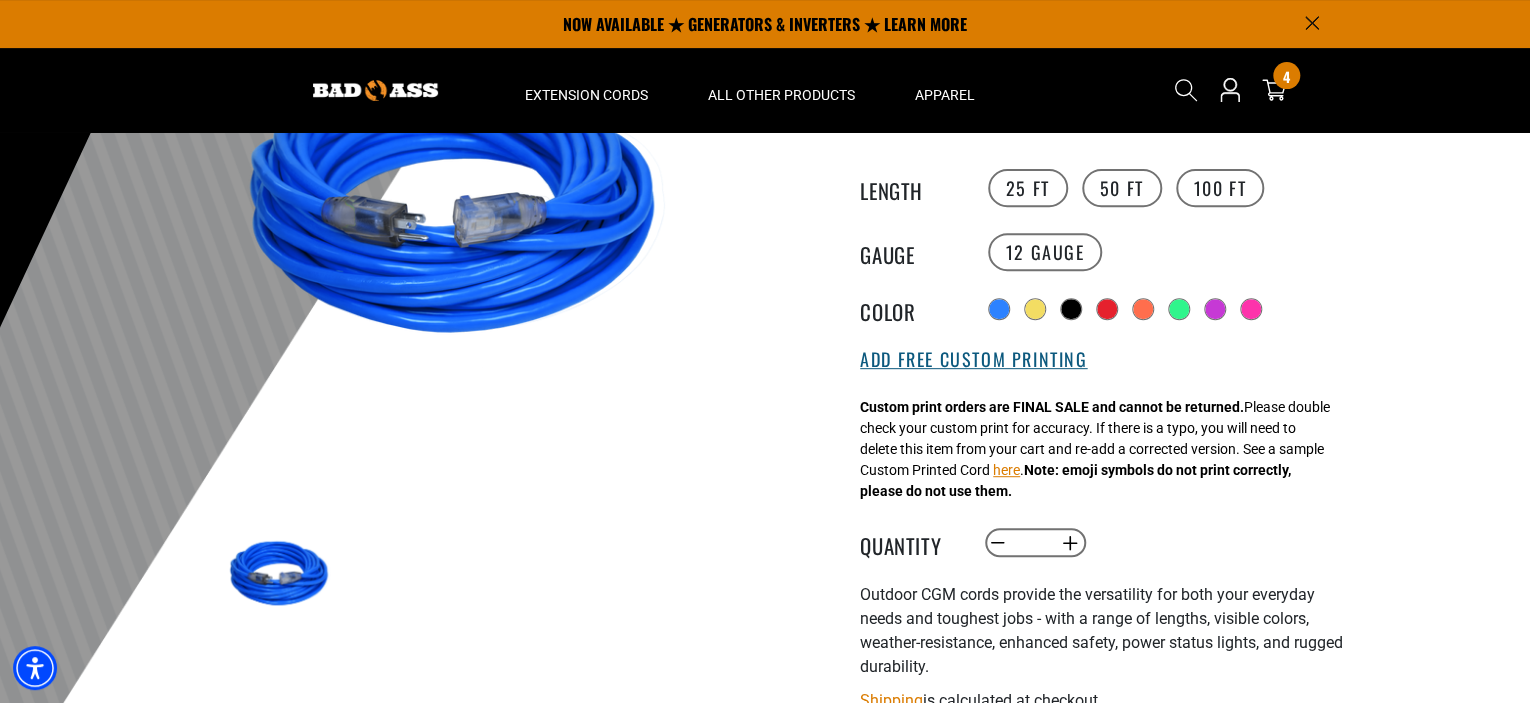 click on "Add Free Custom Printing" at bounding box center [973, 360] 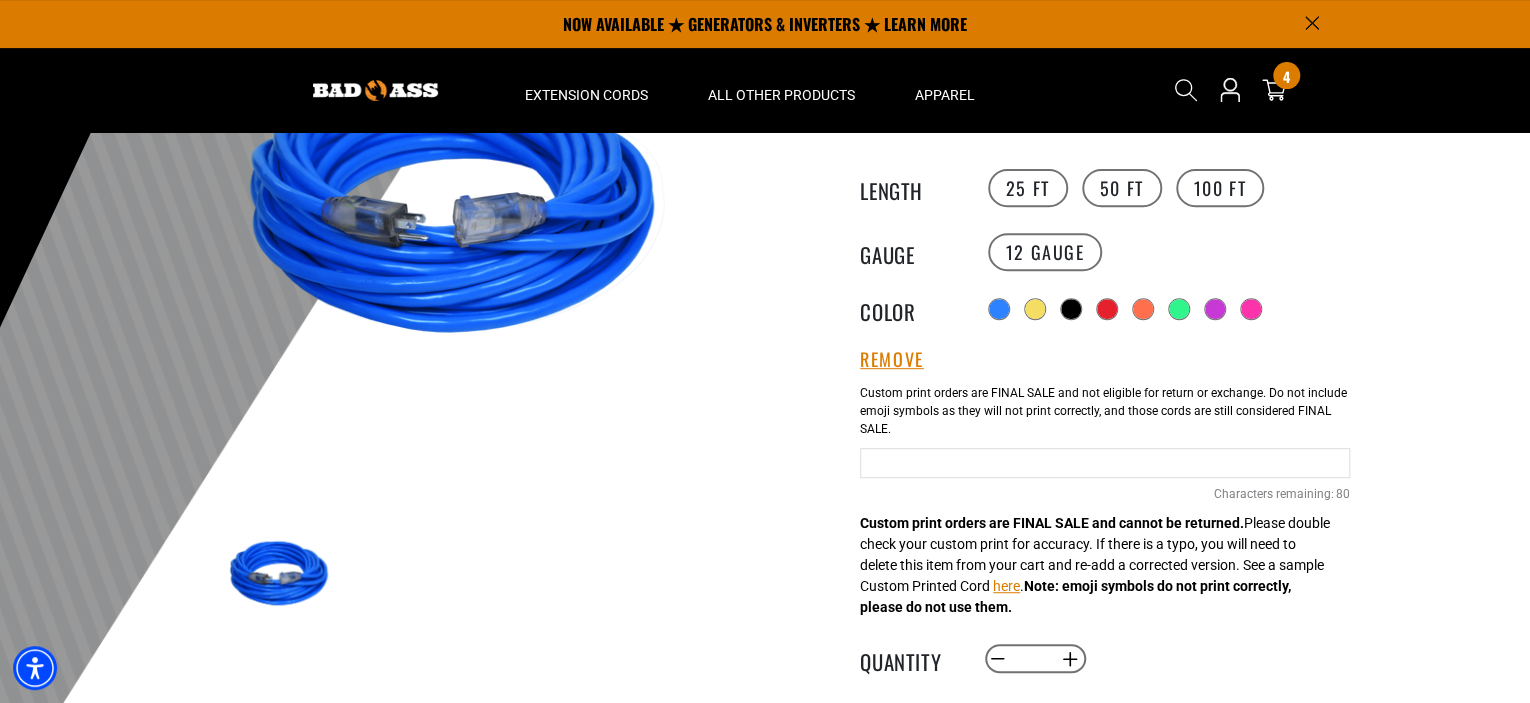 click at bounding box center [1105, 463] 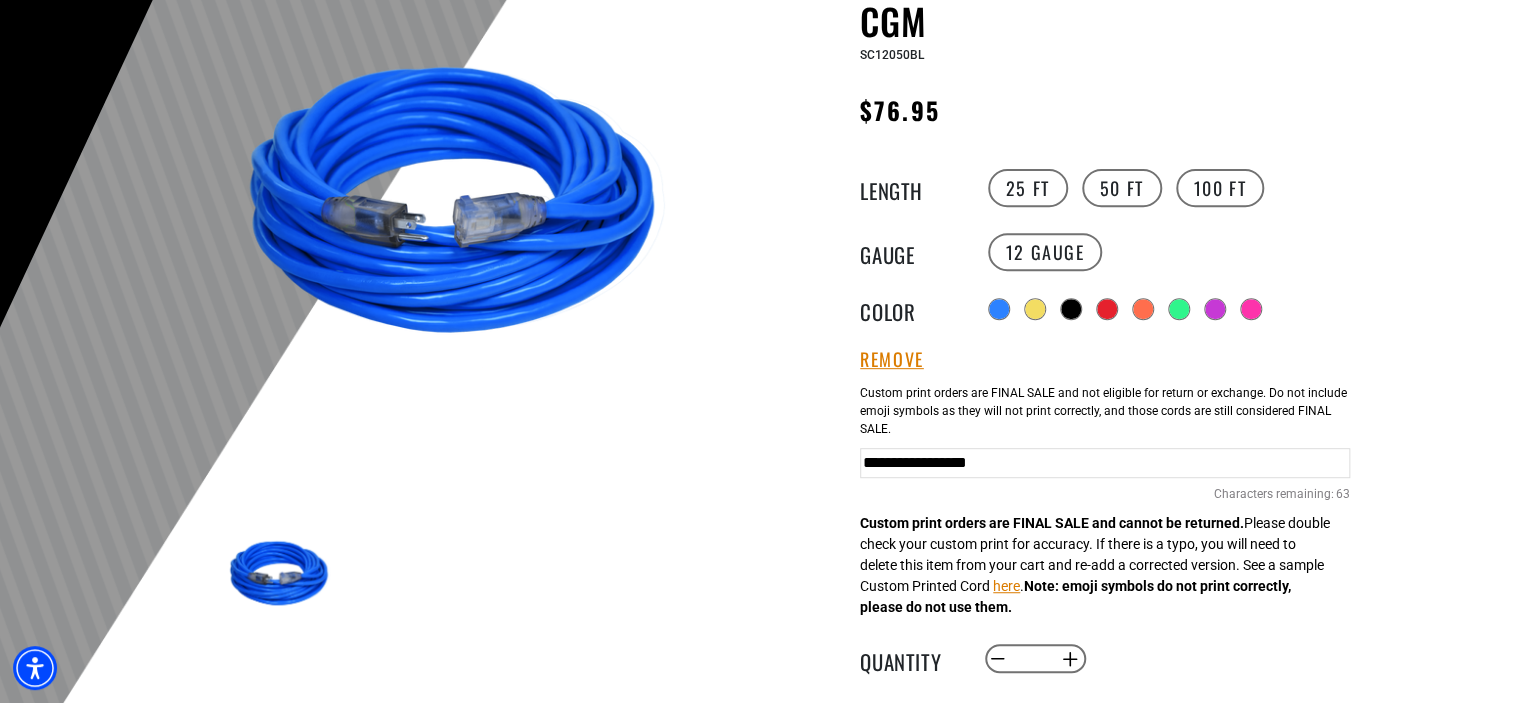 scroll, scrollTop: 500, scrollLeft: 0, axis: vertical 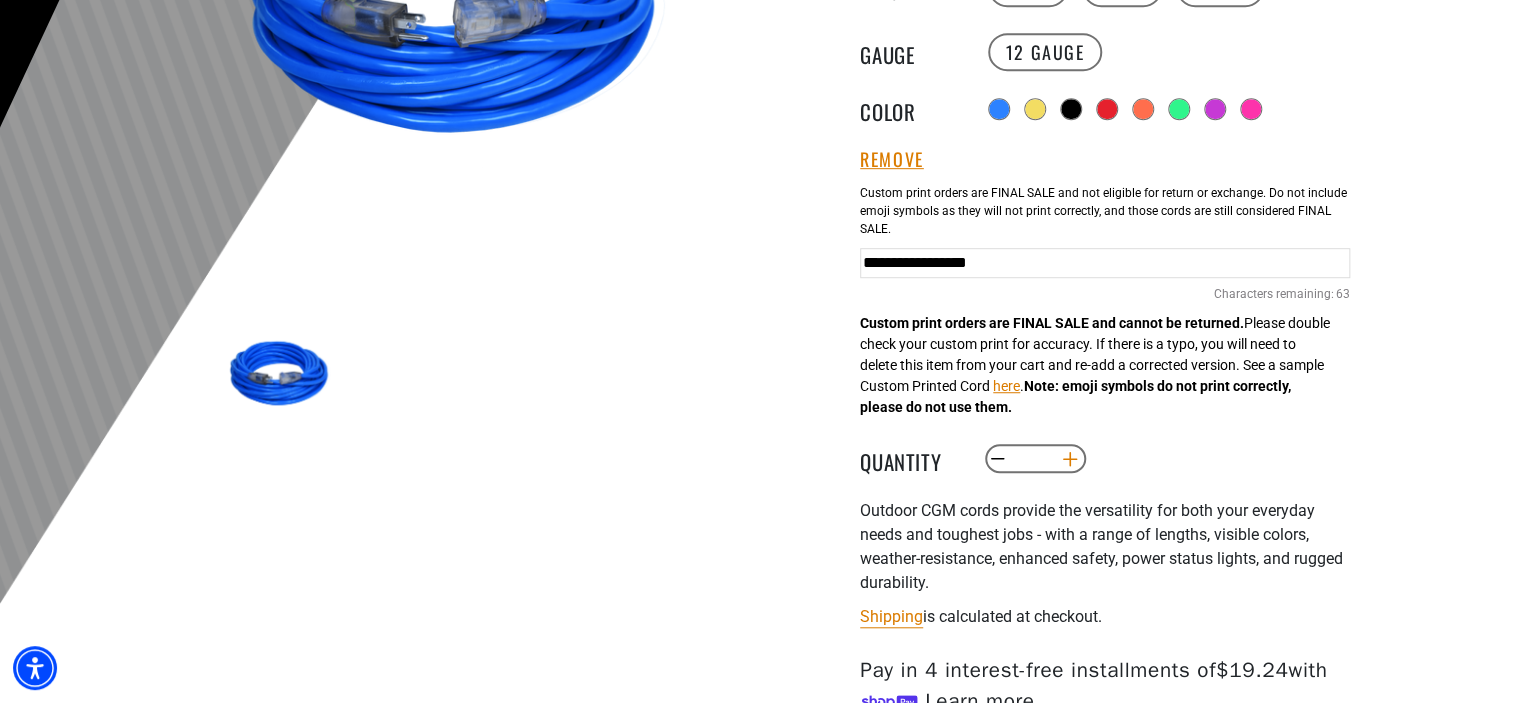 click on "Increase quantity for Outdoor Dual Lighted Extension Cord w/ Safety CGM" at bounding box center [1070, 459] 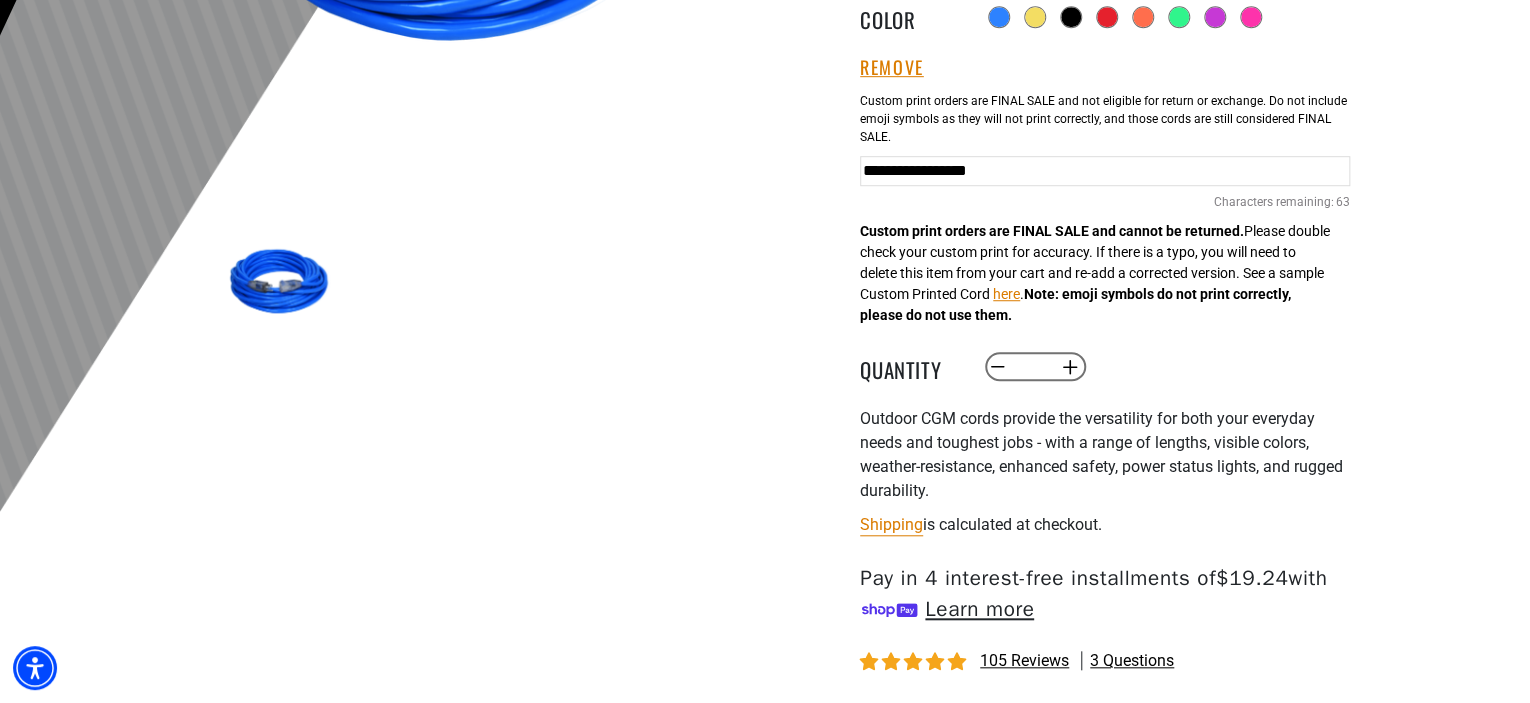 scroll, scrollTop: 800, scrollLeft: 0, axis: vertical 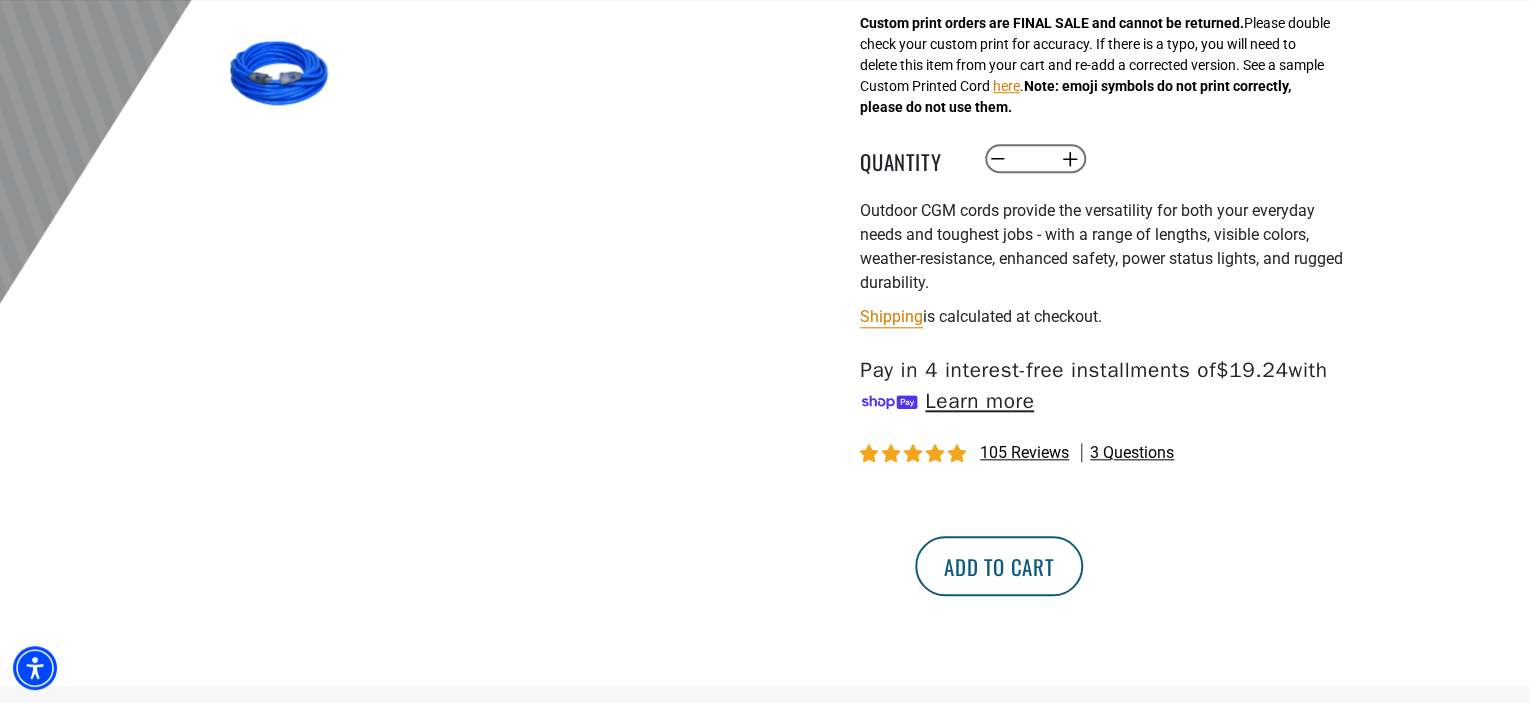click on "Add to cart" at bounding box center [999, 566] 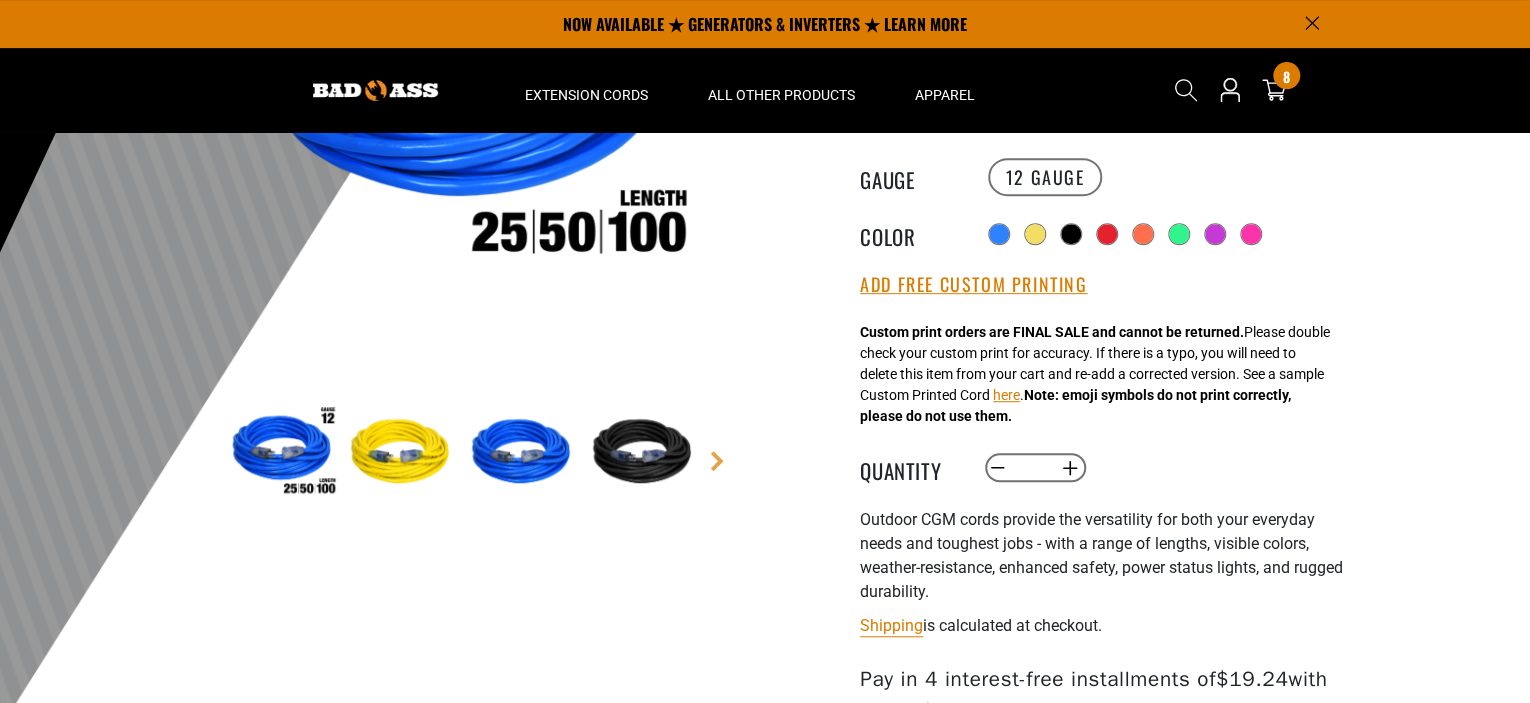 scroll, scrollTop: 0, scrollLeft: 0, axis: both 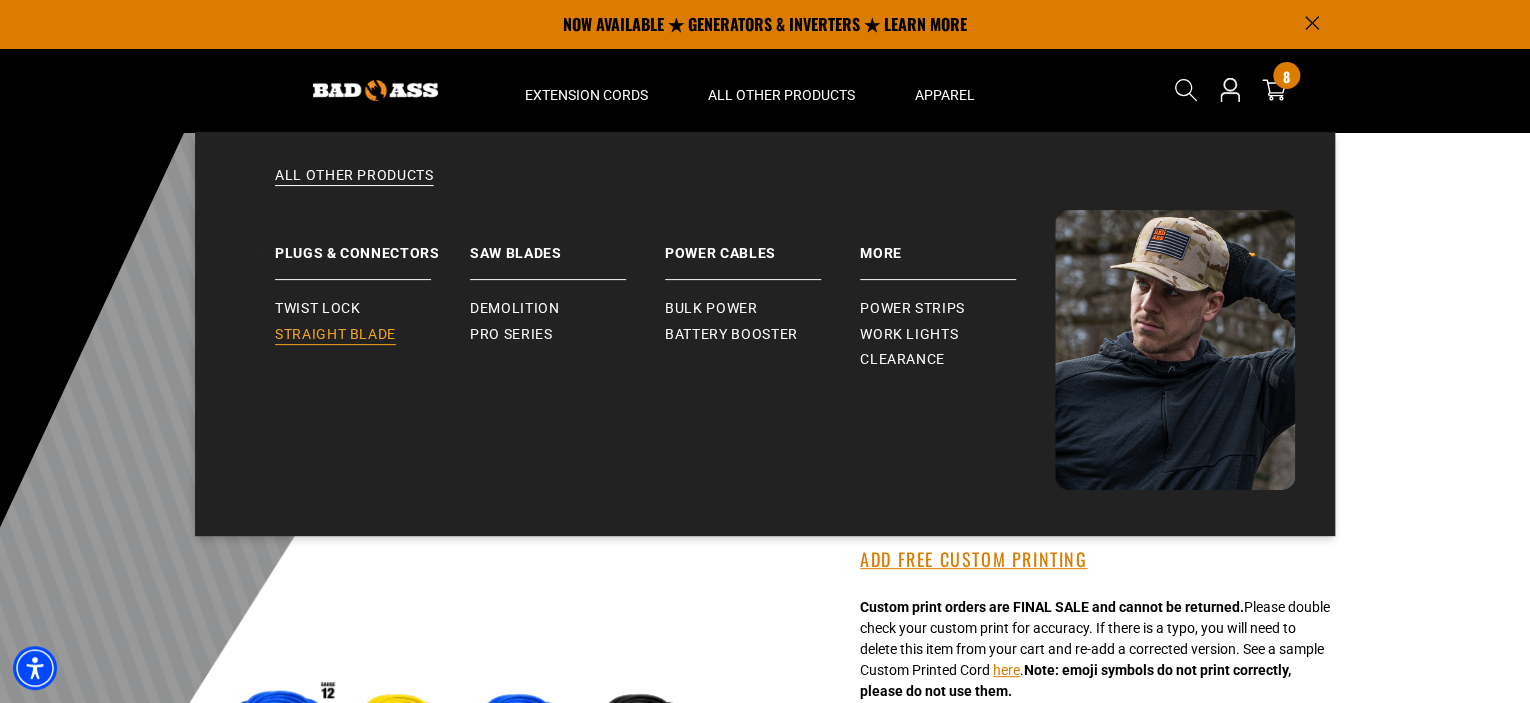 click on "Straight Blade" at bounding box center (335, 335) 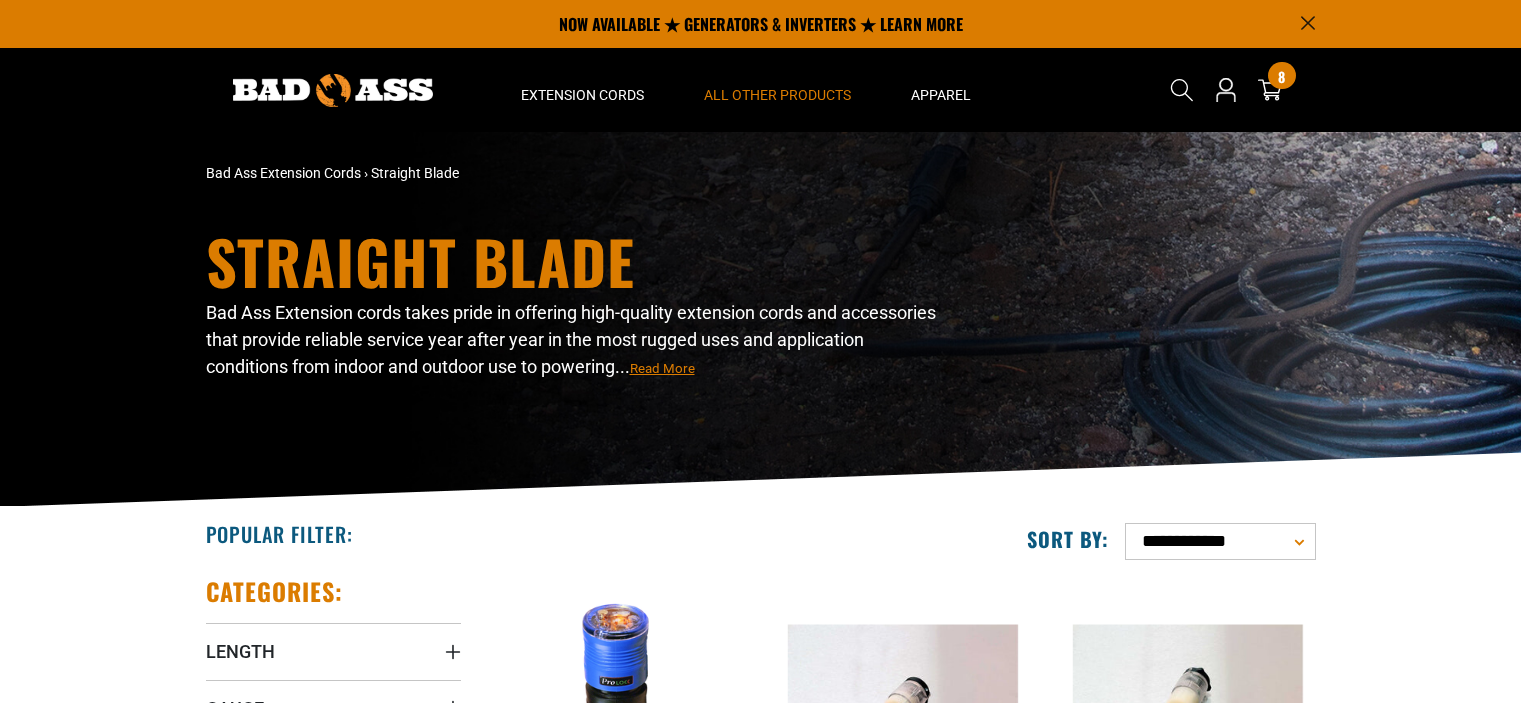 scroll, scrollTop: 0, scrollLeft: 0, axis: both 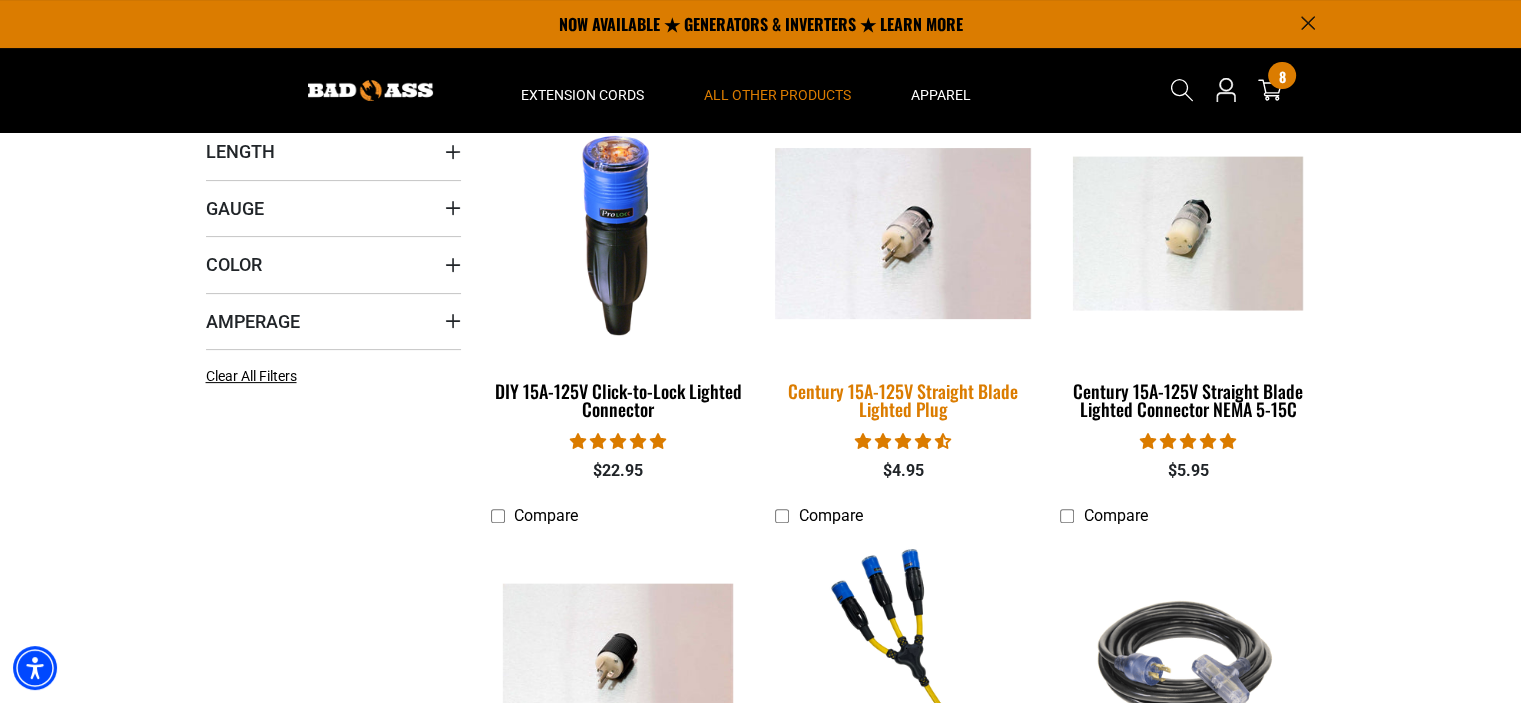 click at bounding box center [903, 233] 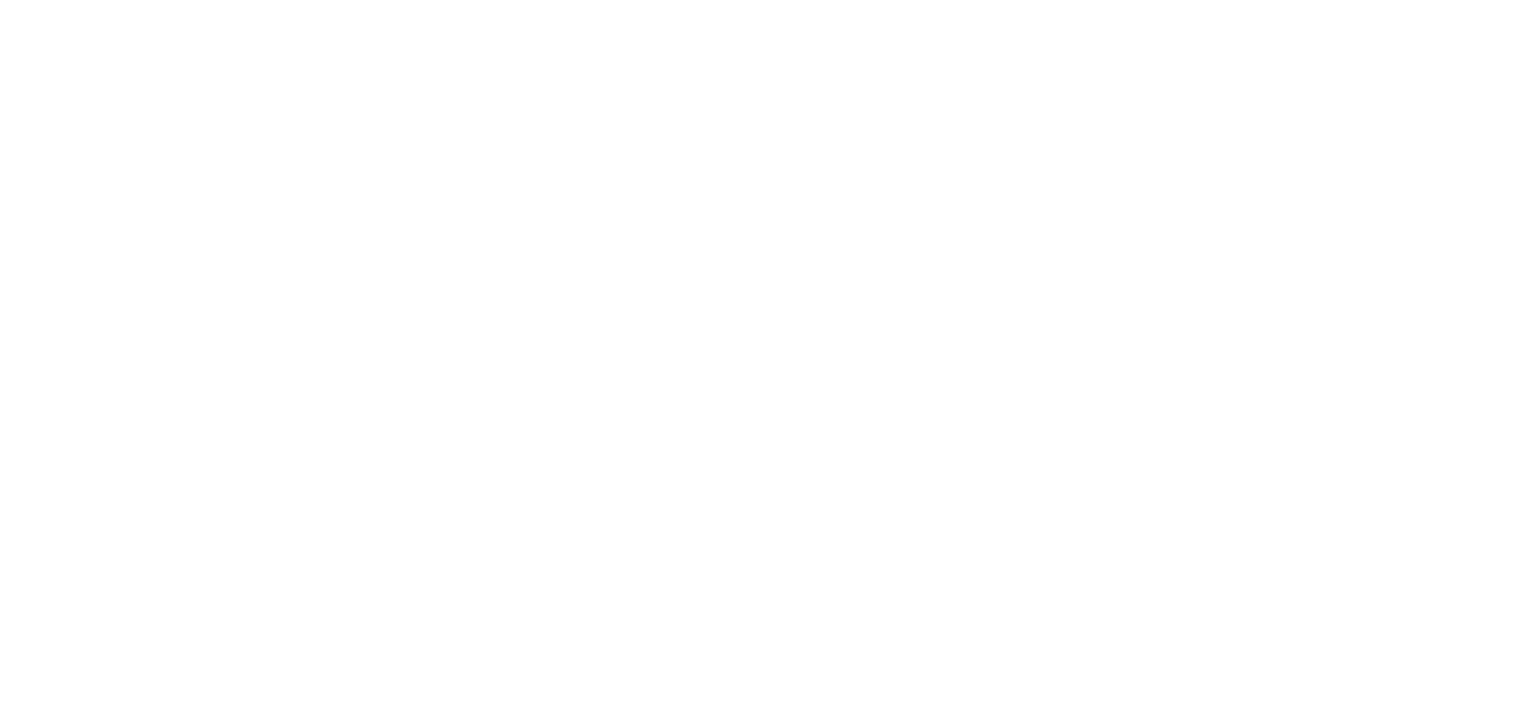 scroll, scrollTop: 0, scrollLeft: 0, axis: both 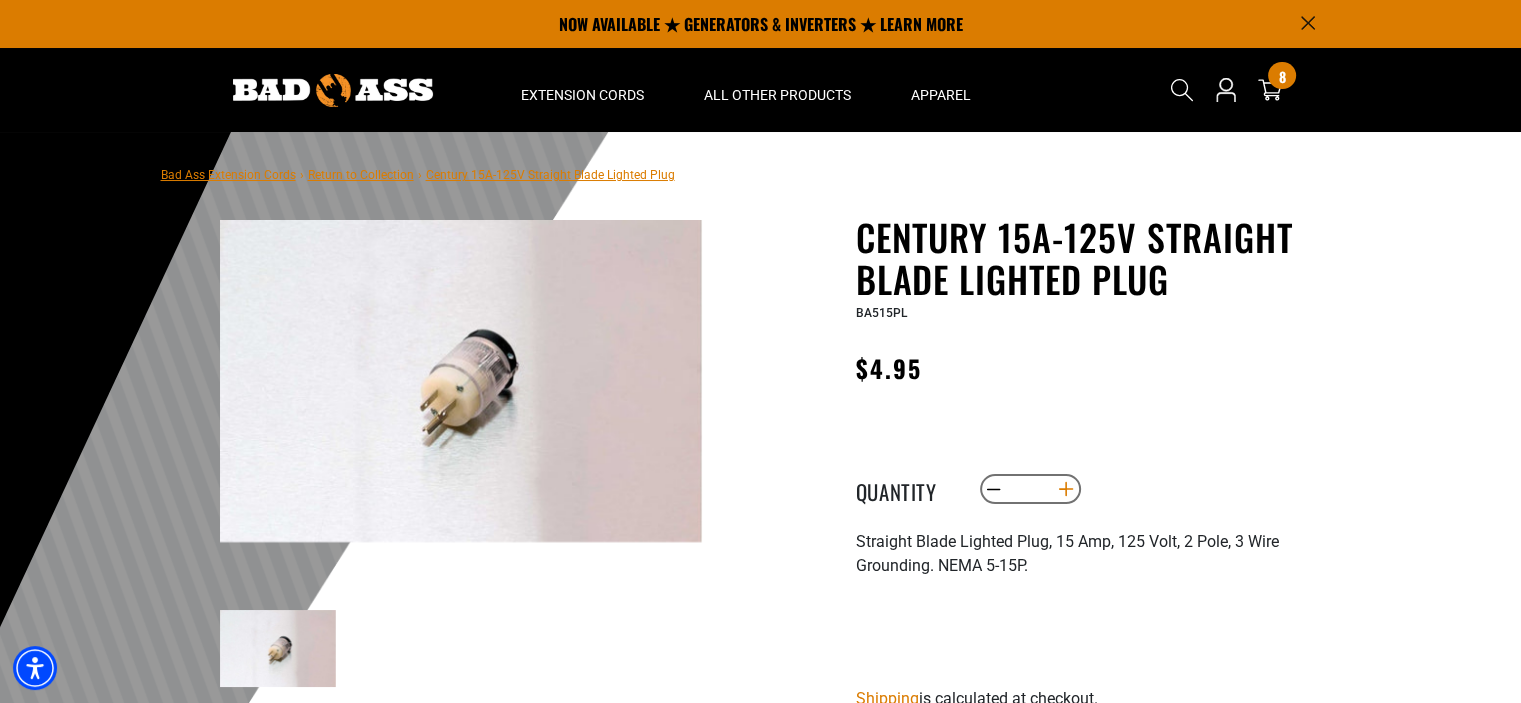 click on "Increase quantity for Century 15A-125V Straight Blade Lighted Plug" at bounding box center [1065, 489] 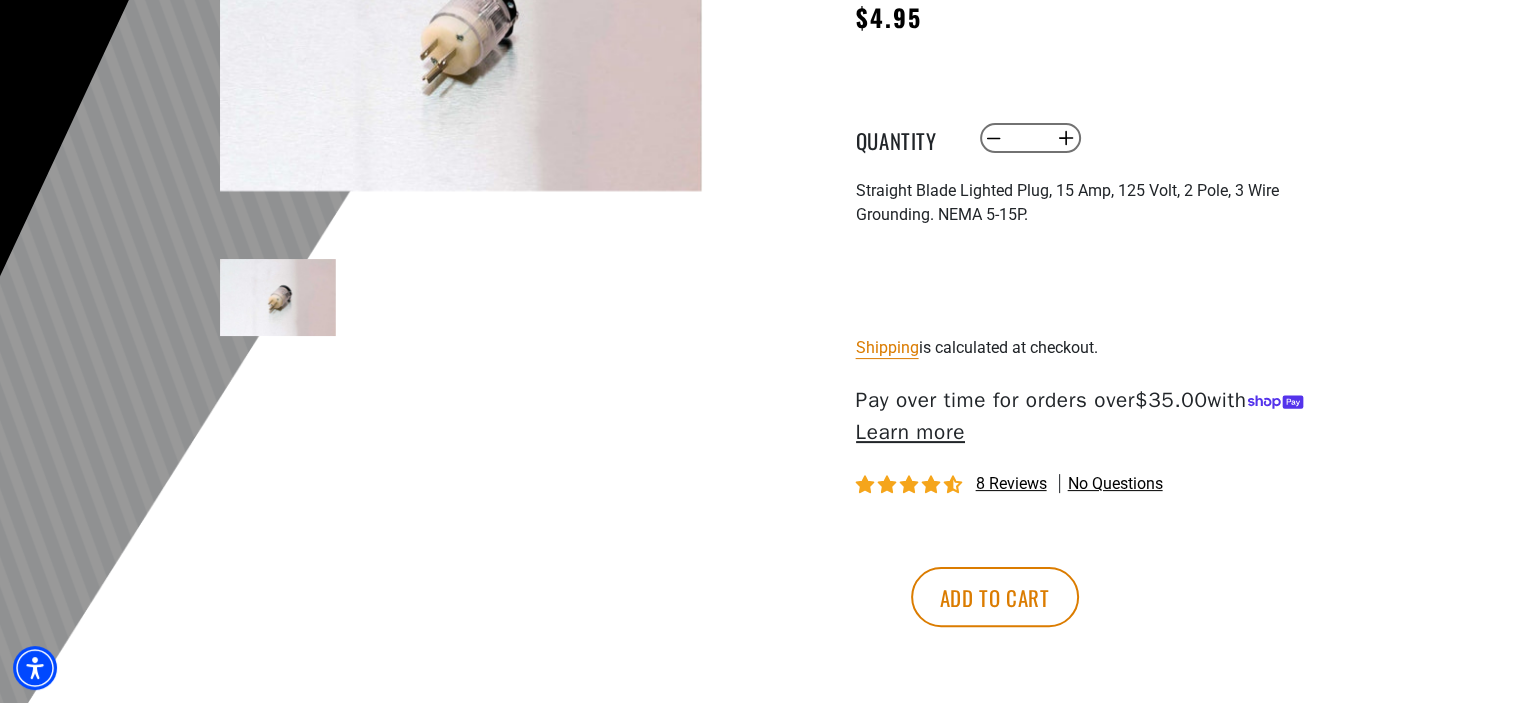 scroll, scrollTop: 400, scrollLeft: 0, axis: vertical 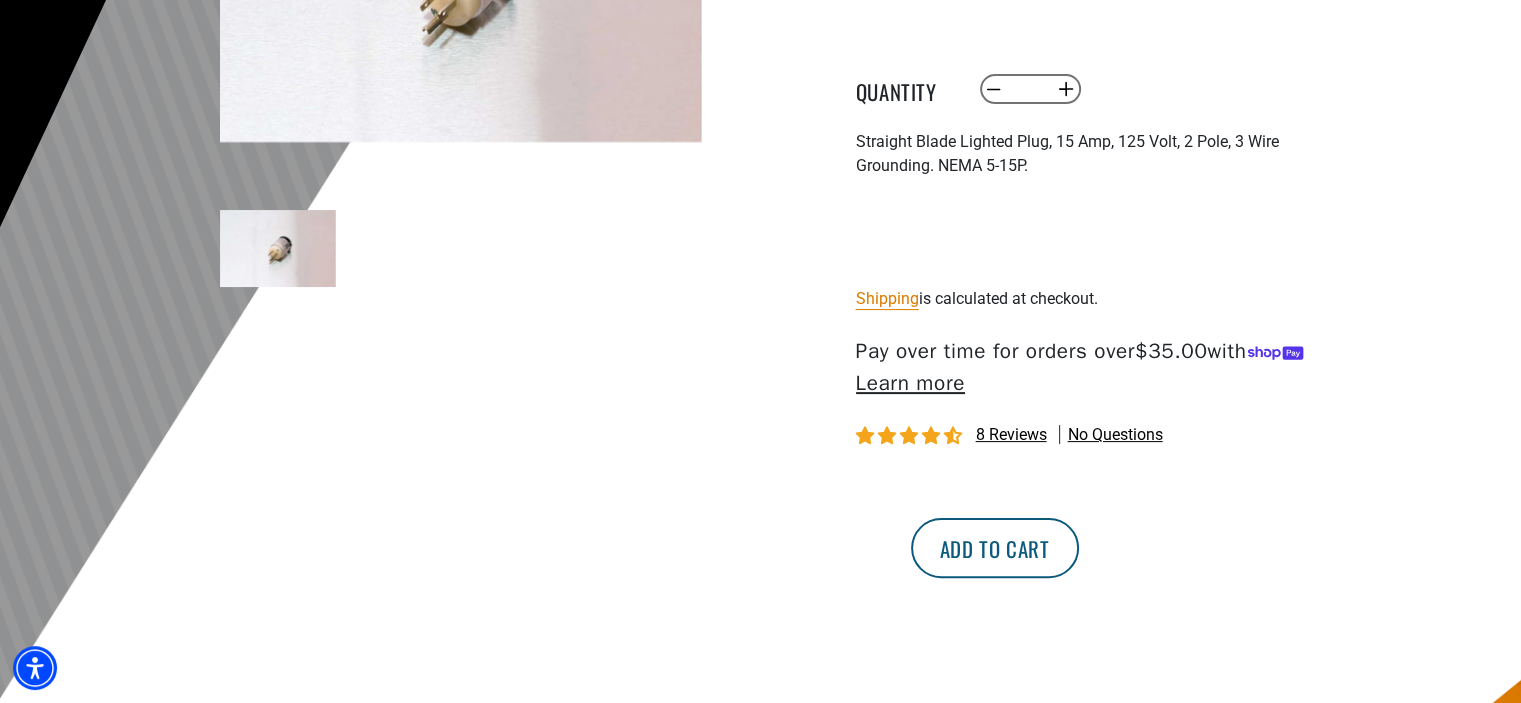 click on "Add to cart" at bounding box center [995, 548] 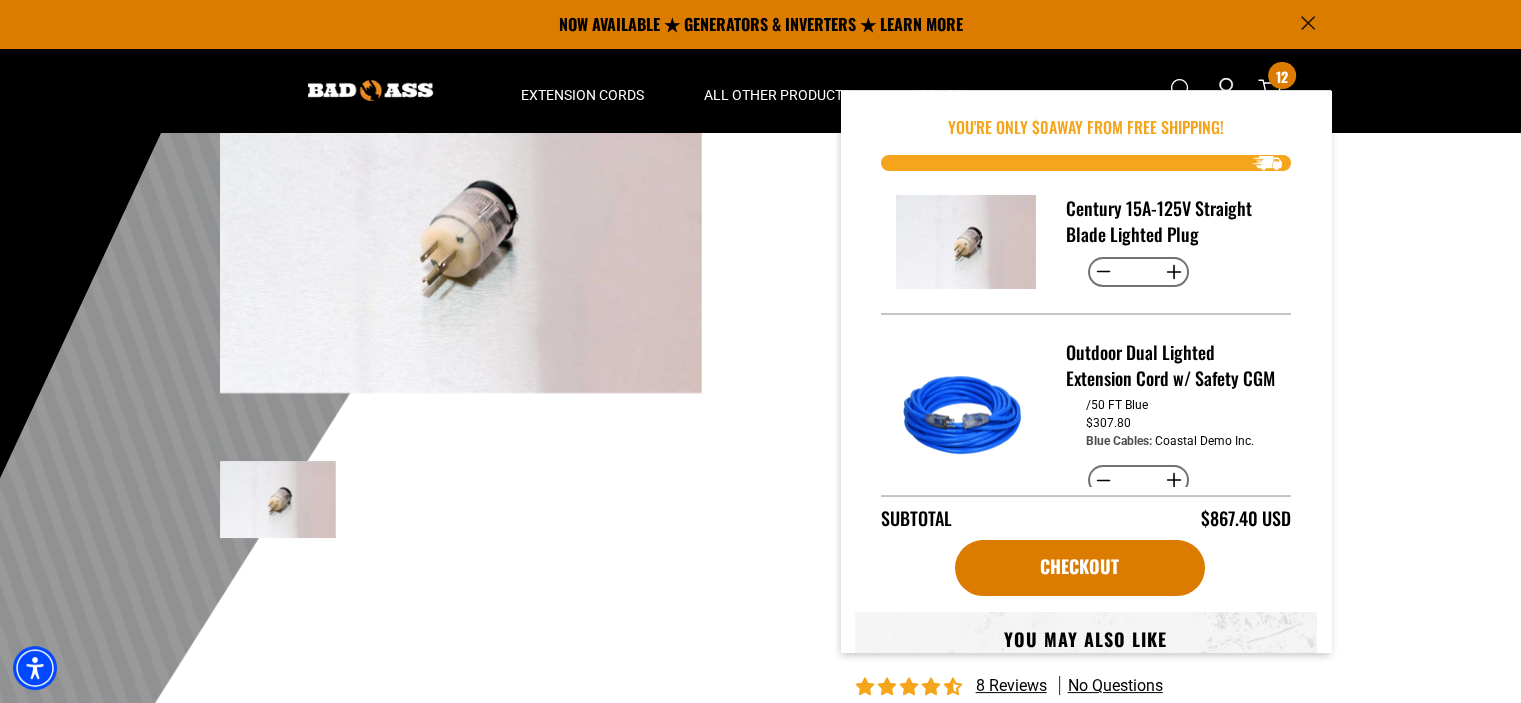 scroll, scrollTop: 0, scrollLeft: 0, axis: both 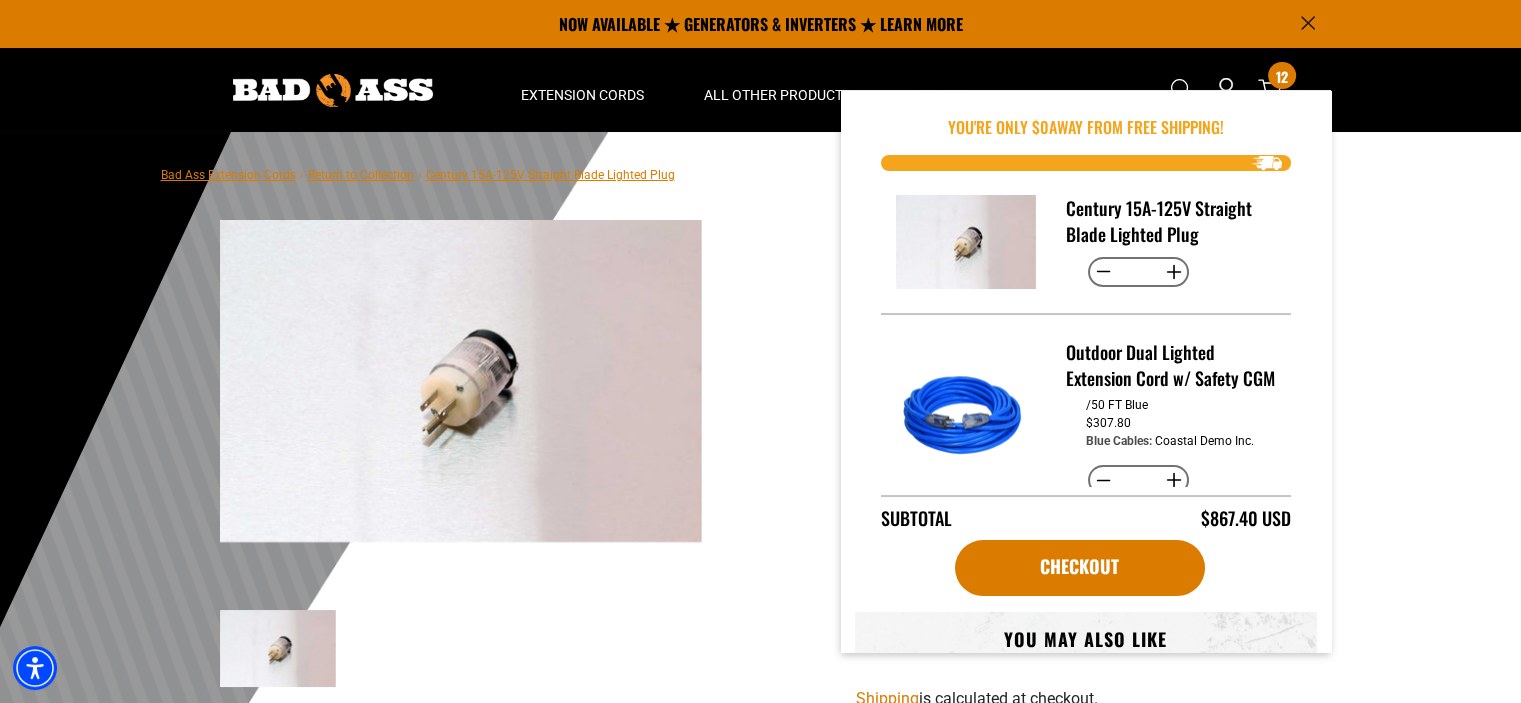 click at bounding box center [760, 622] 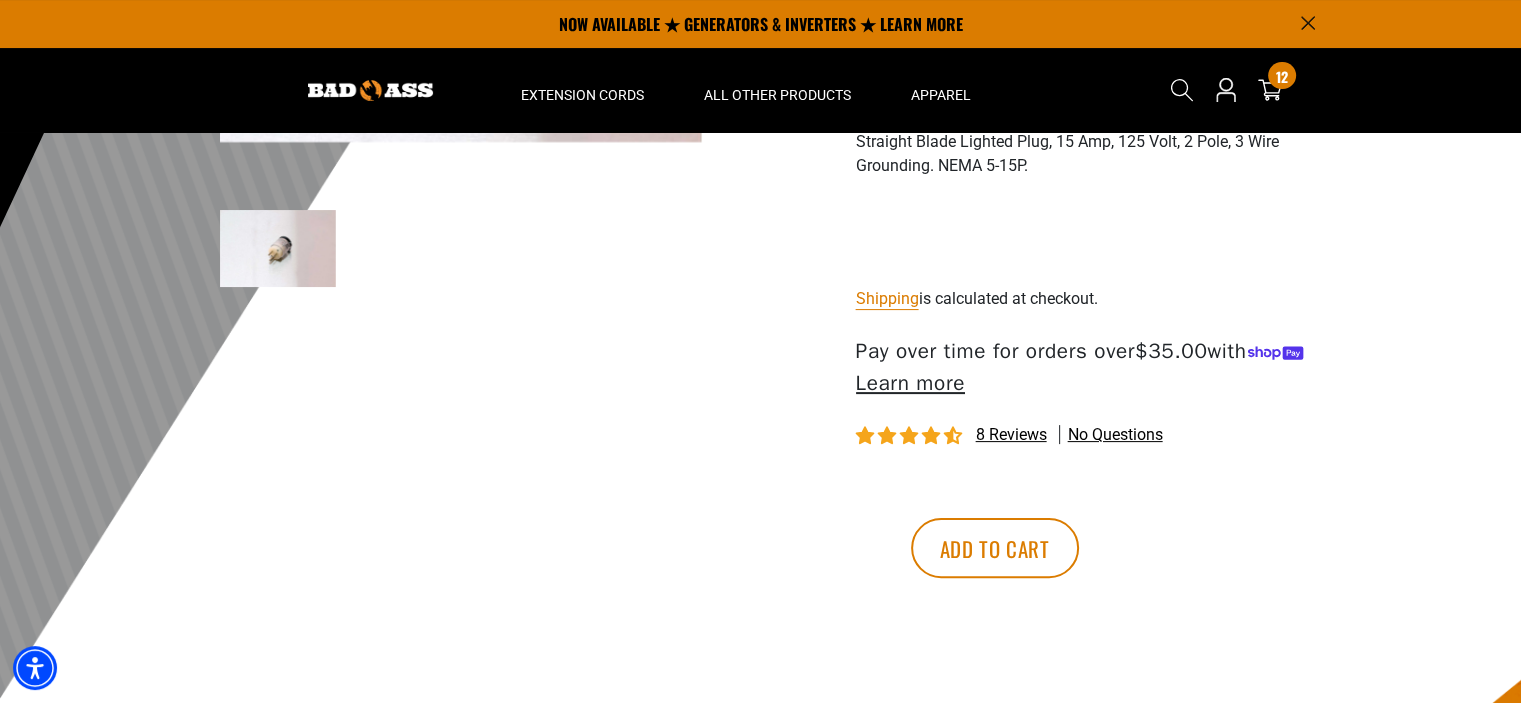 scroll, scrollTop: 0, scrollLeft: 0, axis: both 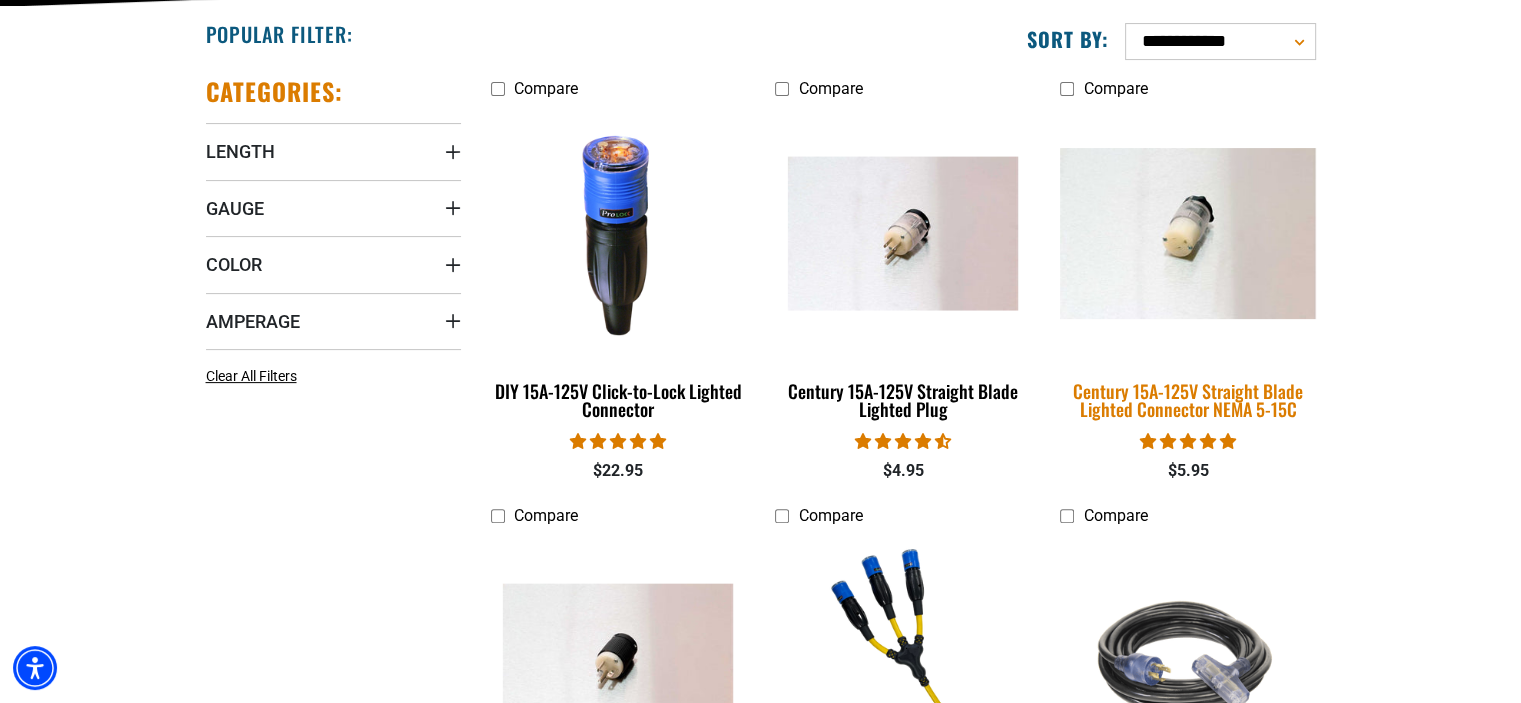 click at bounding box center (1188, 233) 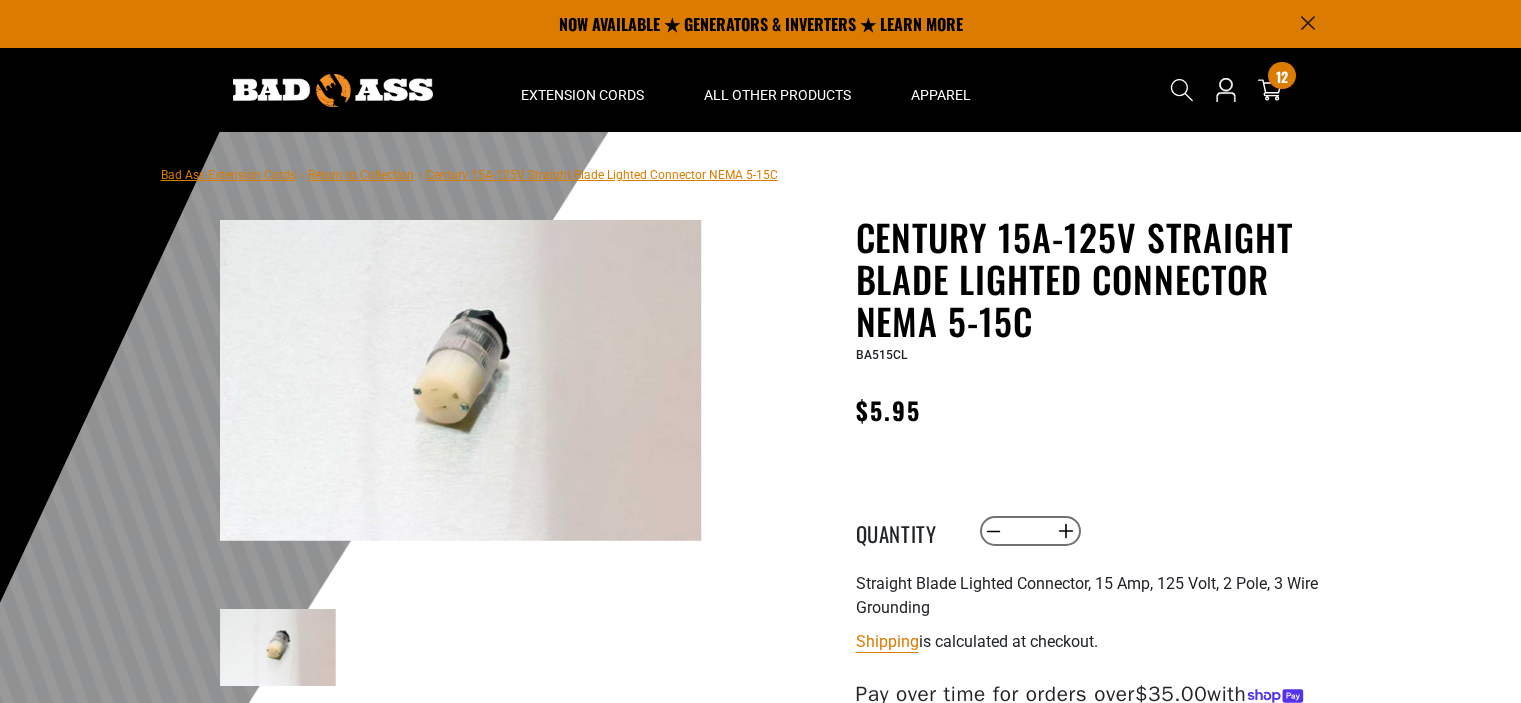scroll, scrollTop: 0, scrollLeft: 0, axis: both 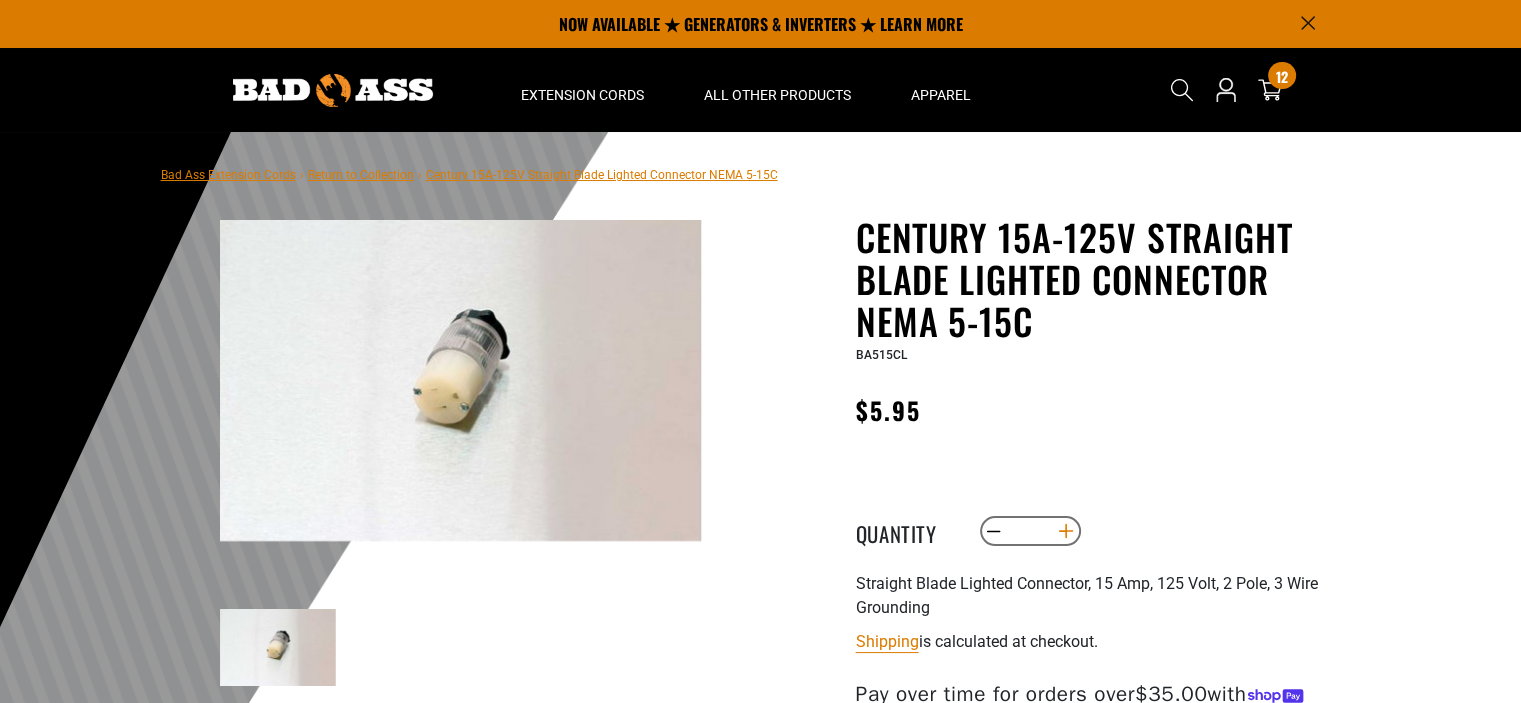click on "Increase quantity for Century 15A-125V Straight Blade Lighted Connector NEMA 5-15C" at bounding box center (1065, 531) 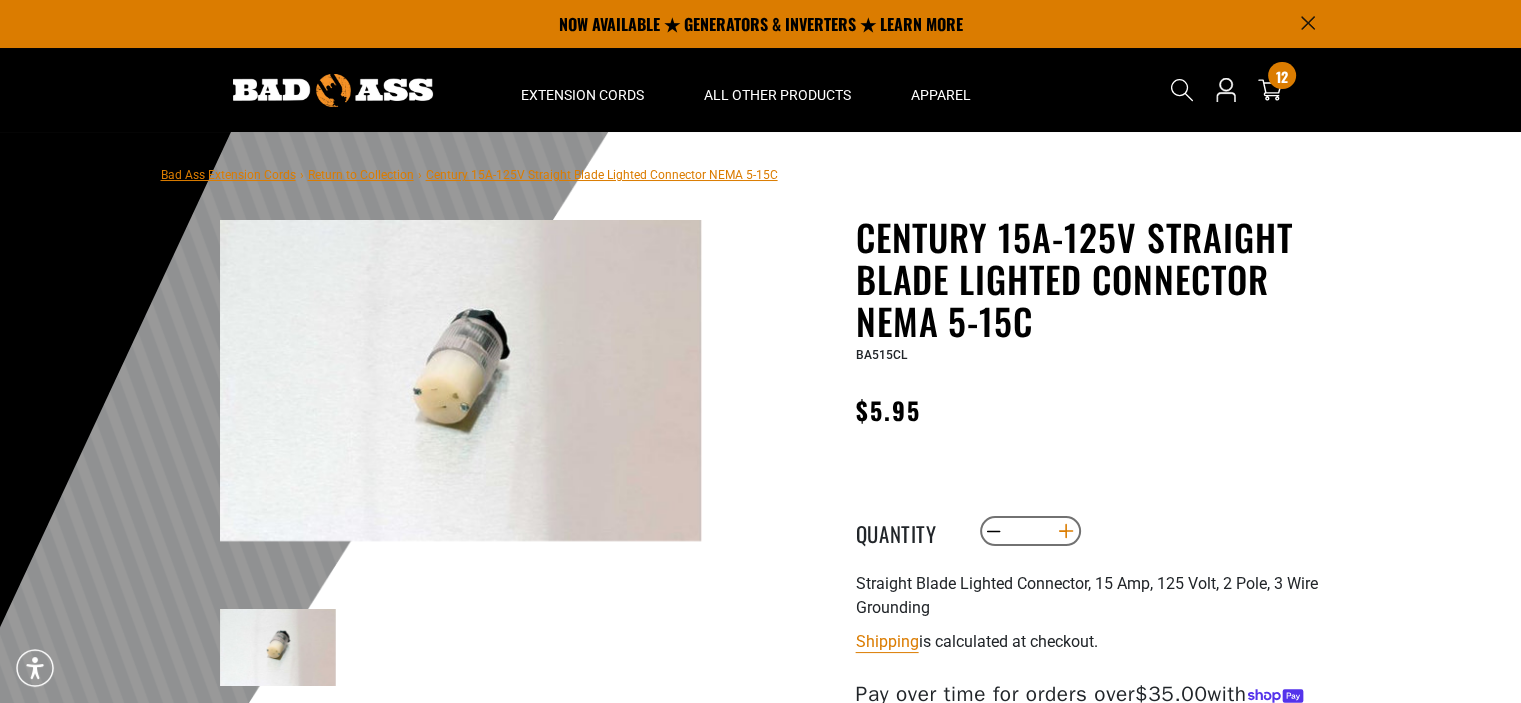click on "Increase quantity for Century 15A-125V Straight Blade Lighted Connector NEMA 5-15C" at bounding box center (1065, 531) 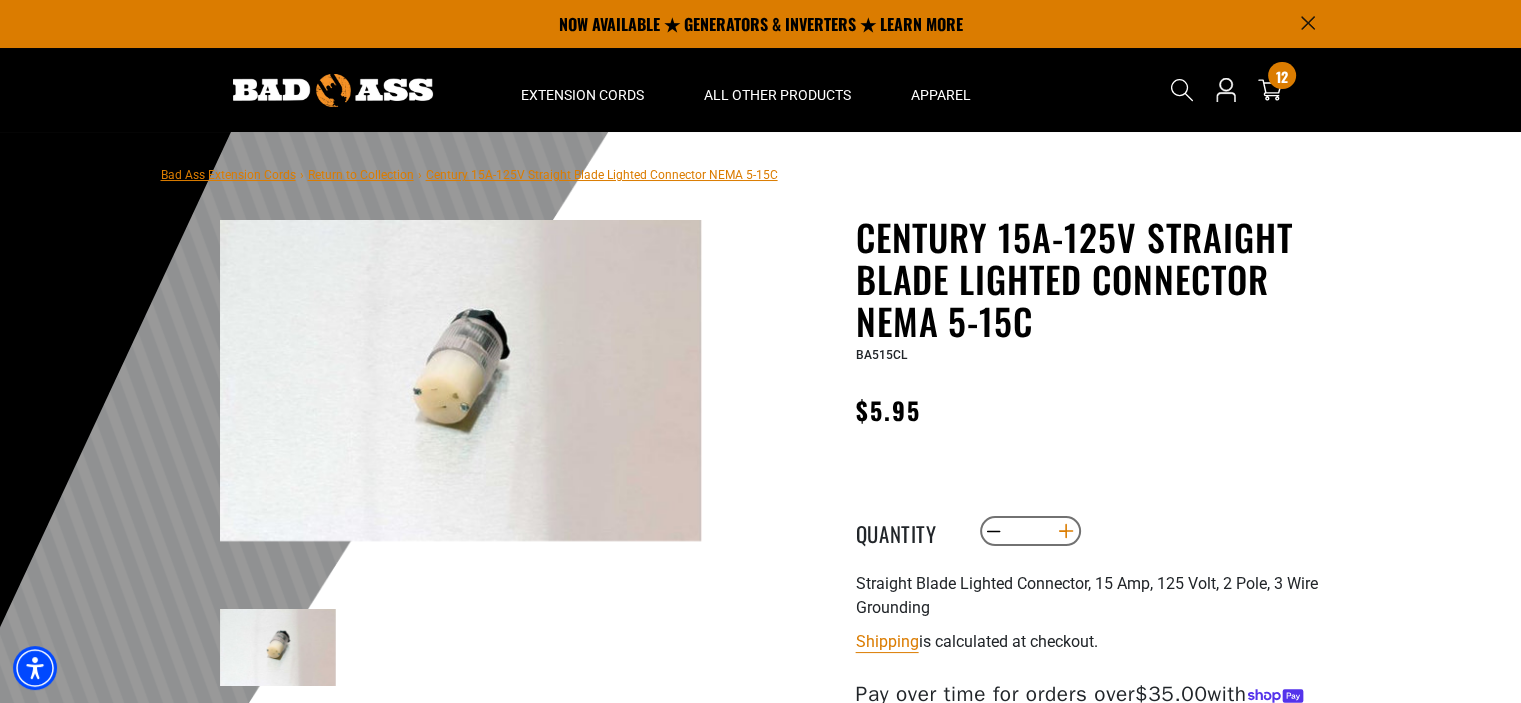 click on "Increase quantity for Century 15A-125V Straight Blade Lighted Connector NEMA 5-15C" at bounding box center [1065, 531] 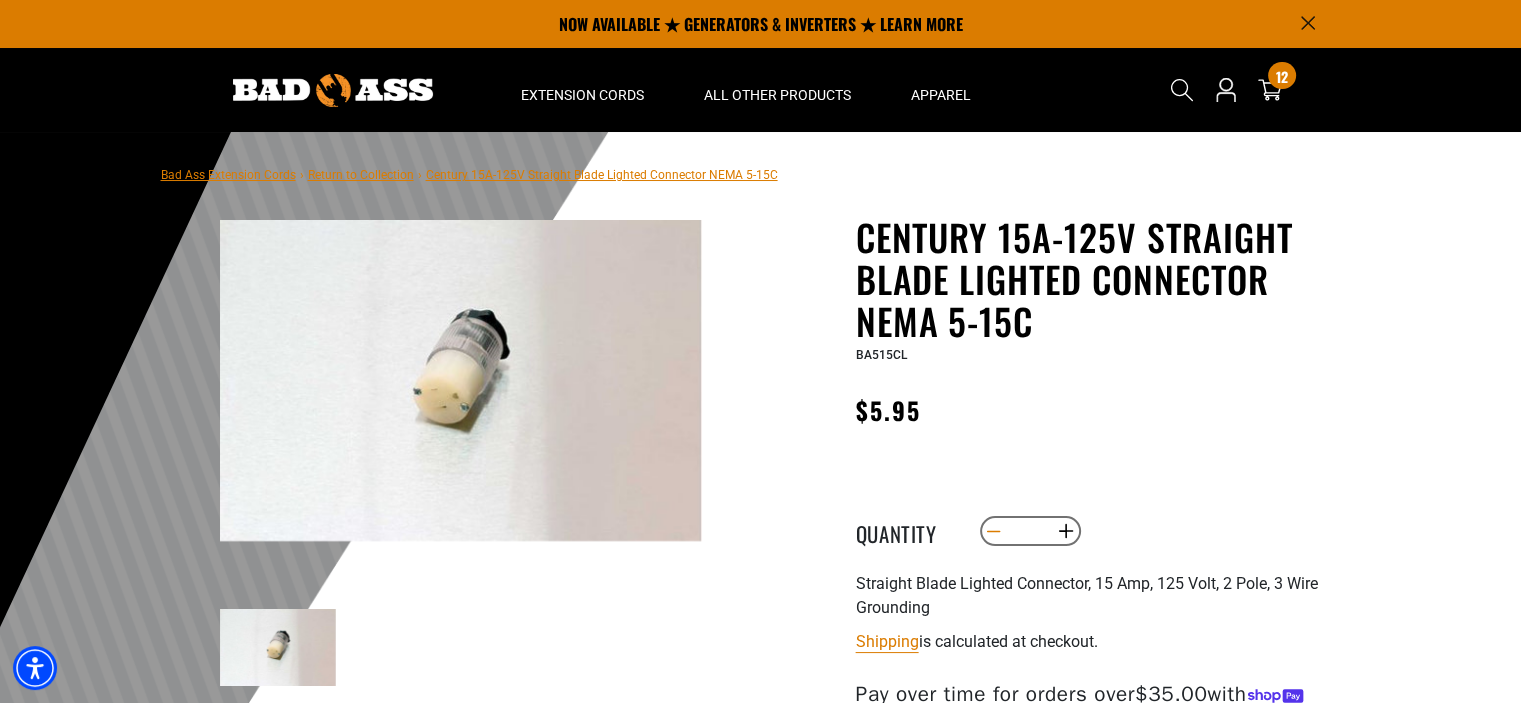click on "Decrease quantity for Century 15A-125V Straight Blade Lighted Connector NEMA 5-15C" at bounding box center (993, 531) 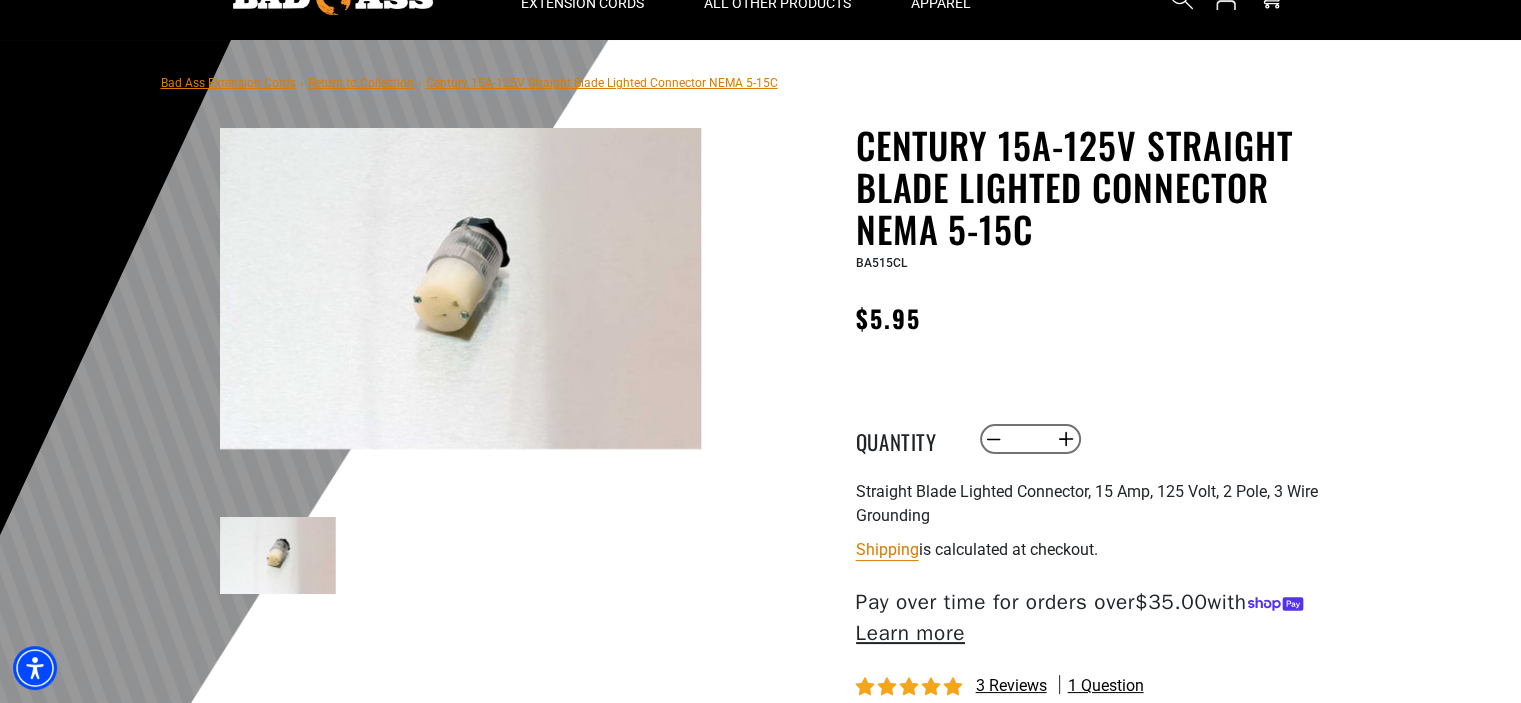 scroll, scrollTop: 300, scrollLeft: 0, axis: vertical 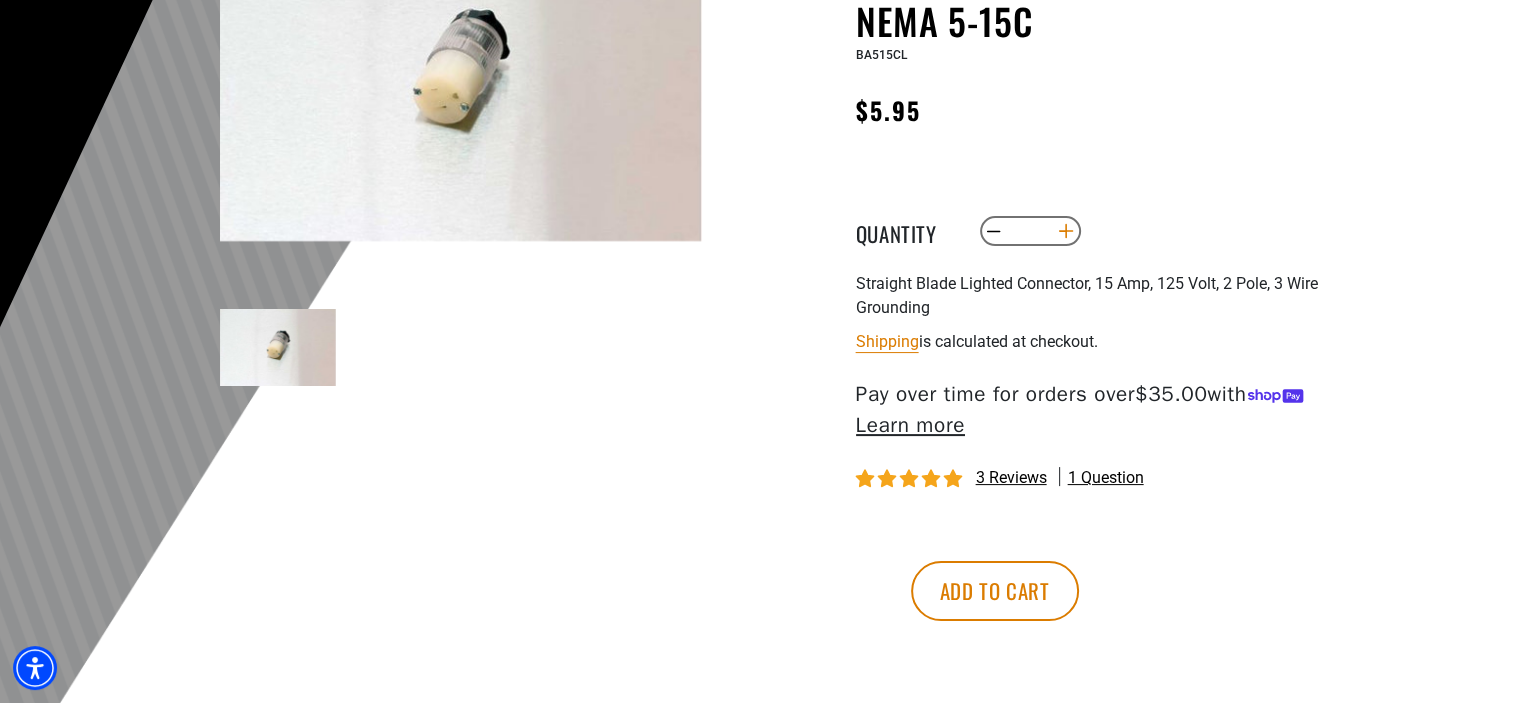 click on "Increase quantity for Century 15A-125V Straight Blade Lighted Connector NEMA 5-15C" at bounding box center (1065, 231) 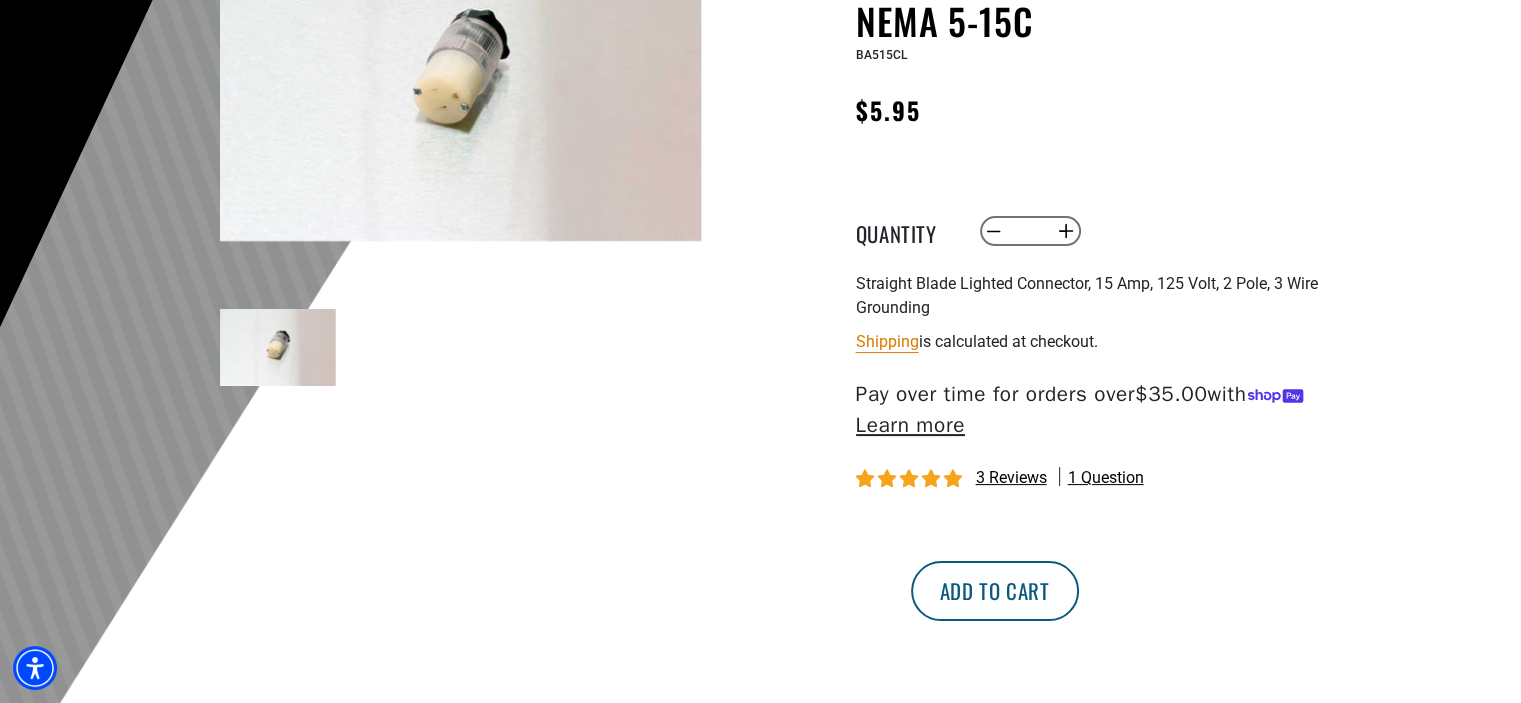 drag, startPoint x: 1150, startPoint y: 602, endPoint x: 1144, endPoint y: 593, distance: 10.816654 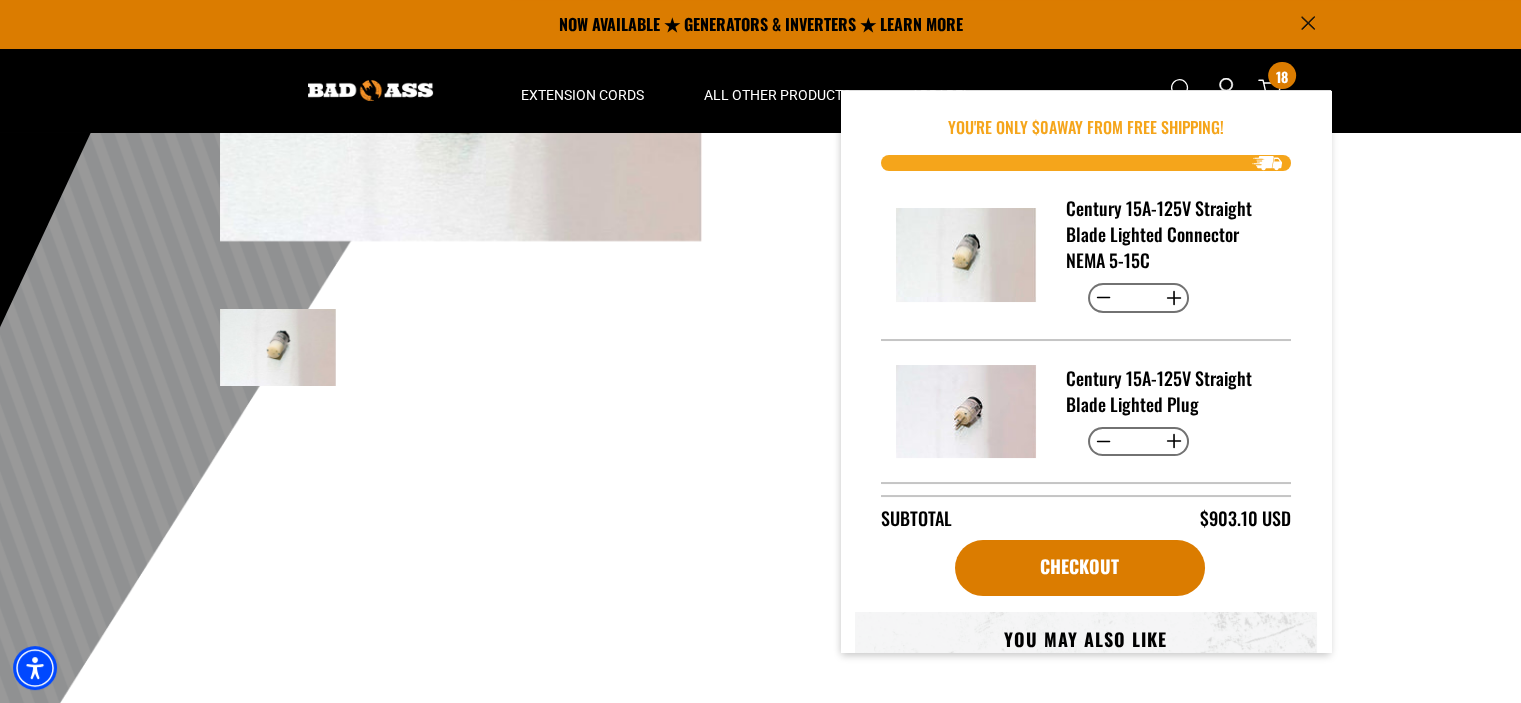 scroll, scrollTop: 100, scrollLeft: 0, axis: vertical 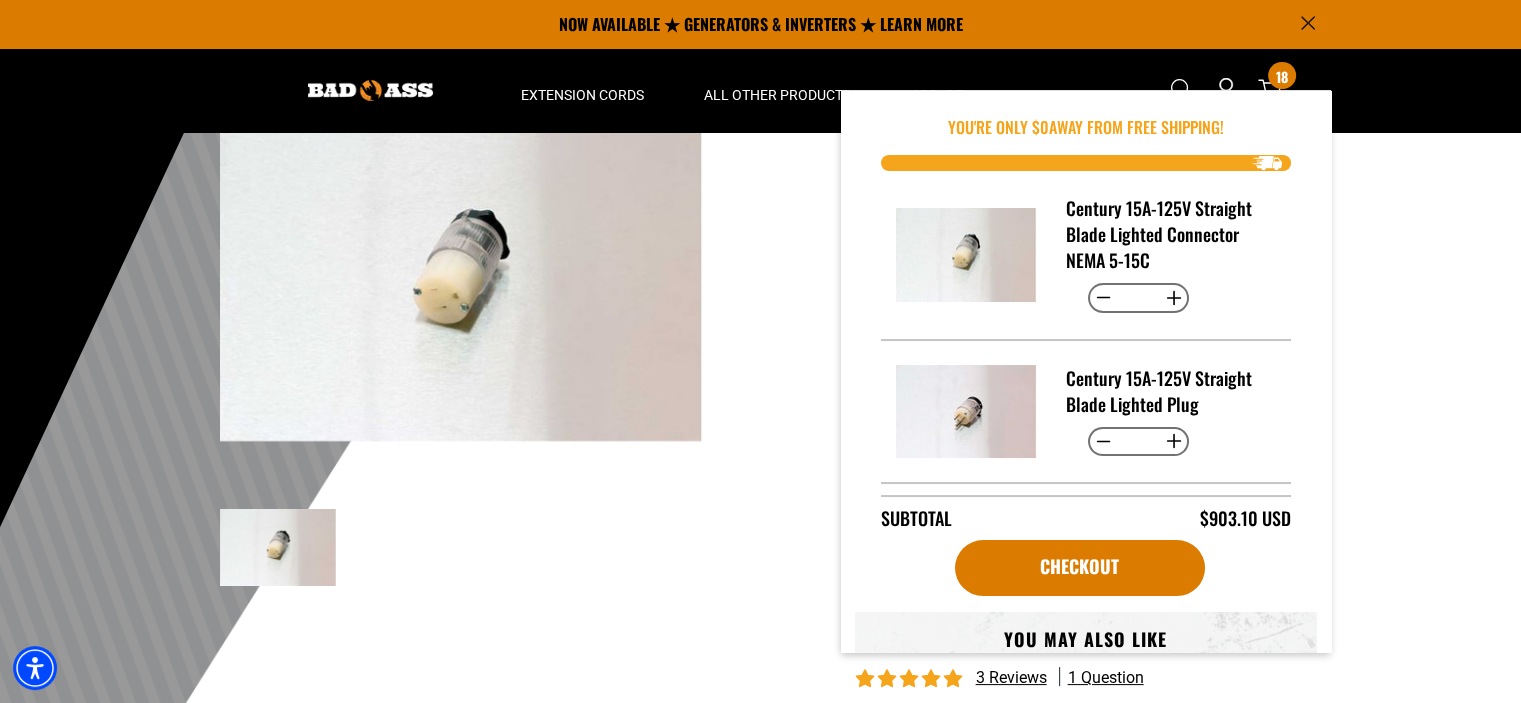 click on "Increase quantity for Century 15A-125V Straight Blade Lighted Plug" at bounding box center (1173, 442) 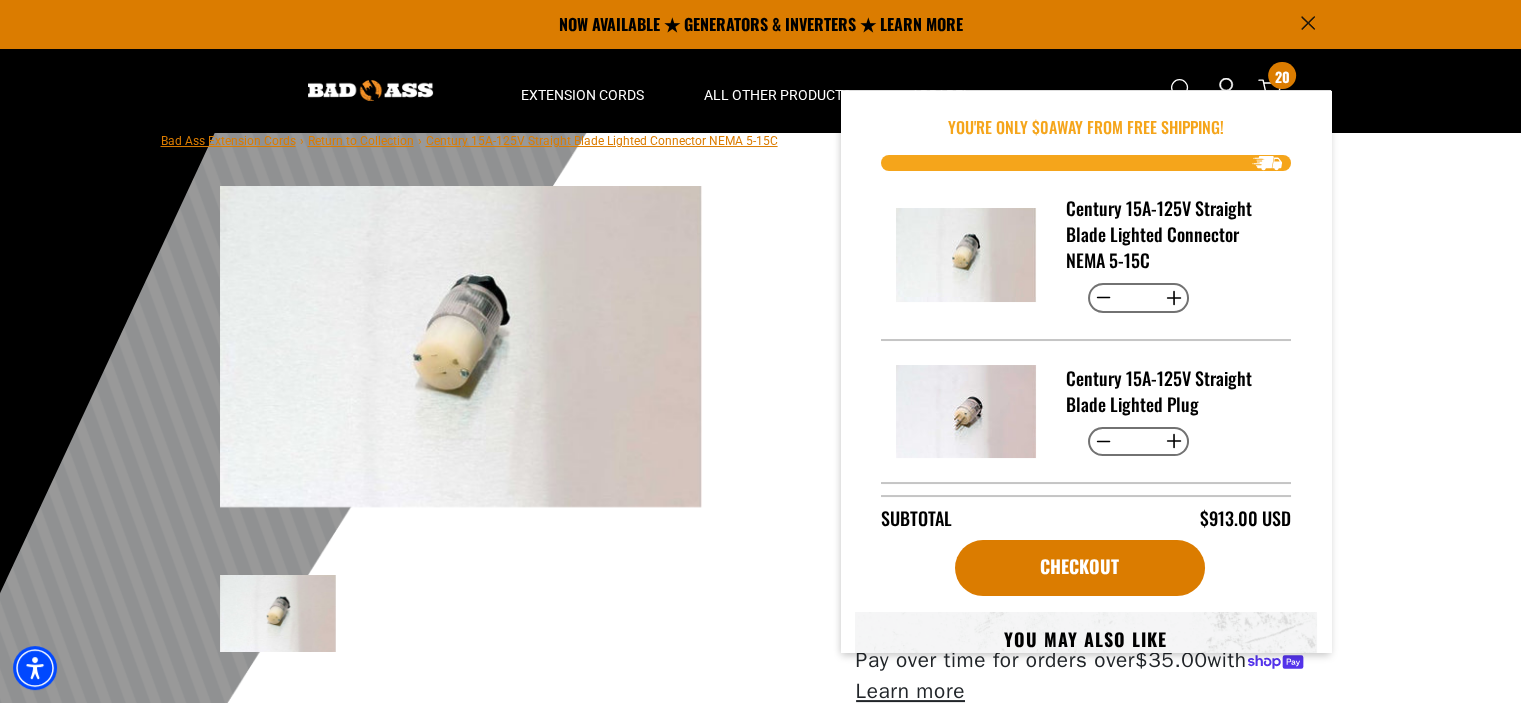 scroll, scrollTop: 0, scrollLeft: 0, axis: both 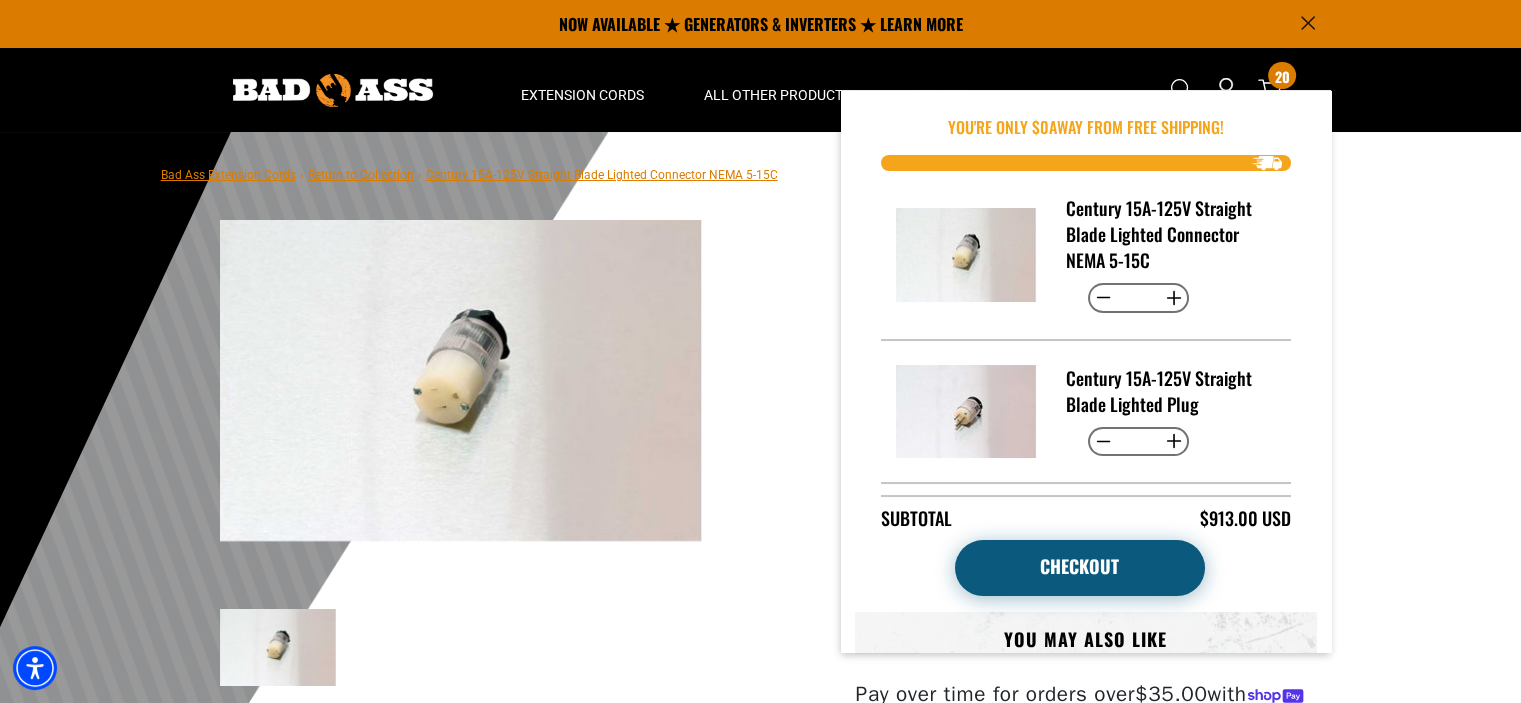 click on "Checkout" at bounding box center [1080, 568] 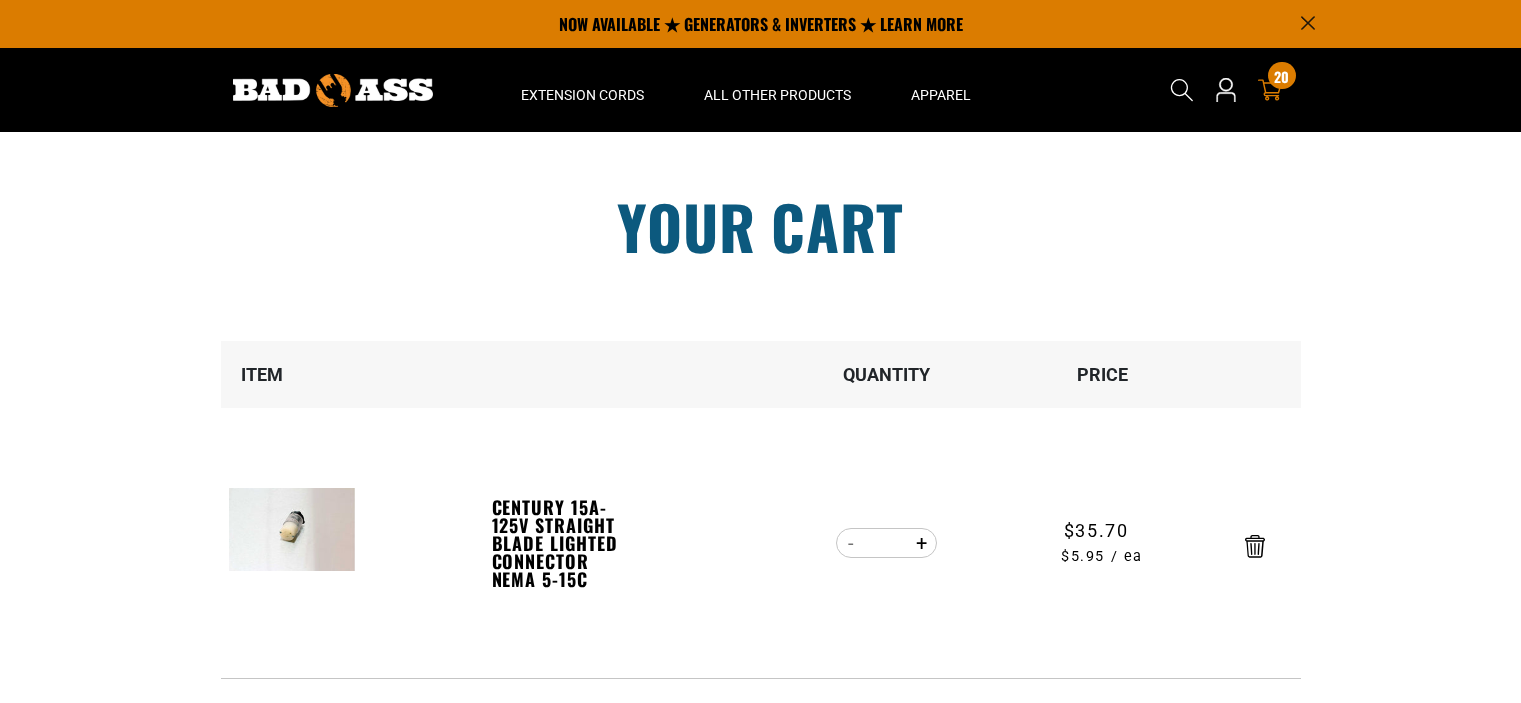 scroll, scrollTop: 0, scrollLeft: 0, axis: both 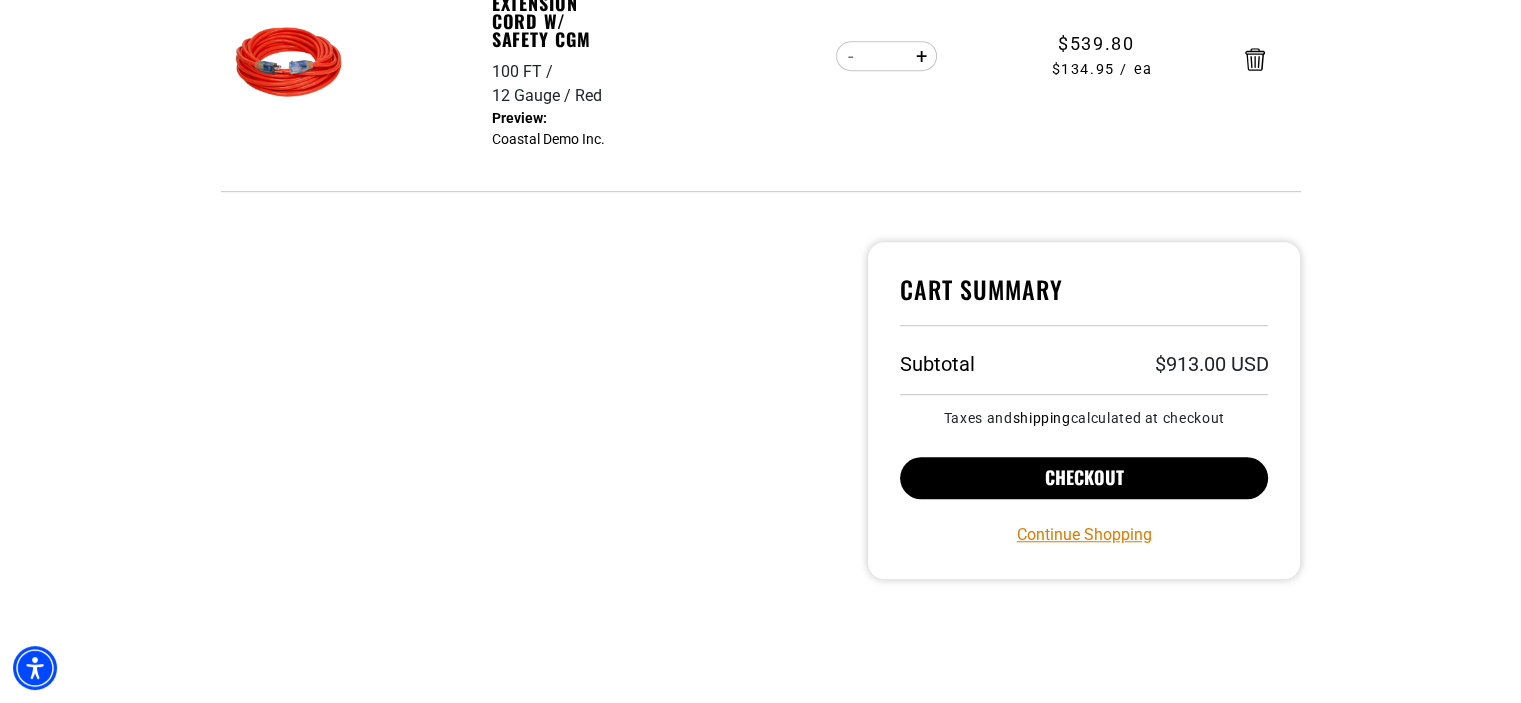 click on "Checkout" at bounding box center (1084, 478) 